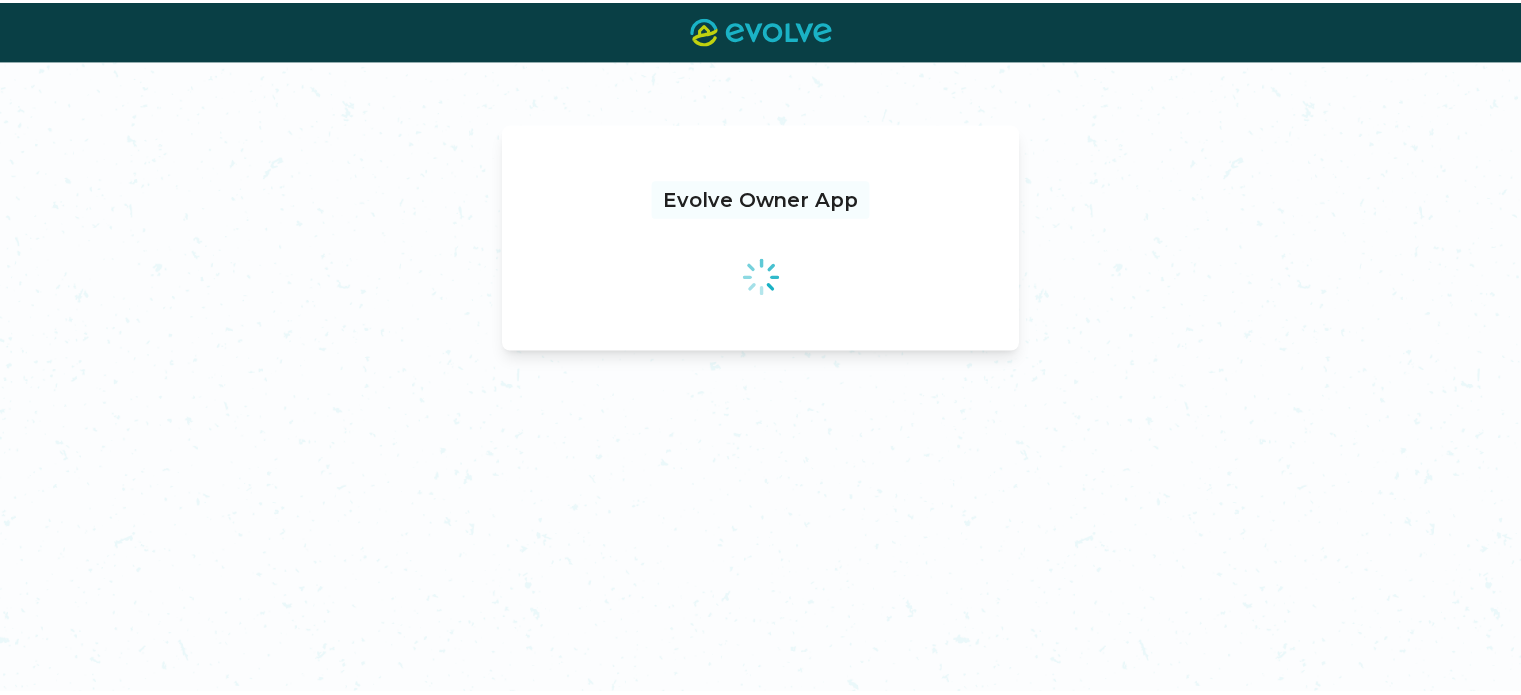 scroll, scrollTop: 0, scrollLeft: 0, axis: both 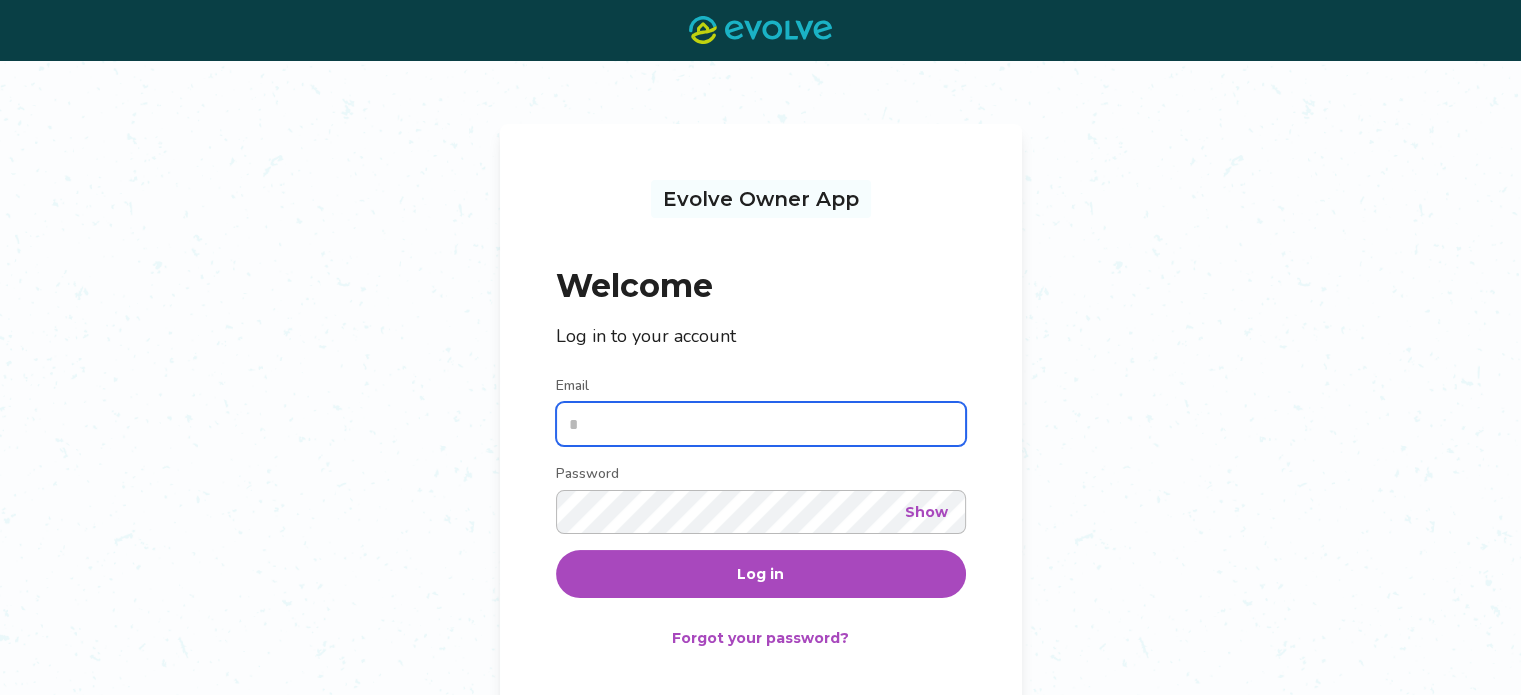 type on "**********" 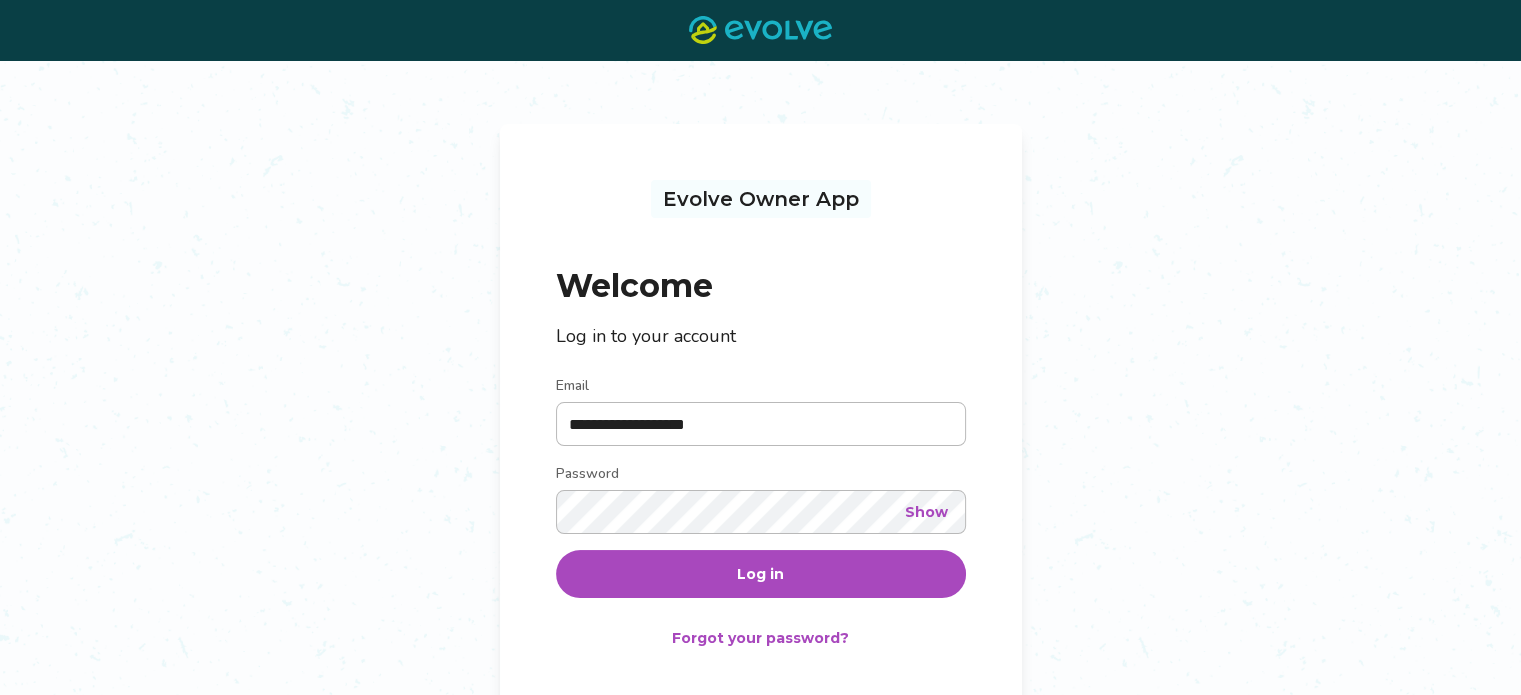 click on "Log in" at bounding box center [760, 574] 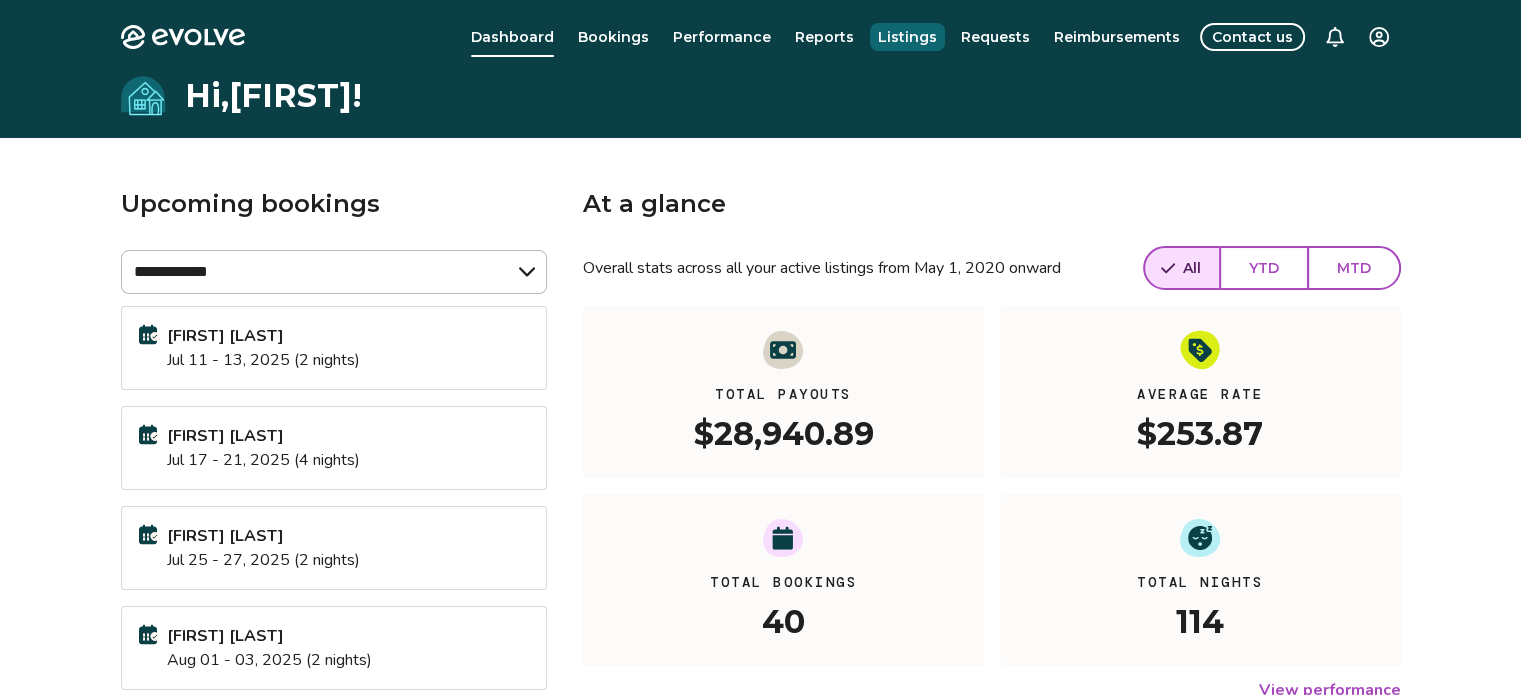 click on "Listings" at bounding box center (907, 37) 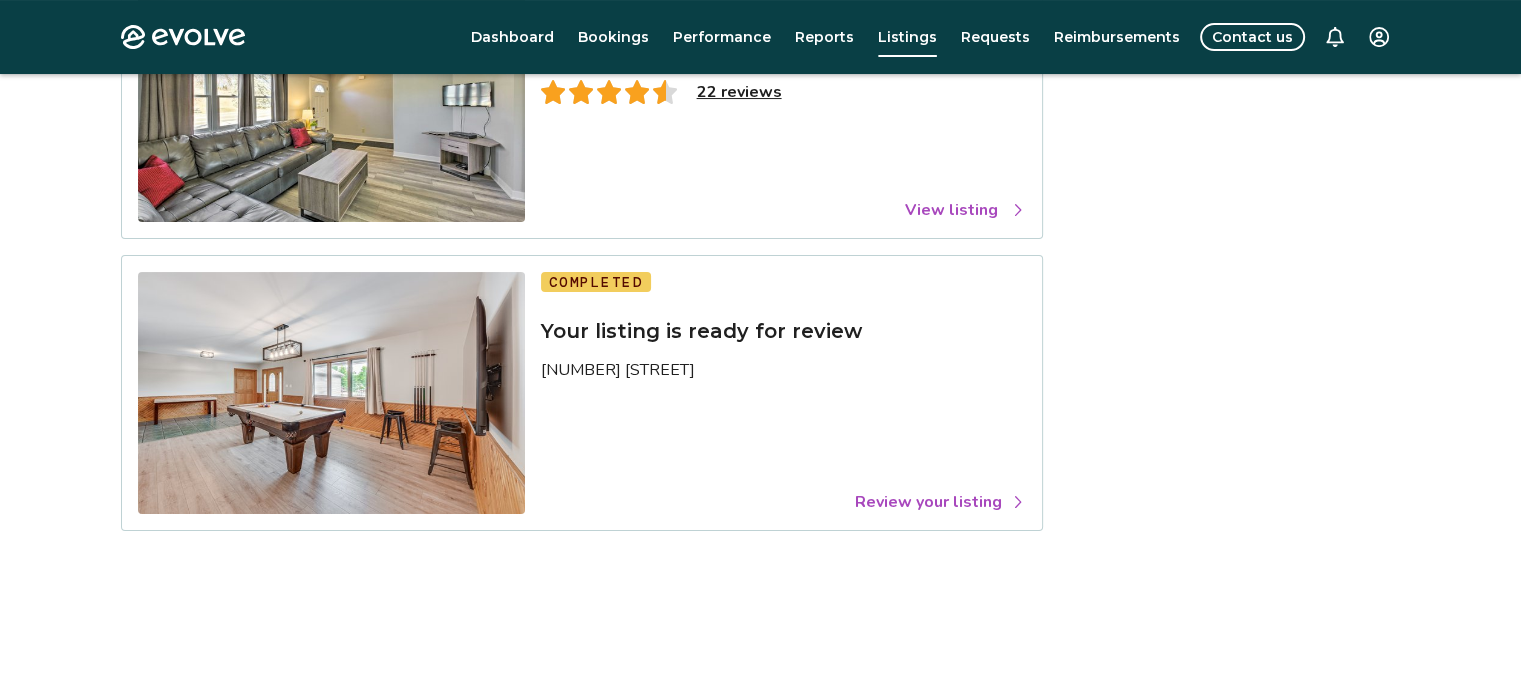scroll, scrollTop: 303, scrollLeft: 0, axis: vertical 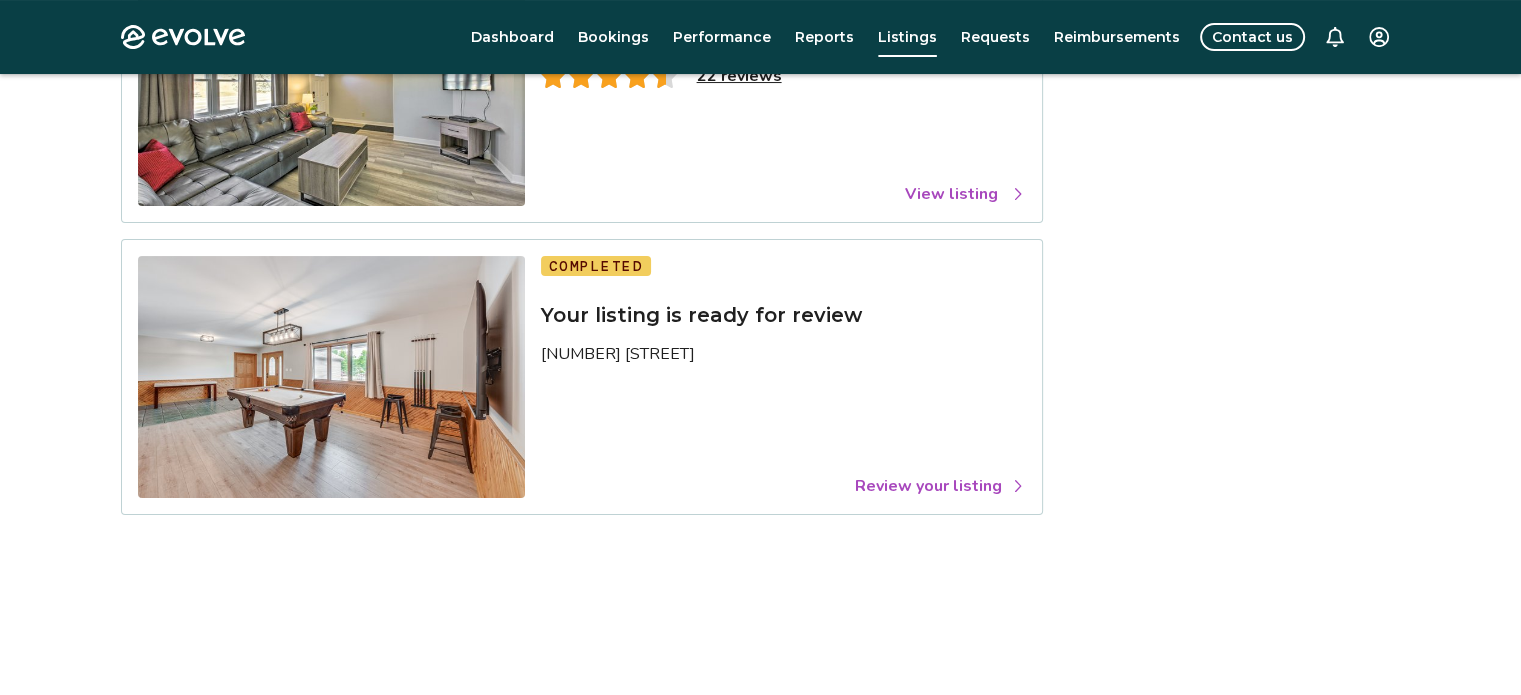 click on "Review your listing" at bounding box center (940, 486) 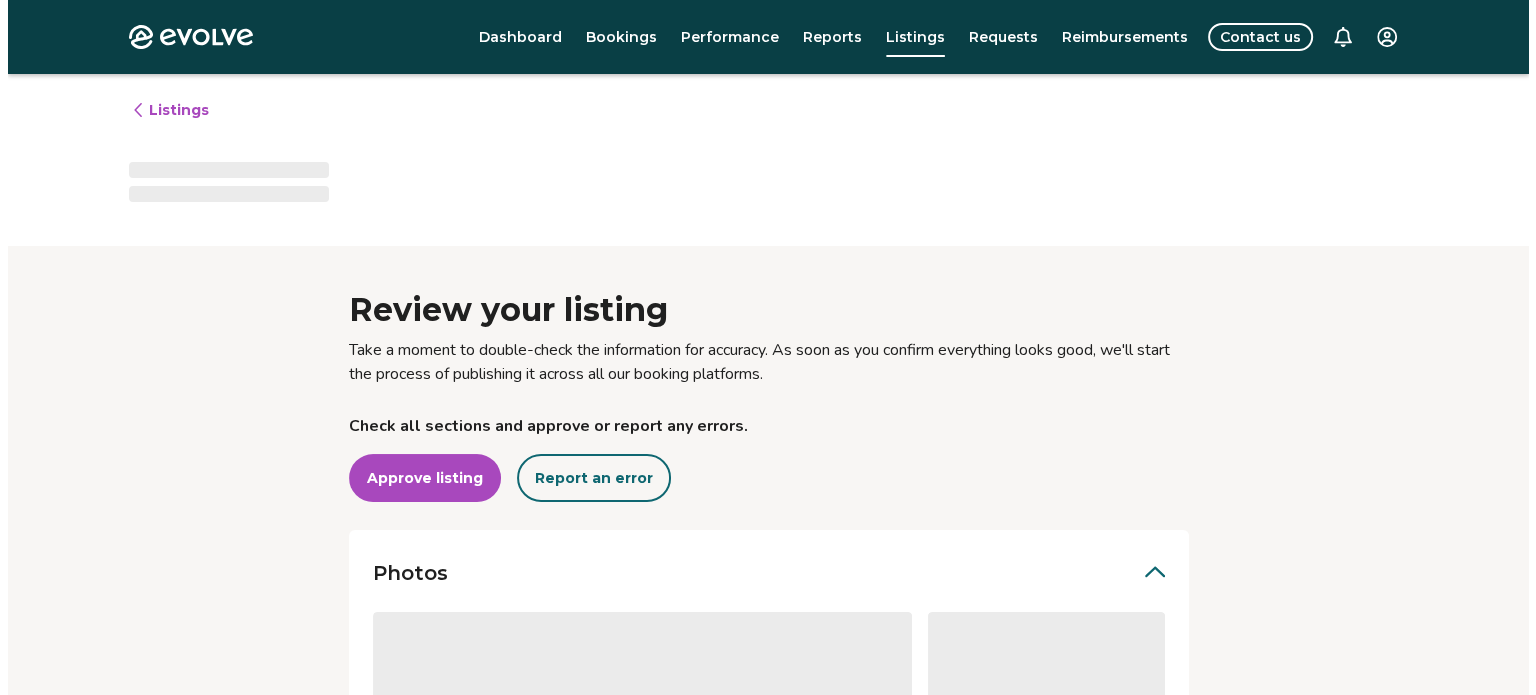 scroll, scrollTop: 402, scrollLeft: 0, axis: vertical 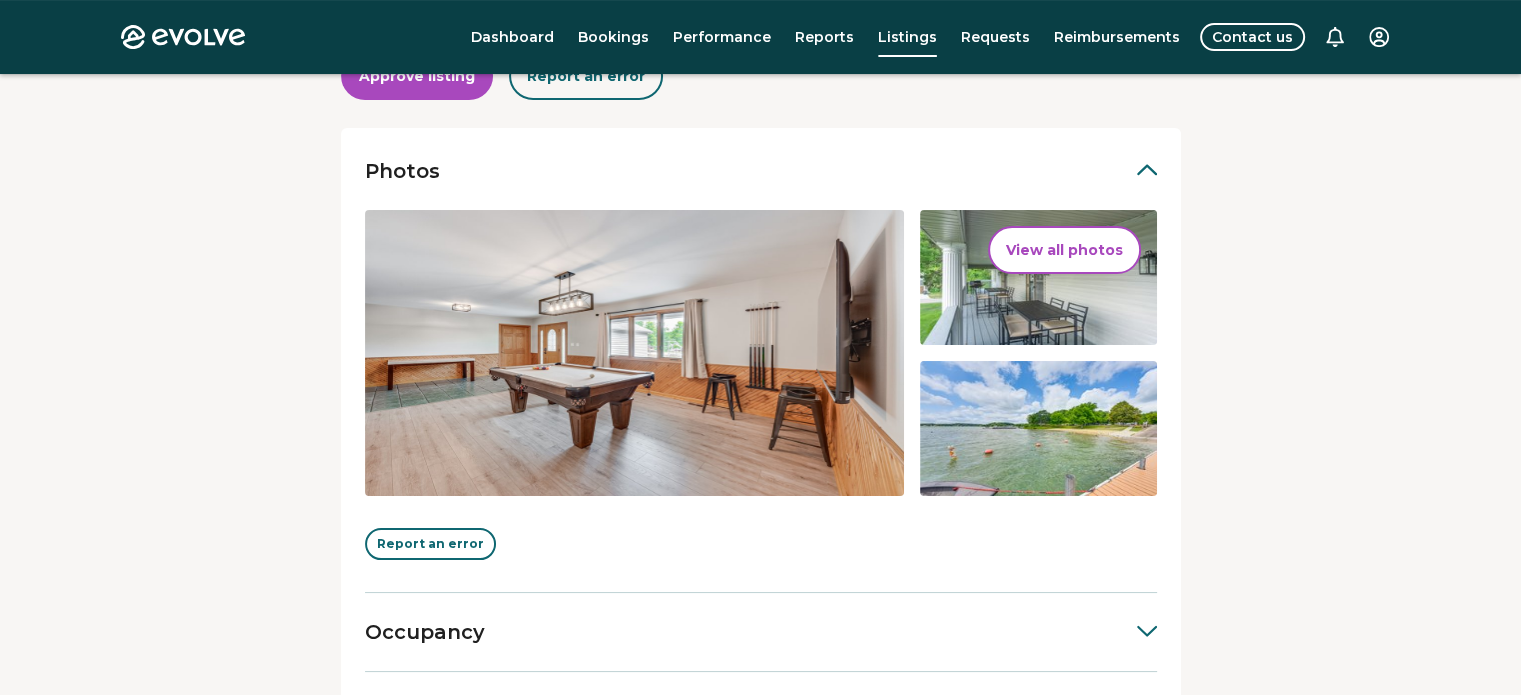 click on "View all photos" at bounding box center [1064, 250] 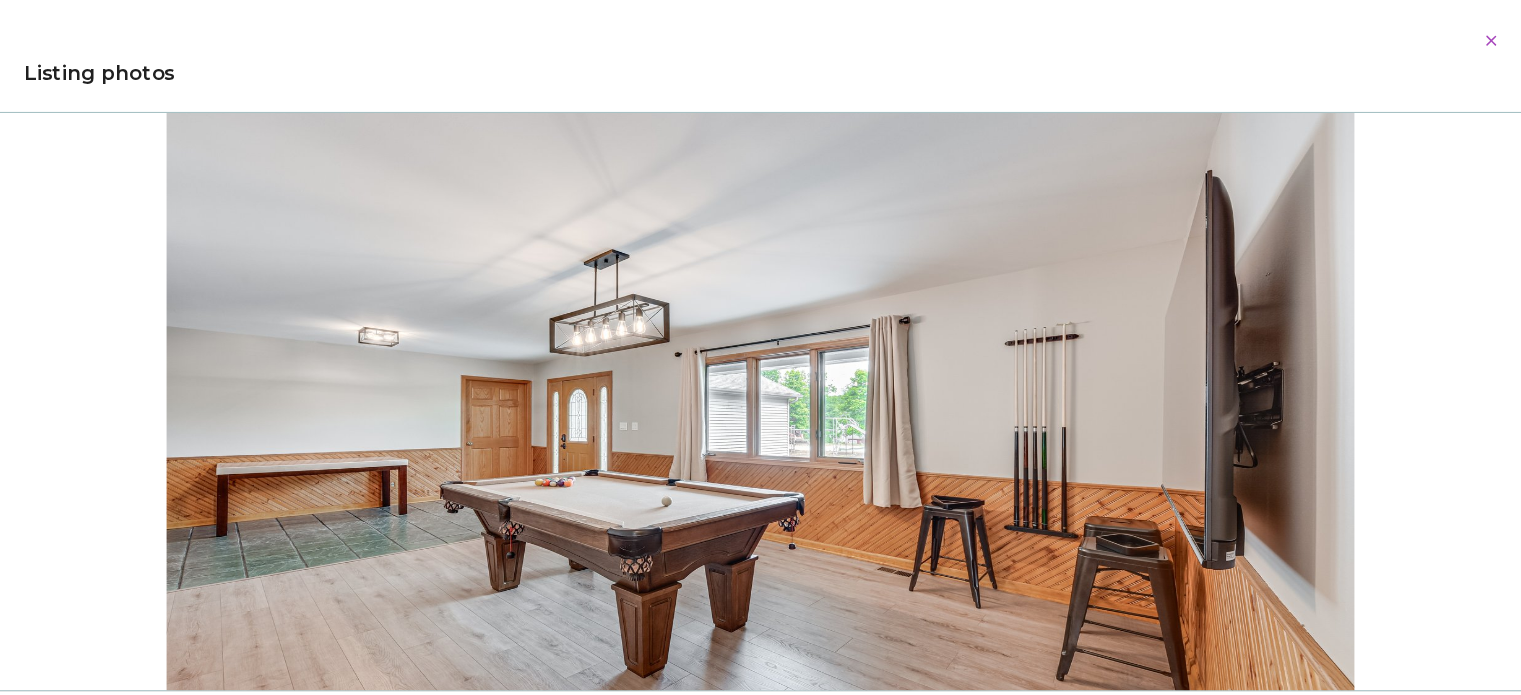 scroll, scrollTop: 0, scrollLeft: 0, axis: both 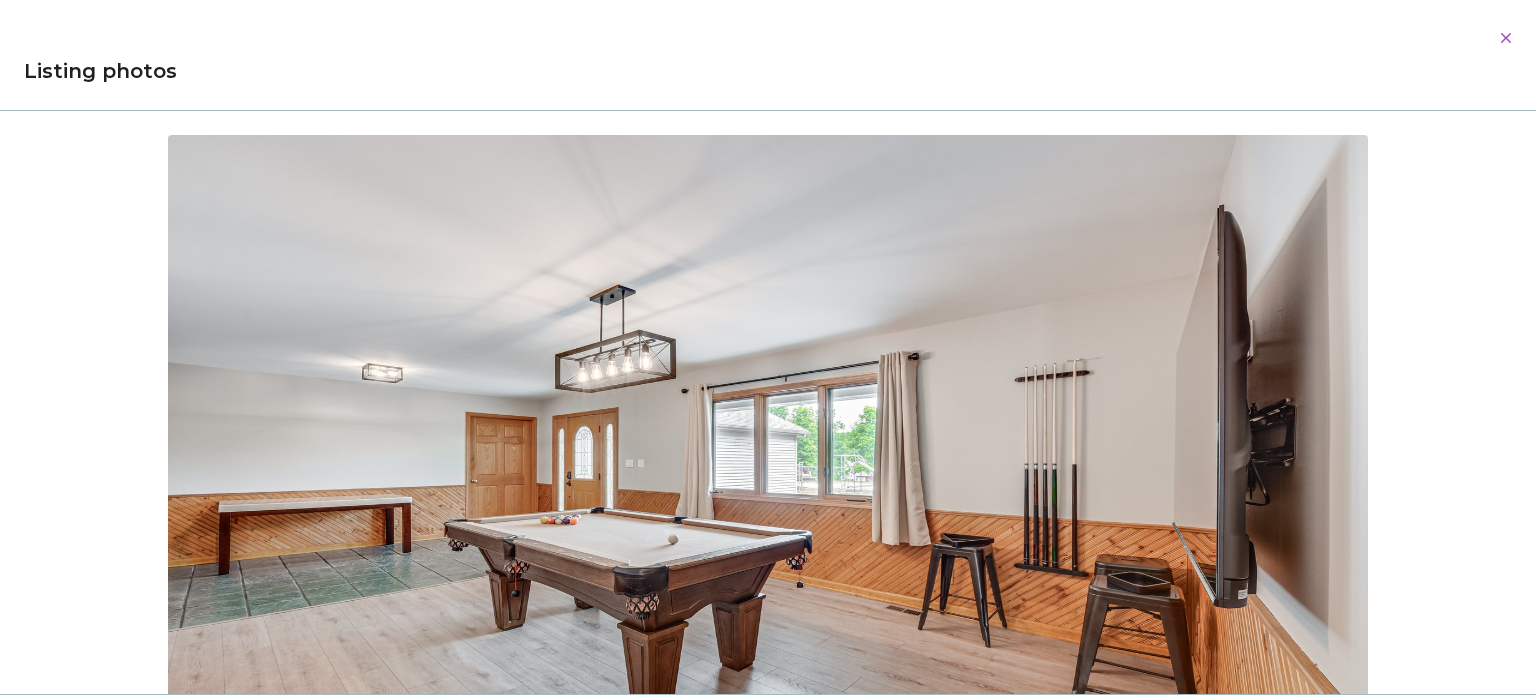 click 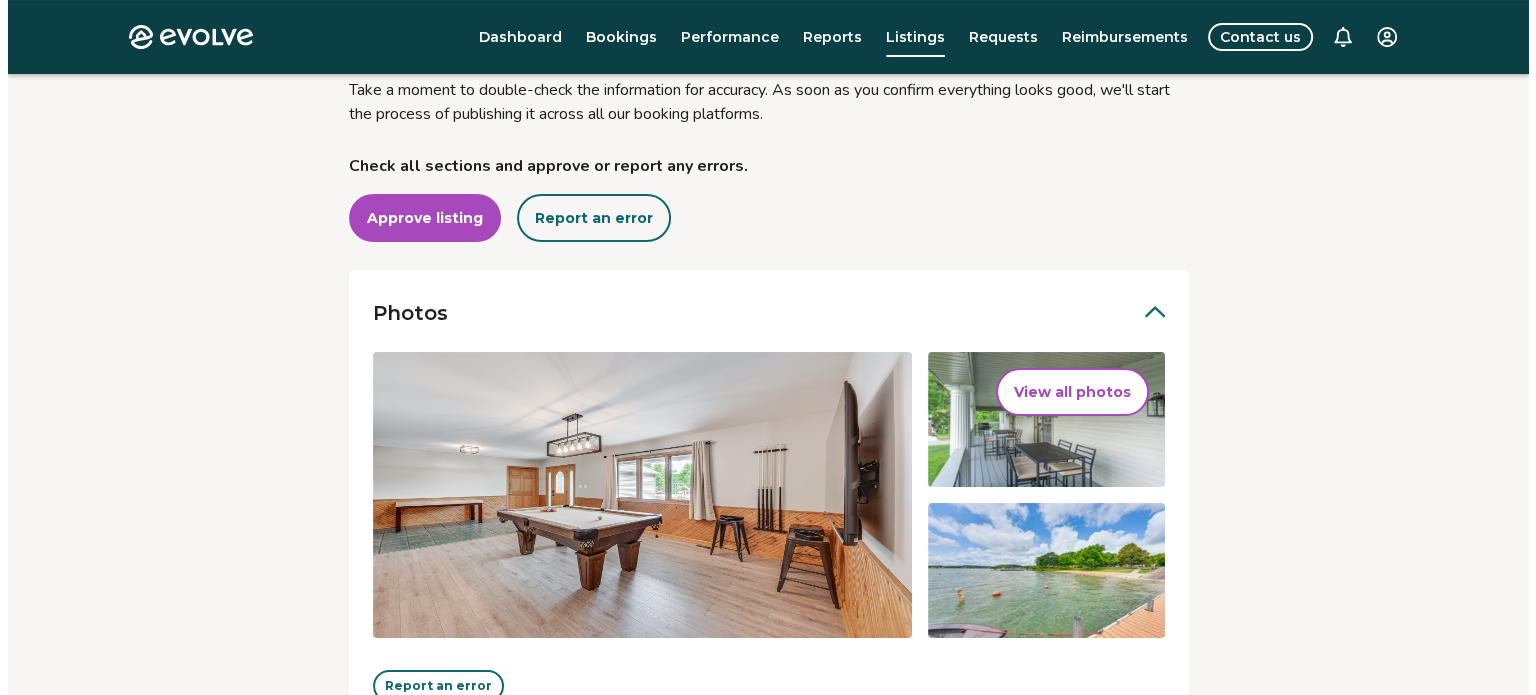 scroll, scrollTop: 260, scrollLeft: 0, axis: vertical 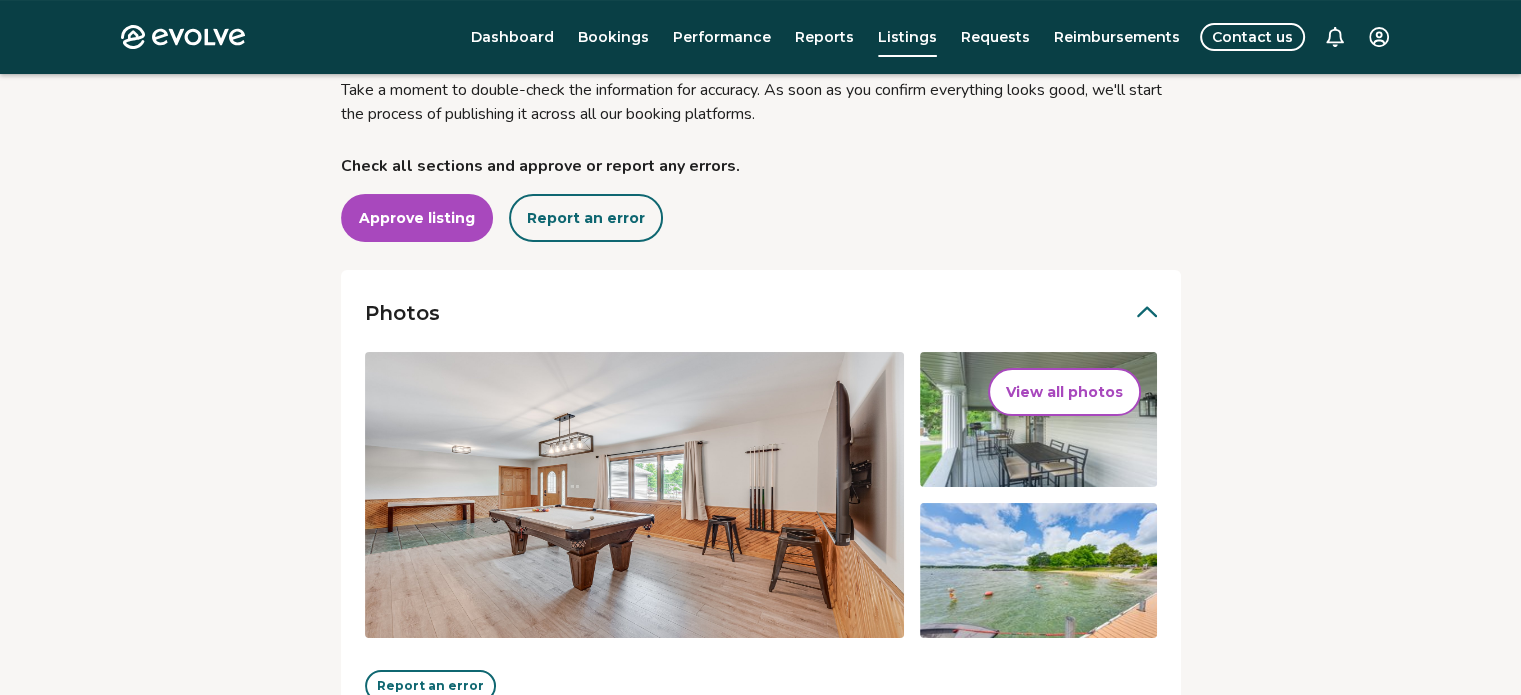 click on "View all photos" at bounding box center [1064, 392] 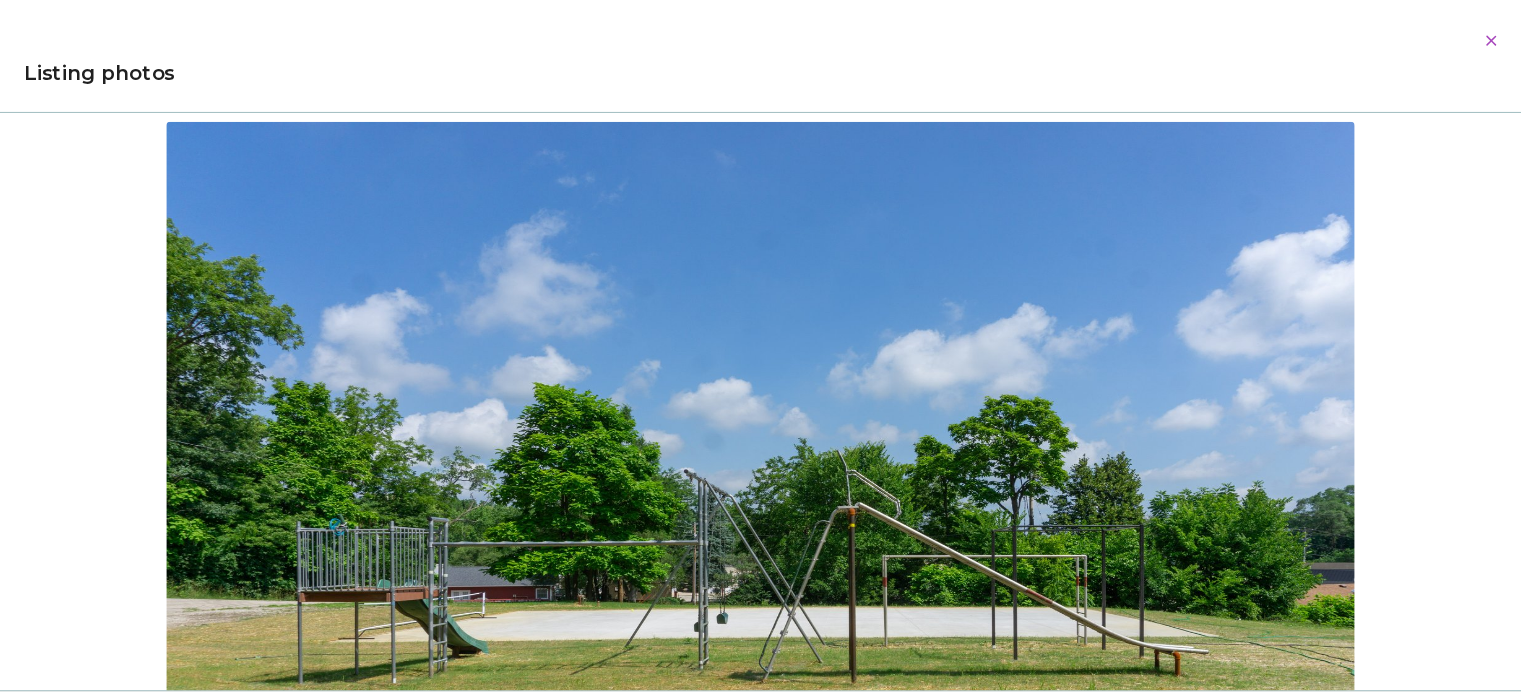 scroll, scrollTop: 24426, scrollLeft: 0, axis: vertical 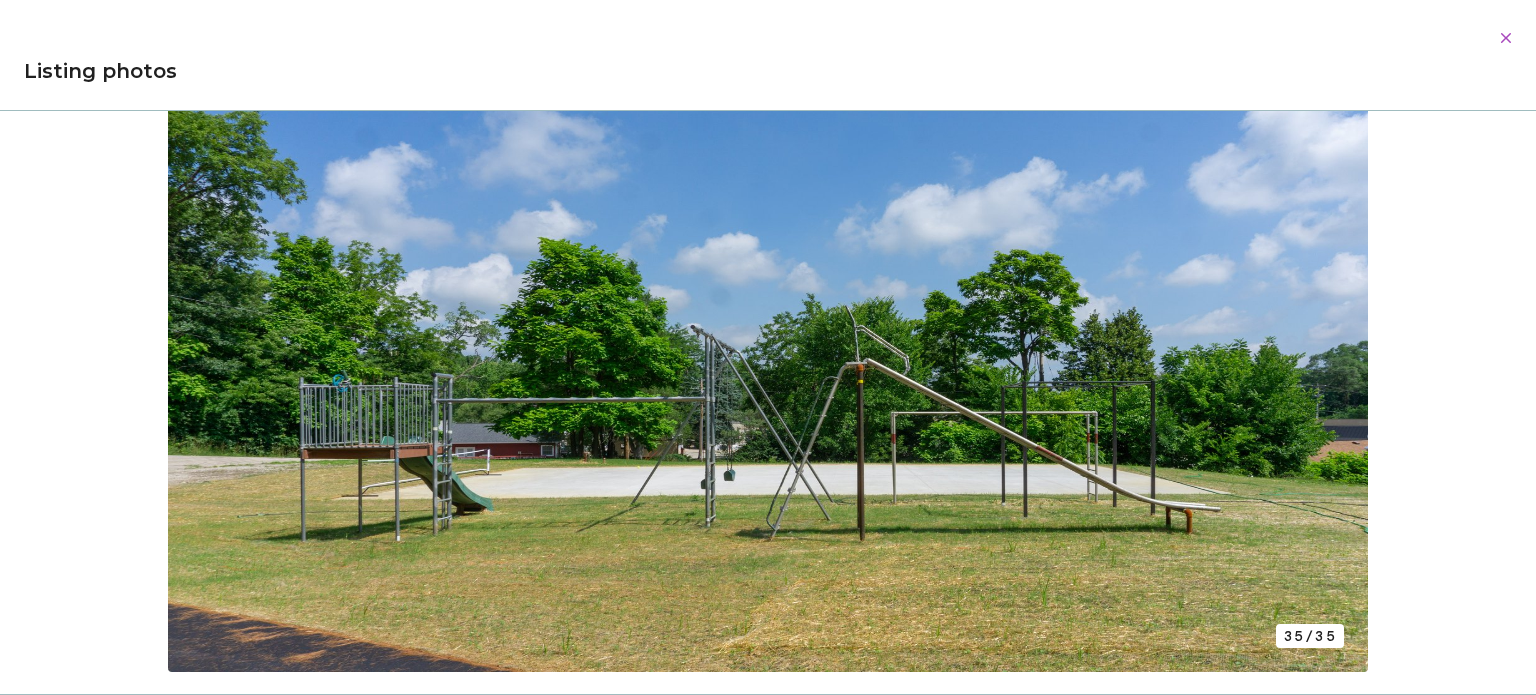 click 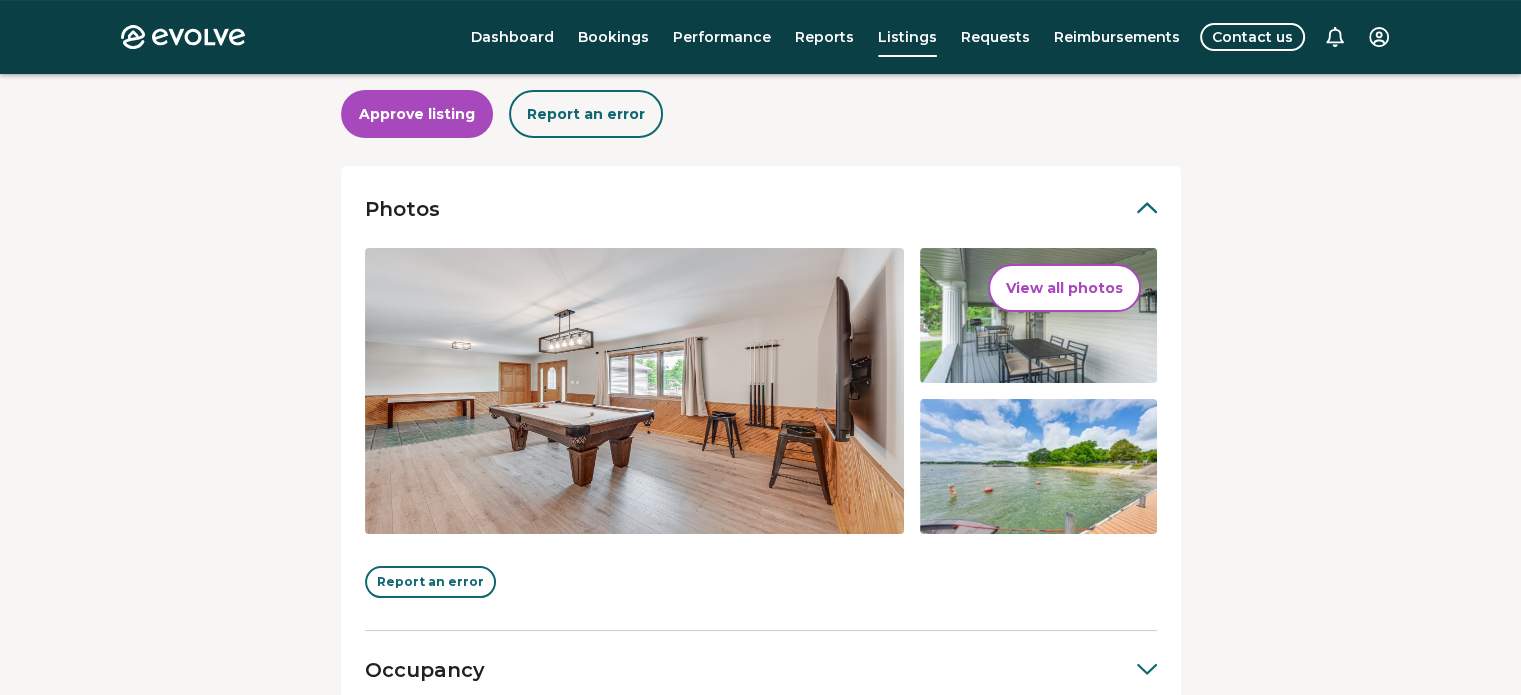 scroll, scrollTop: 676, scrollLeft: 0, axis: vertical 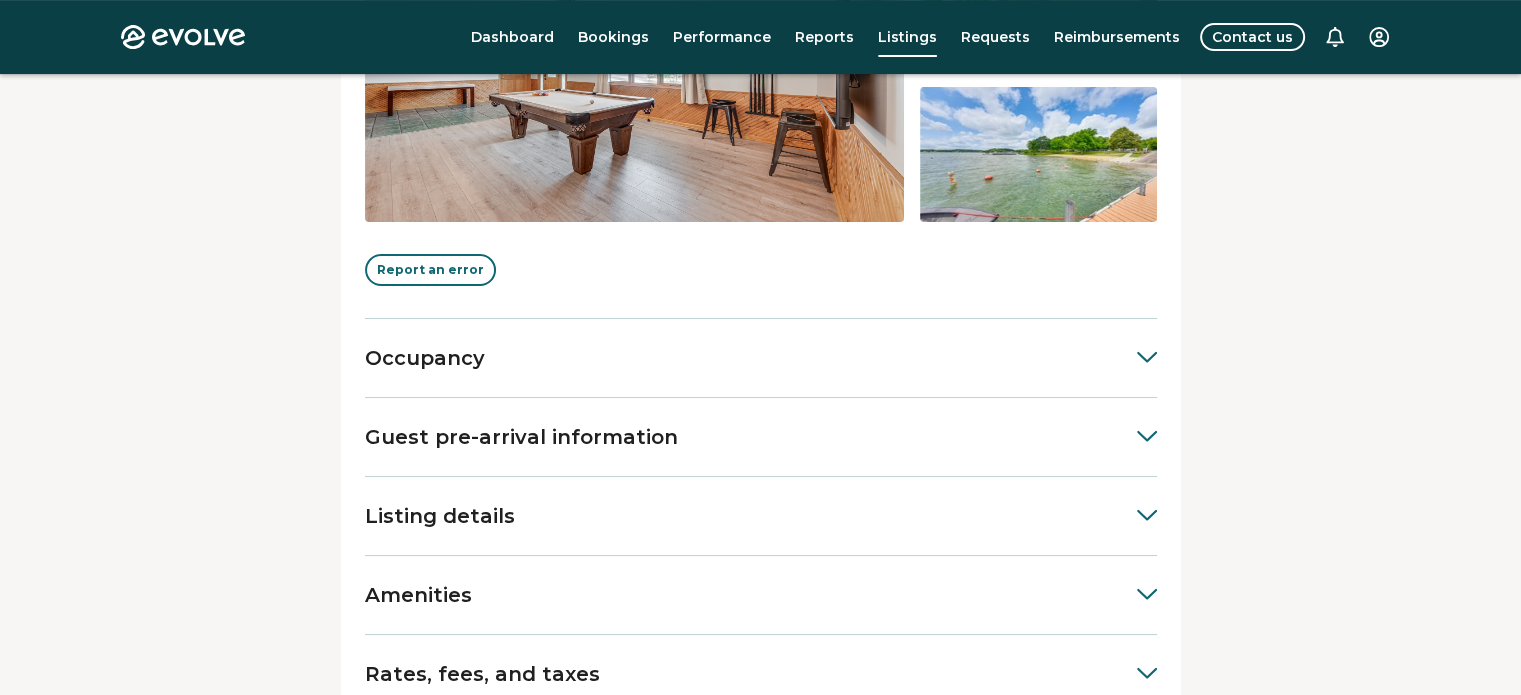click 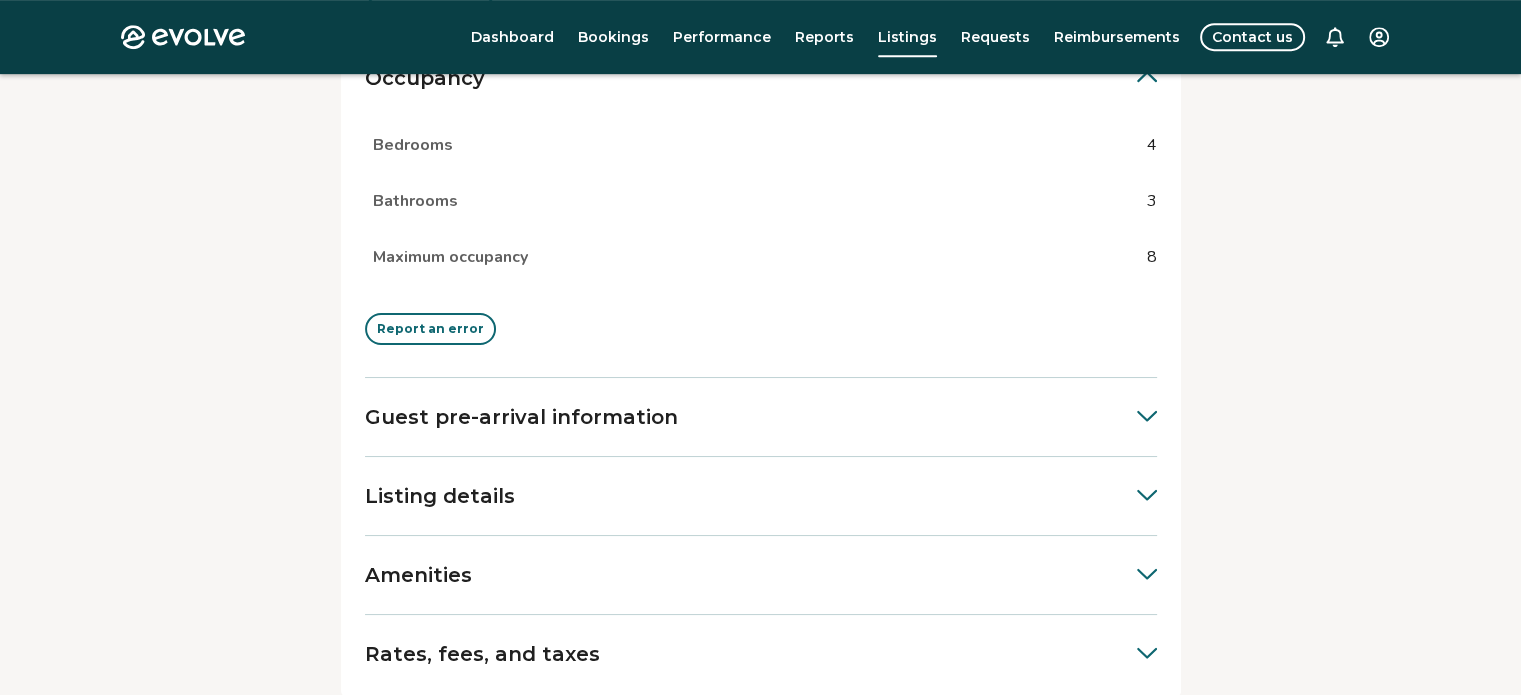 scroll, scrollTop: 966, scrollLeft: 0, axis: vertical 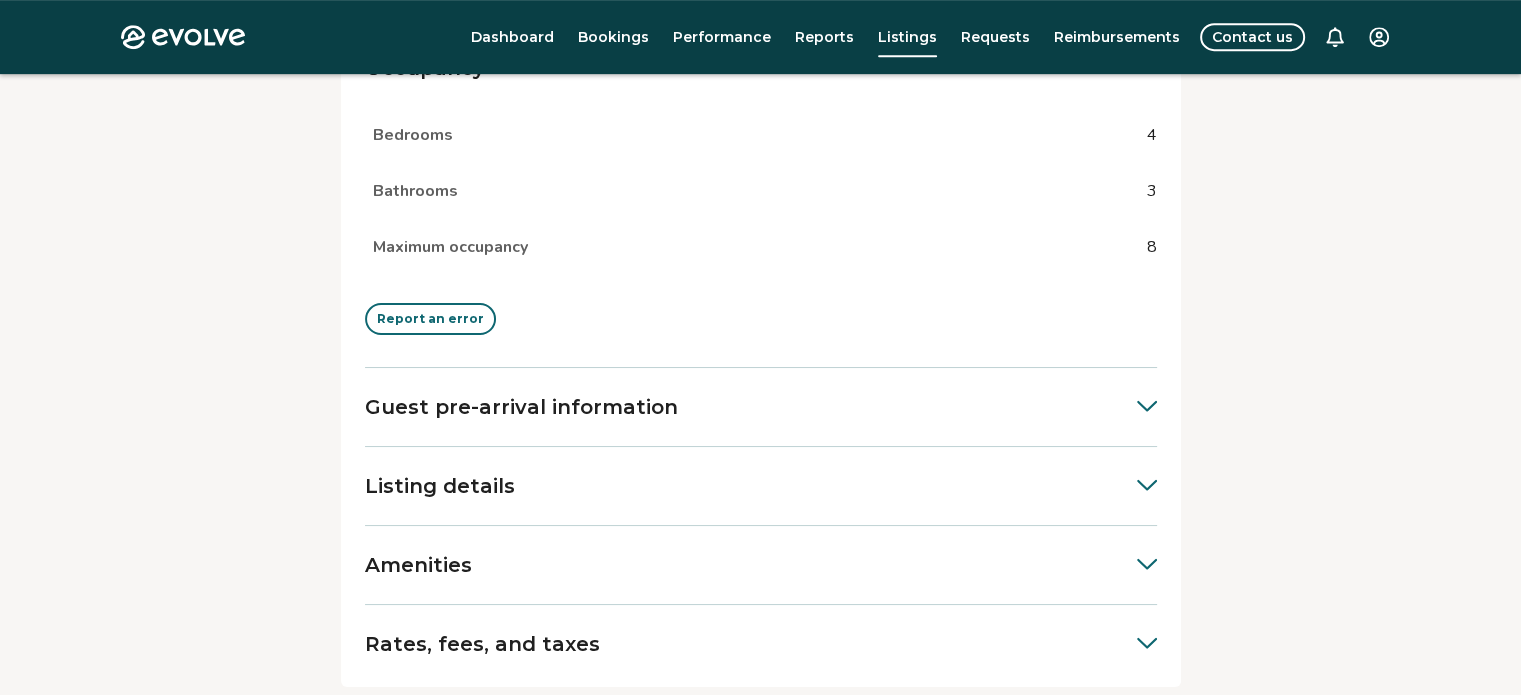 click at bounding box center [1137, 404] 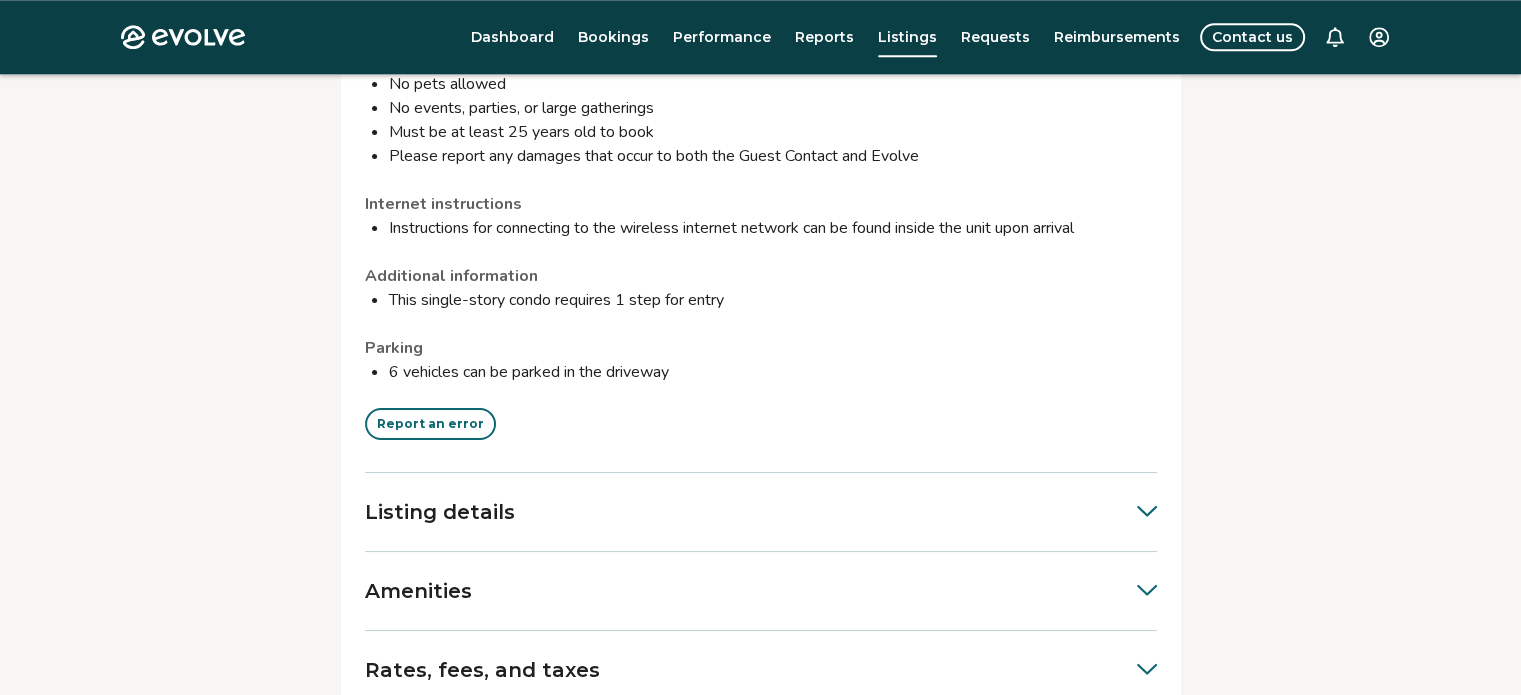 scroll, scrollTop: 2292, scrollLeft: 0, axis: vertical 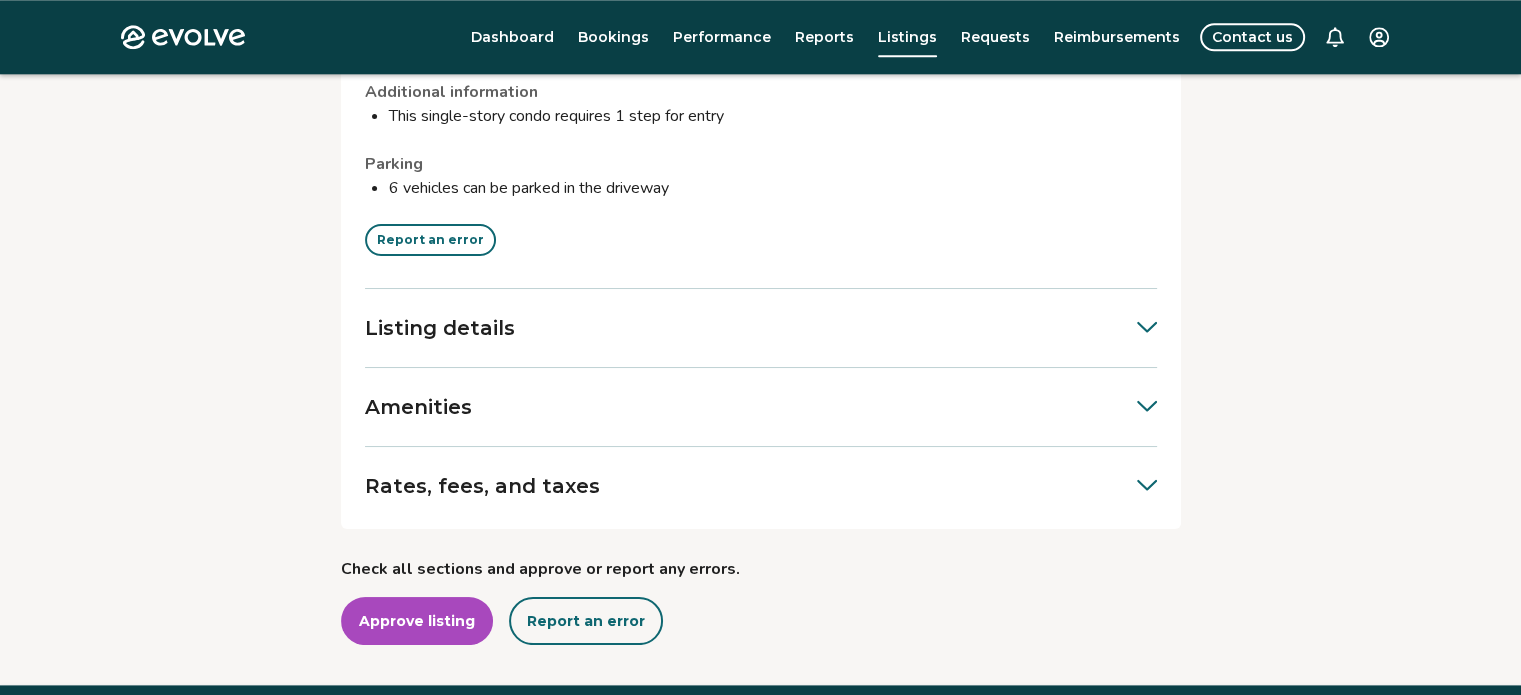 click at bounding box center (1137, 325) 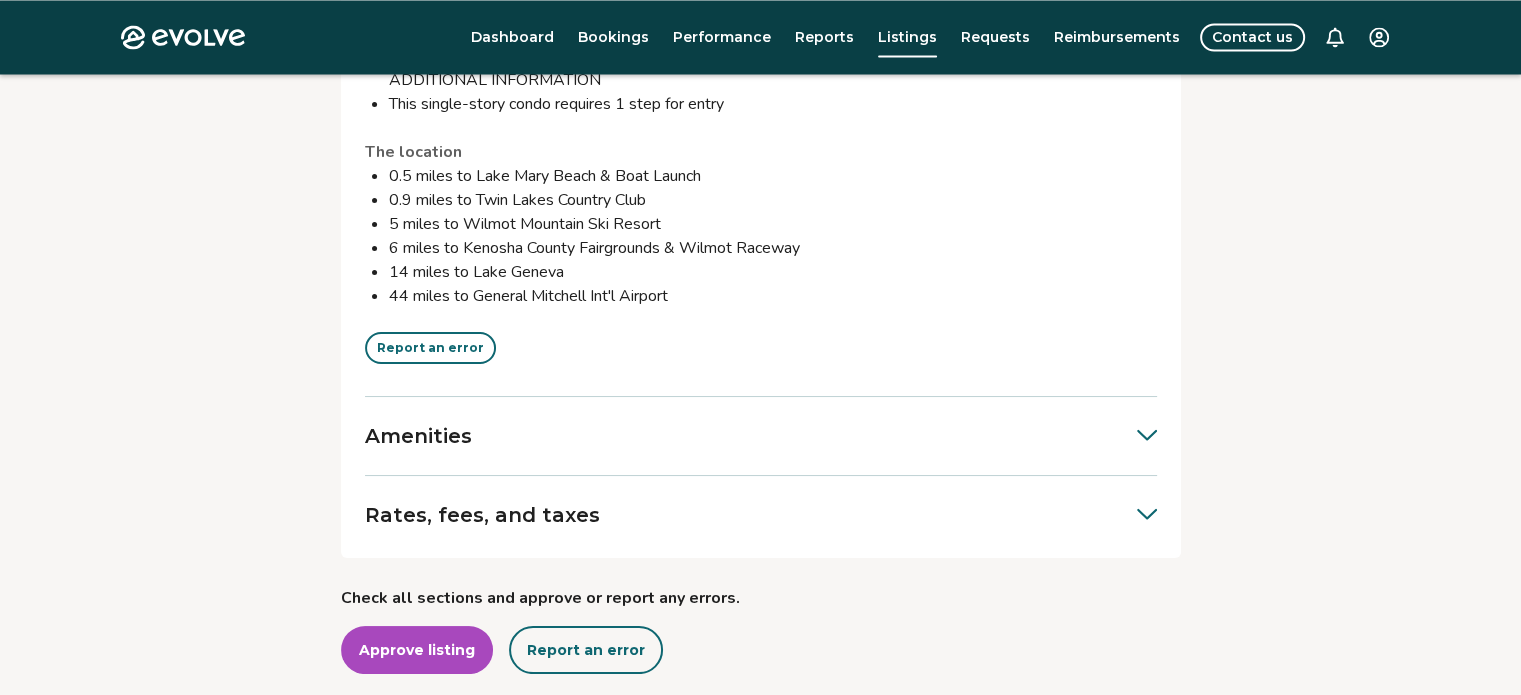 scroll, scrollTop: 3955, scrollLeft: 0, axis: vertical 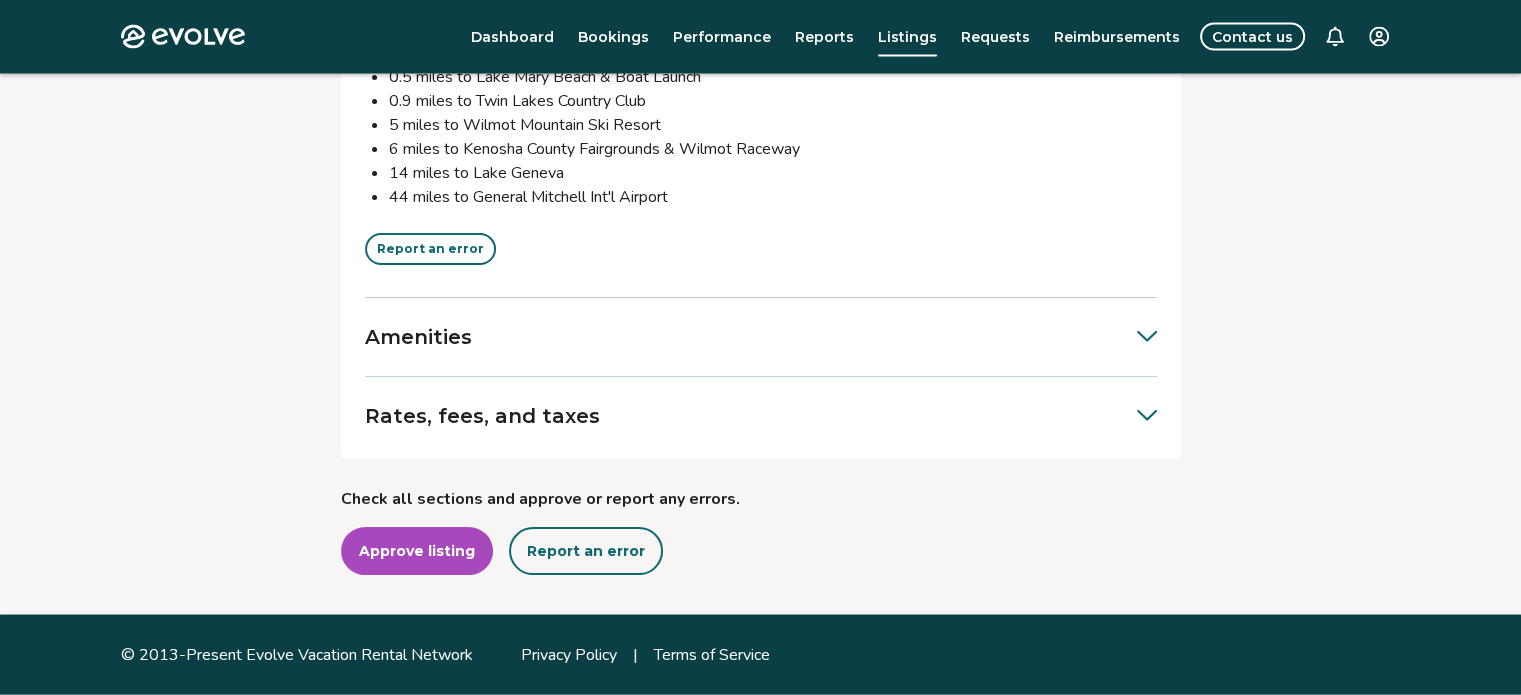 click on "Amenities" at bounding box center (761, 337) 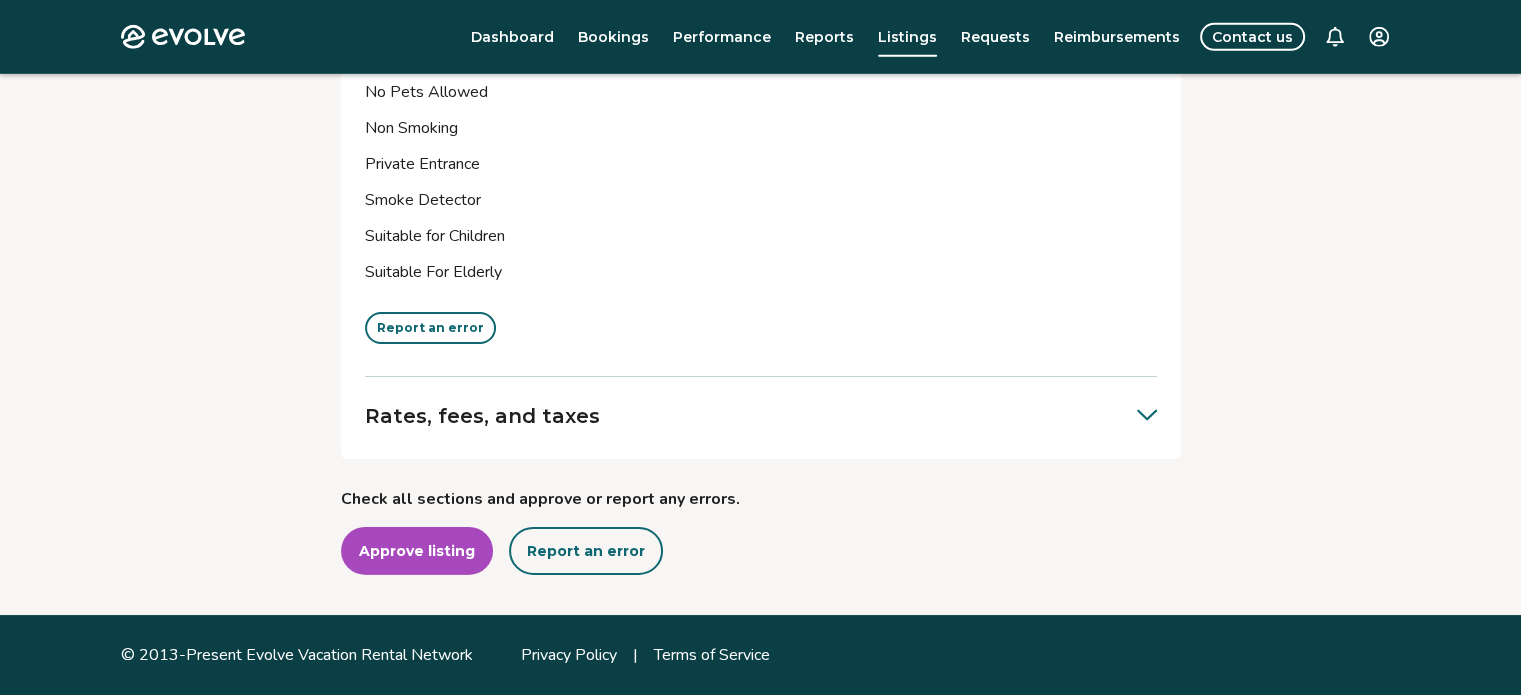 scroll, scrollTop: 6273, scrollLeft: 0, axis: vertical 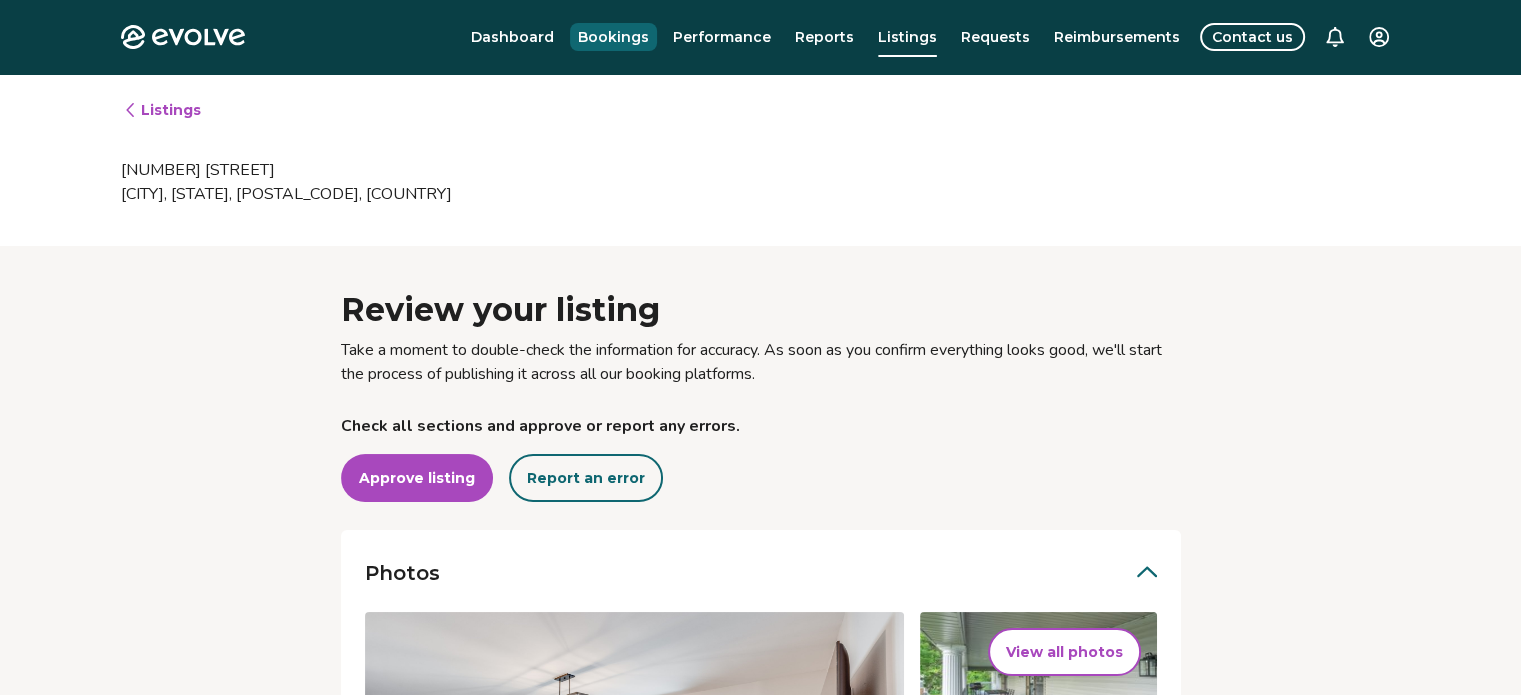 click on "Bookings" at bounding box center (613, 37) 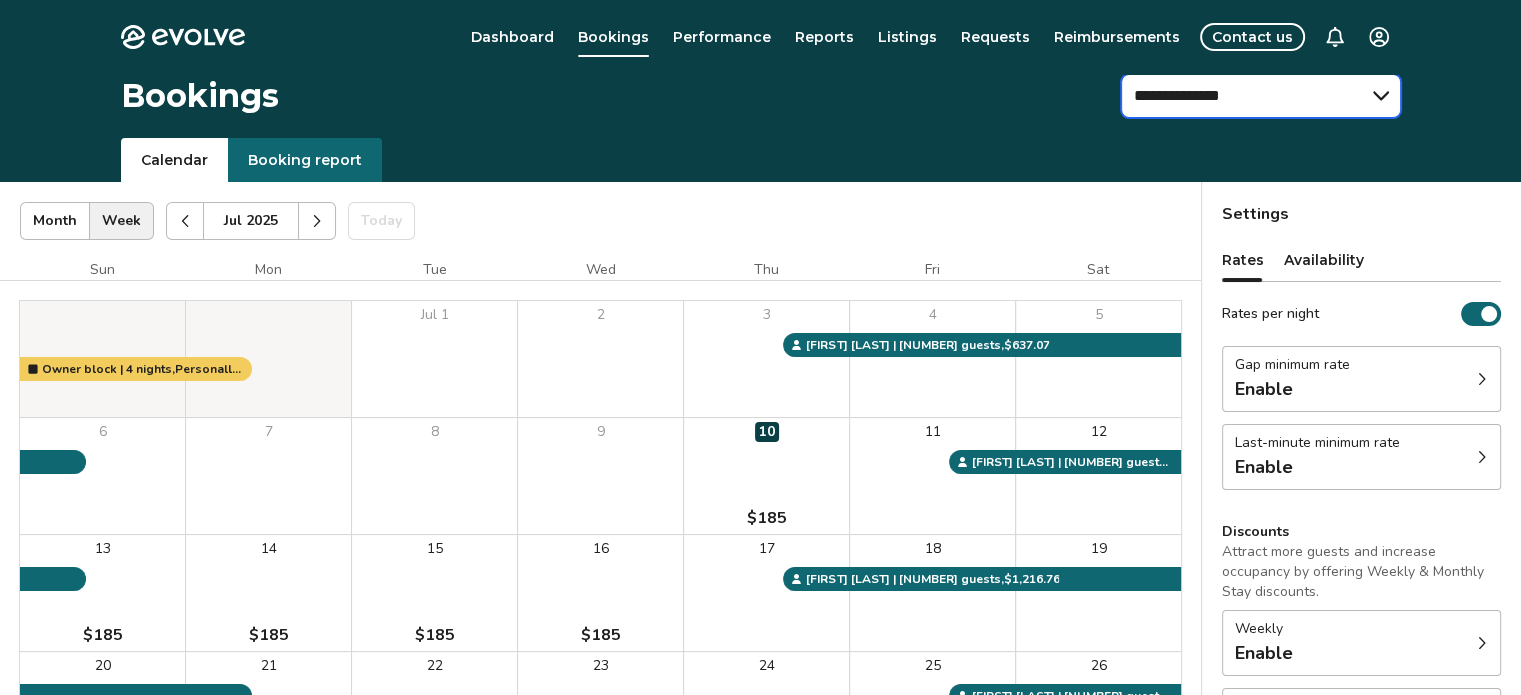 click on "**********" at bounding box center [1261, 96] 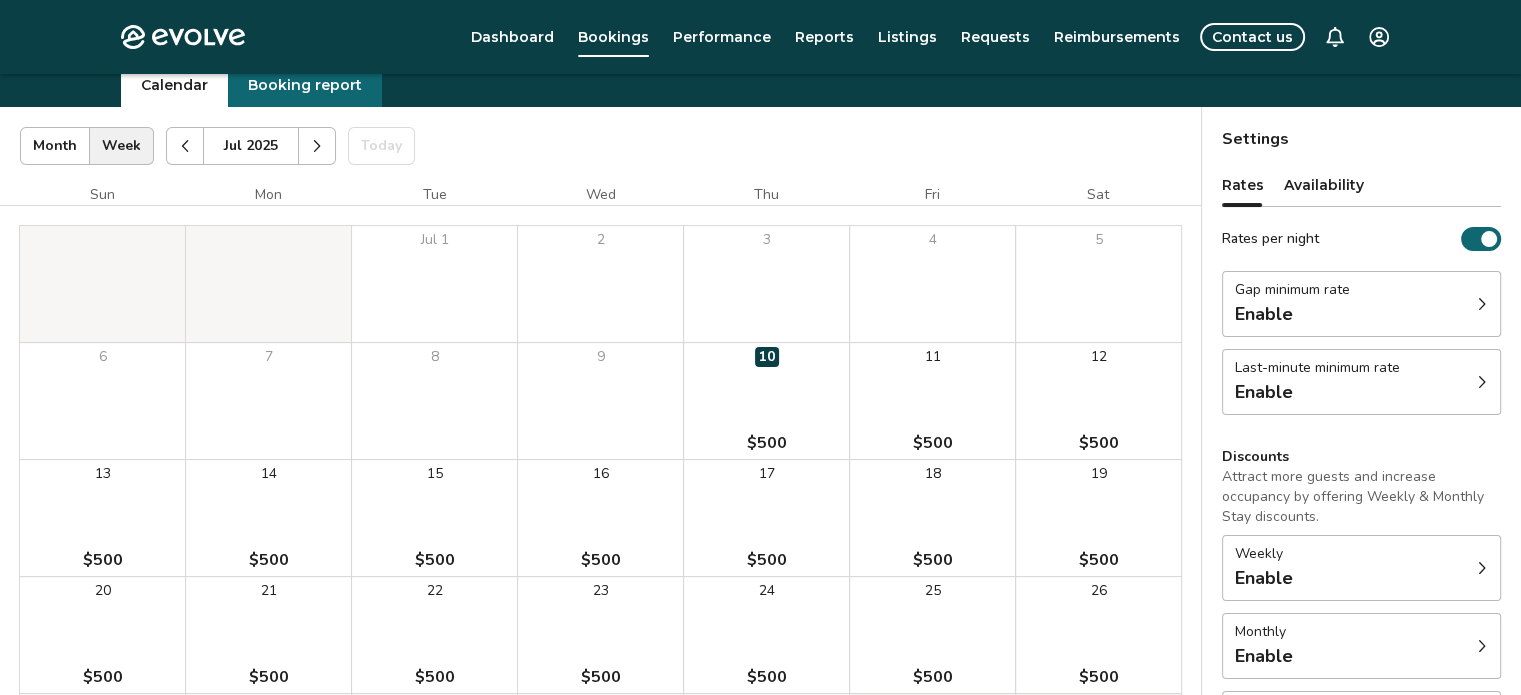 scroll, scrollTop: 339, scrollLeft: 0, axis: vertical 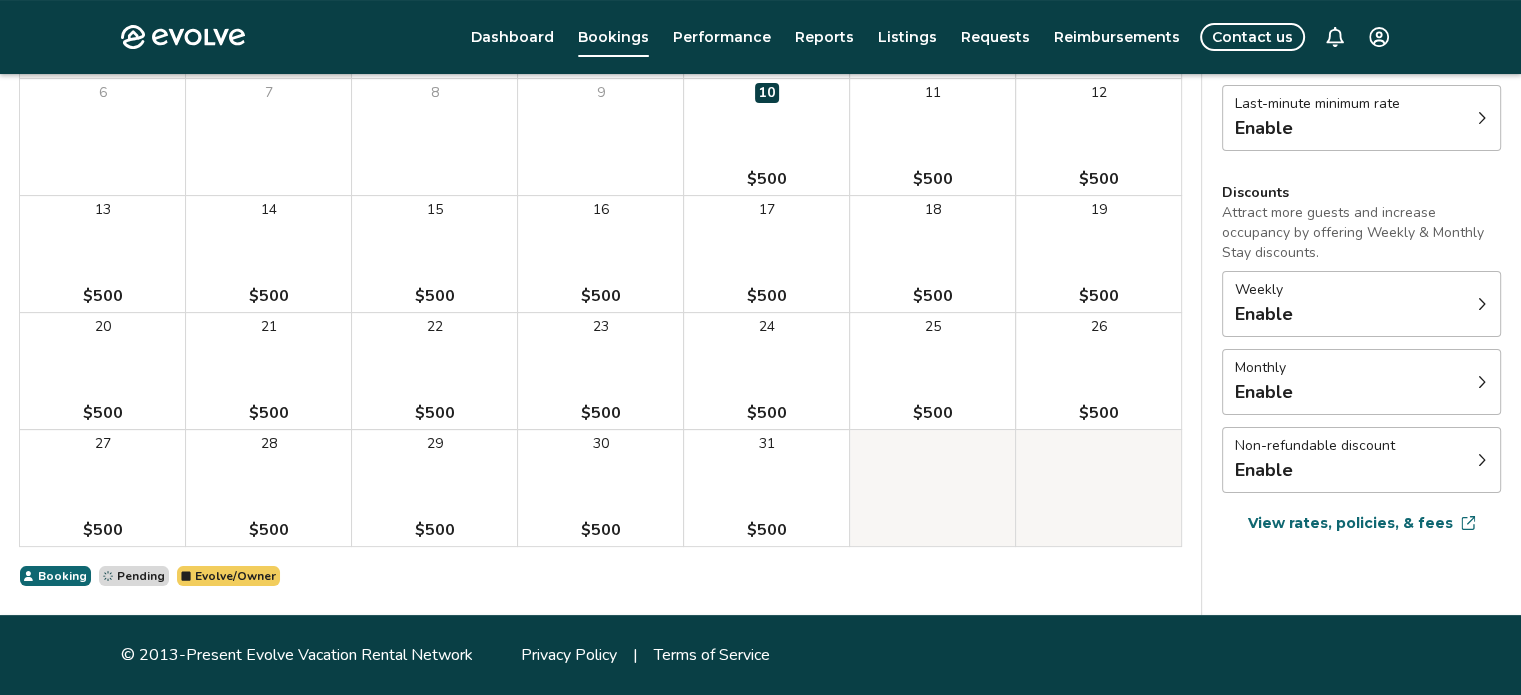 click on "Enable" at bounding box center (1315, 470) 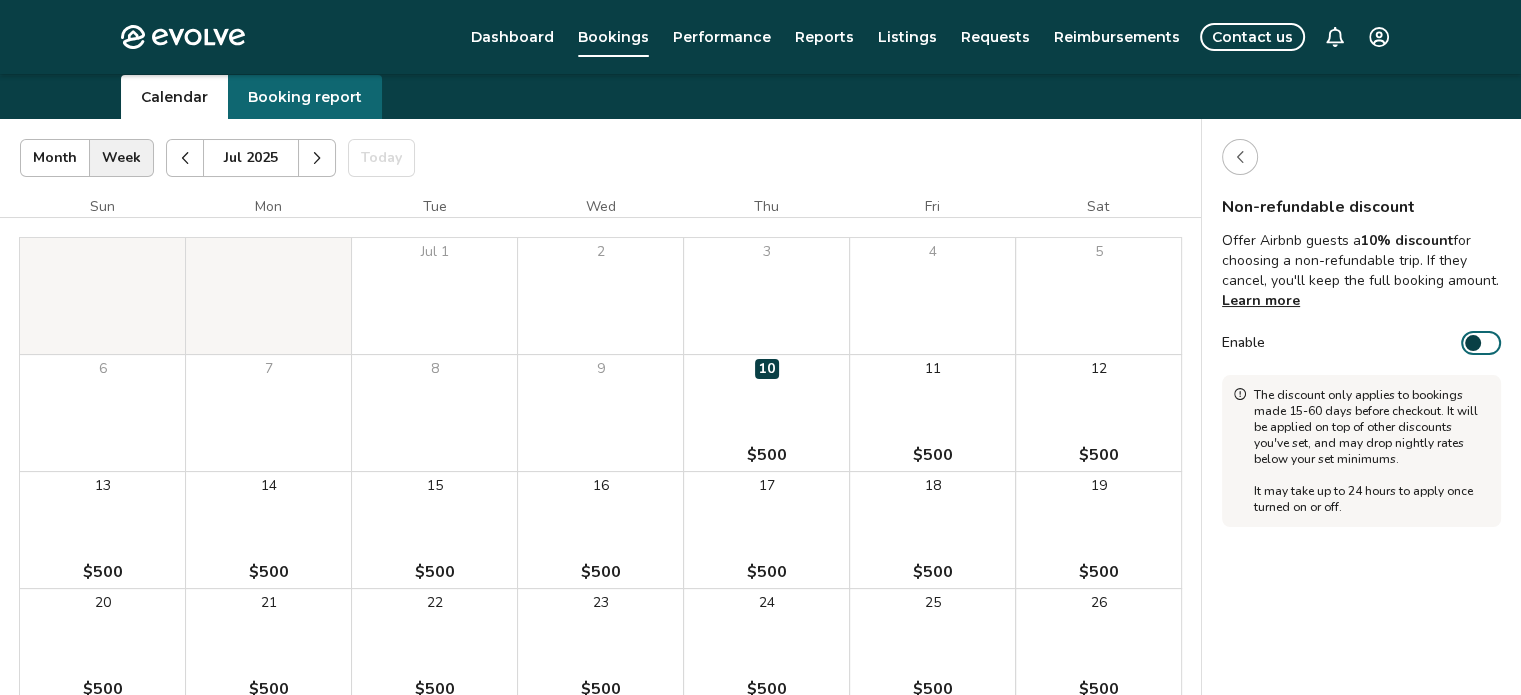 scroll, scrollTop: 64, scrollLeft: 0, axis: vertical 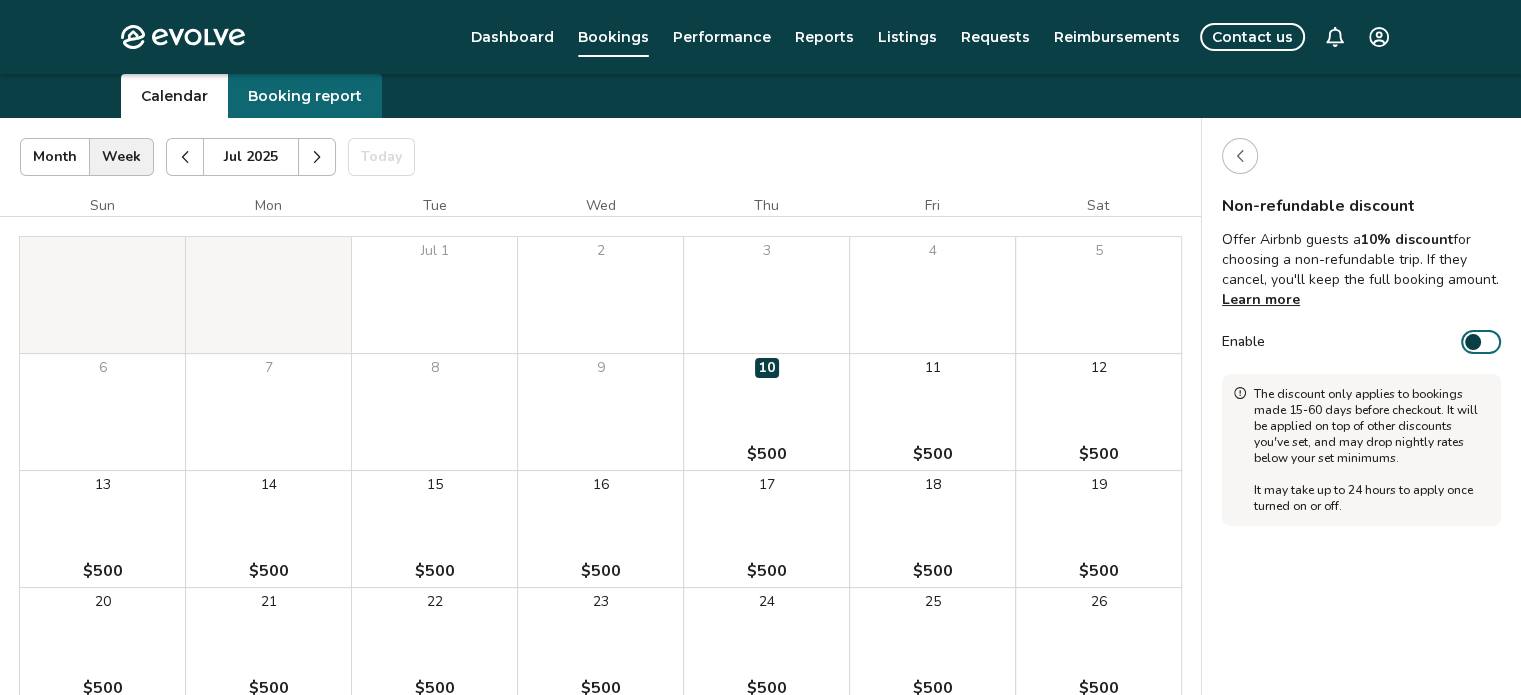 click on "Enable" at bounding box center (1481, 342) 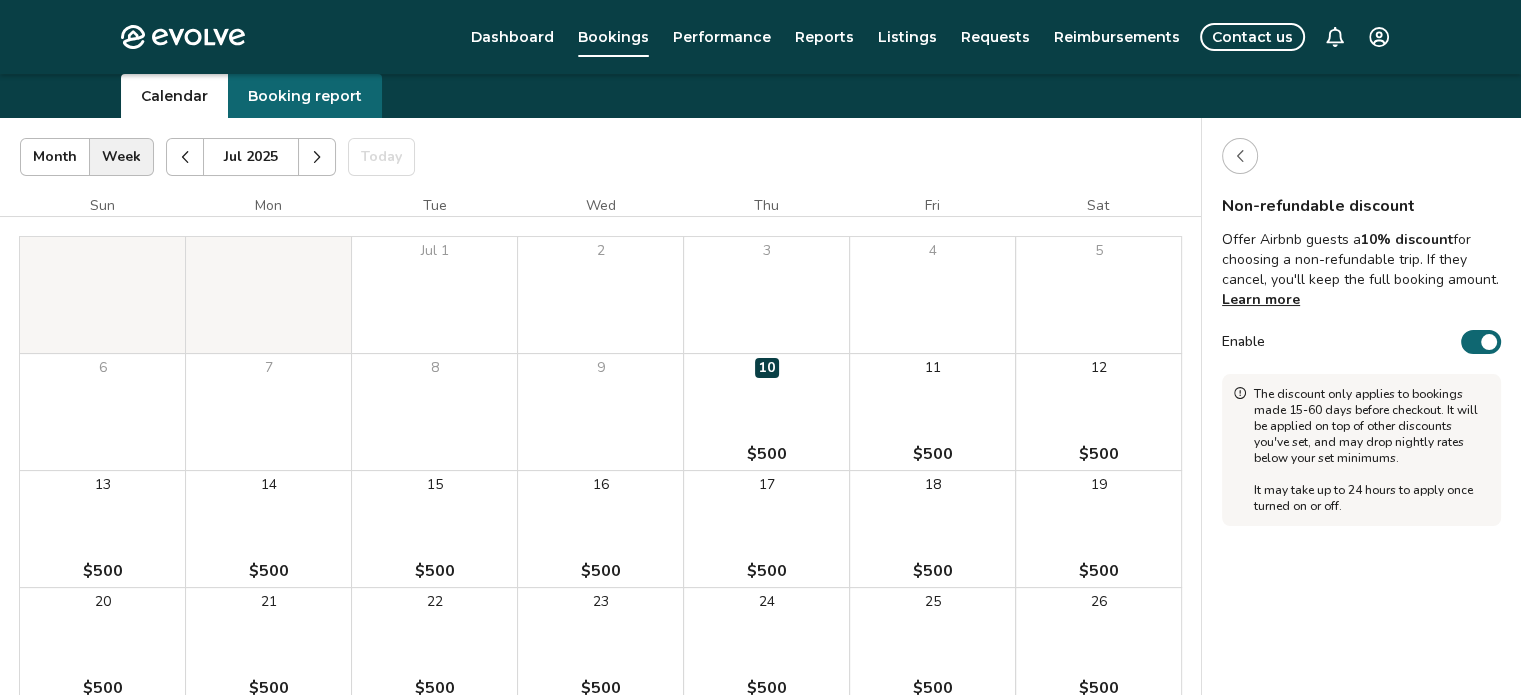 click at bounding box center (1240, 156) 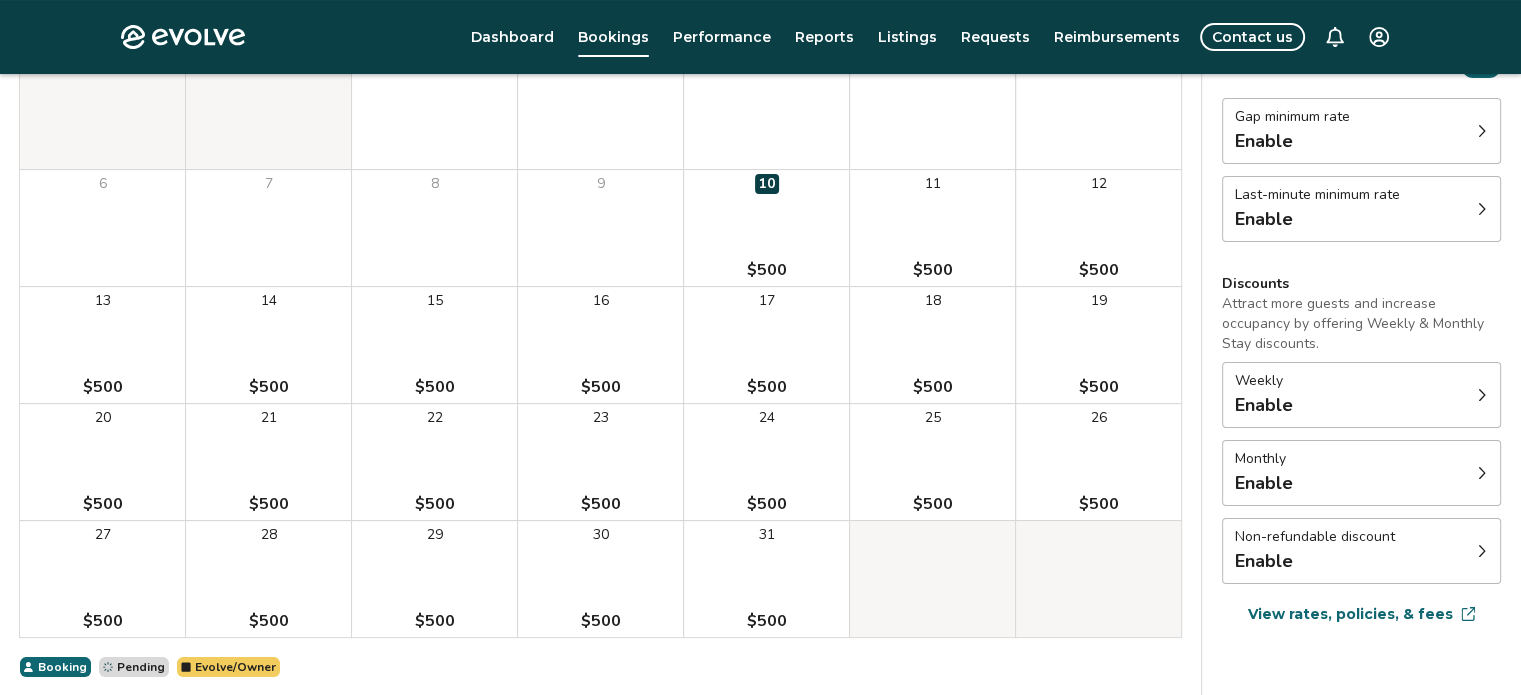 scroll, scrollTop: 304, scrollLeft: 0, axis: vertical 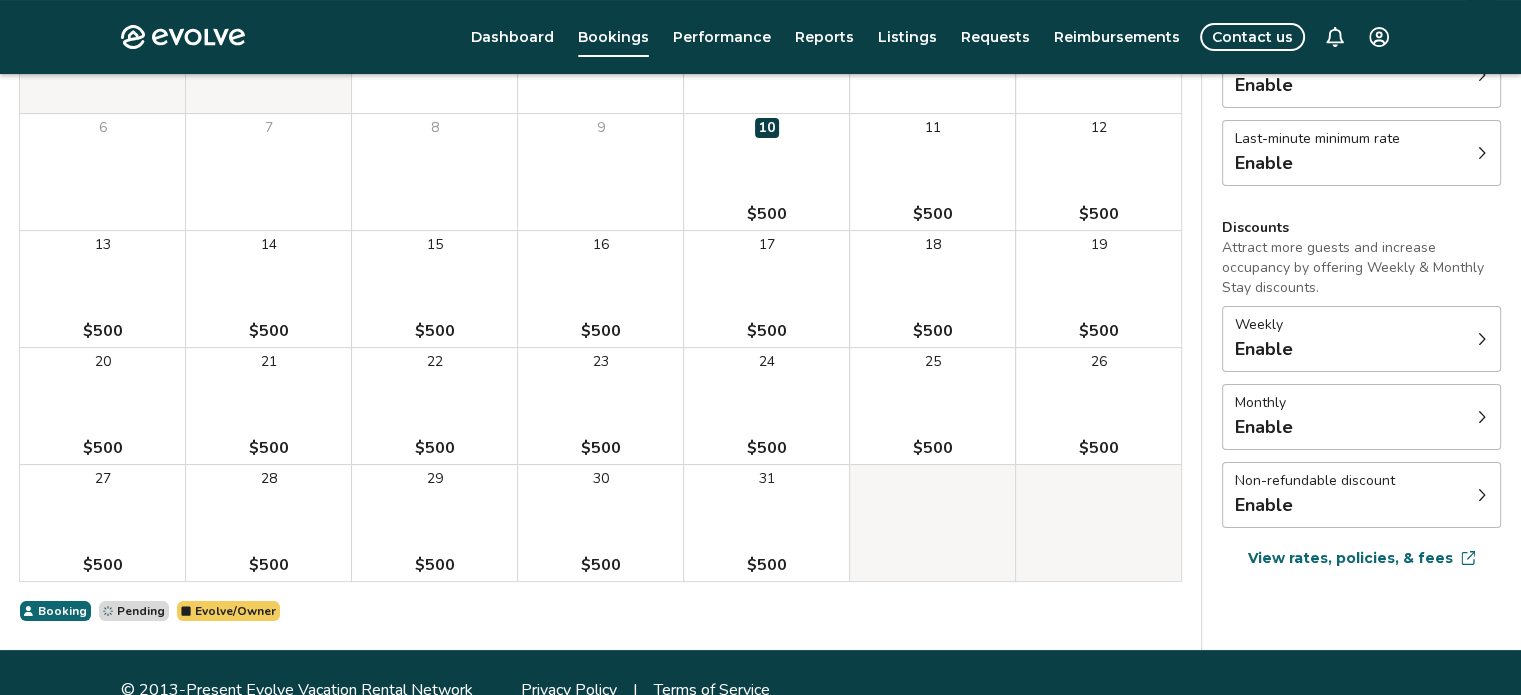 click on "Enable" at bounding box center [1315, 505] 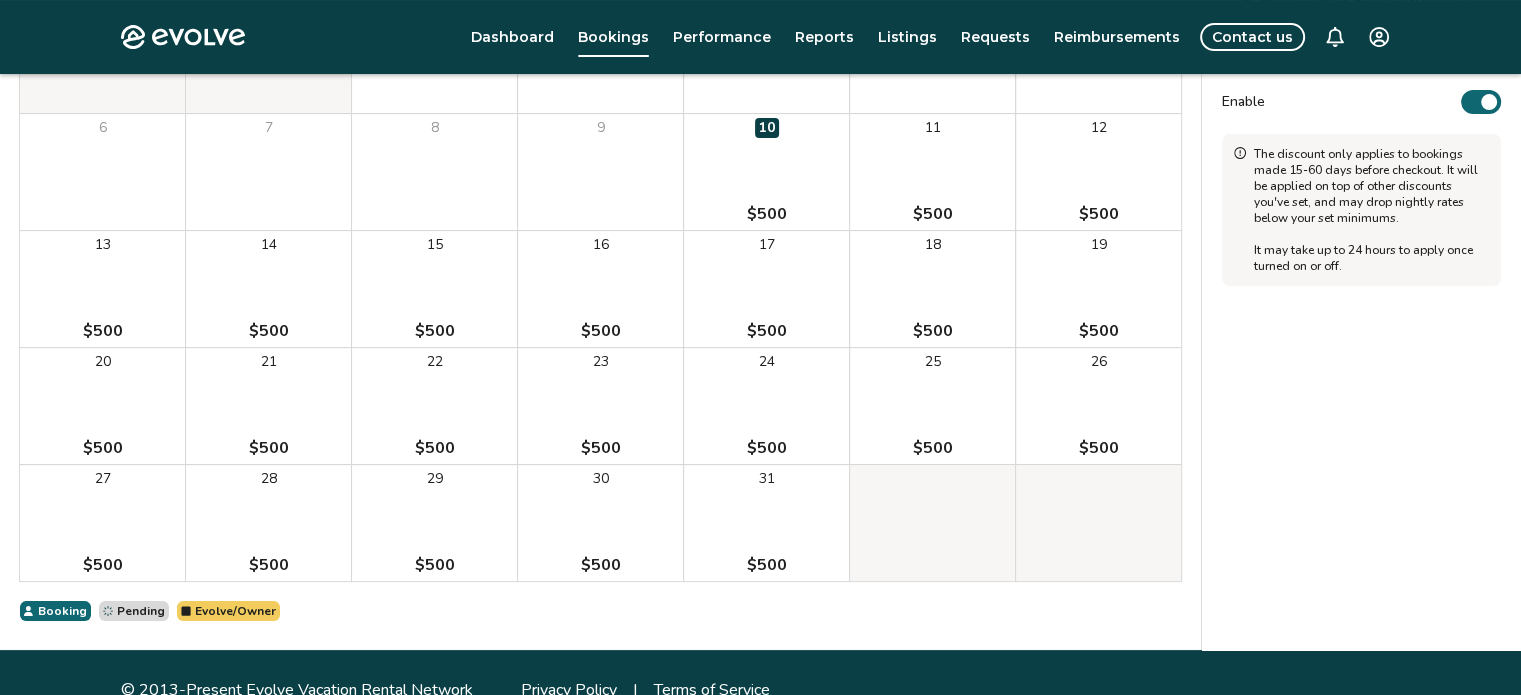 click at bounding box center [1489, 102] 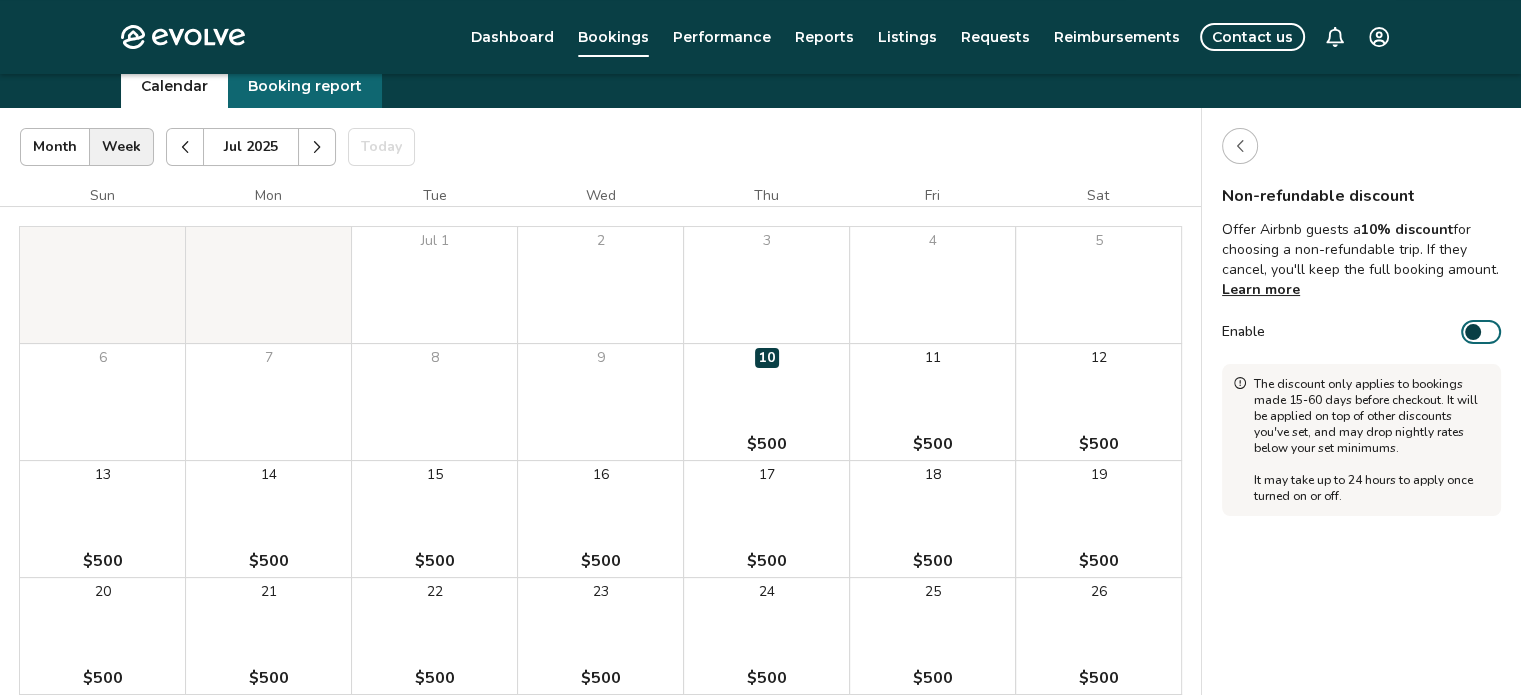 scroll, scrollTop: 49, scrollLeft: 0, axis: vertical 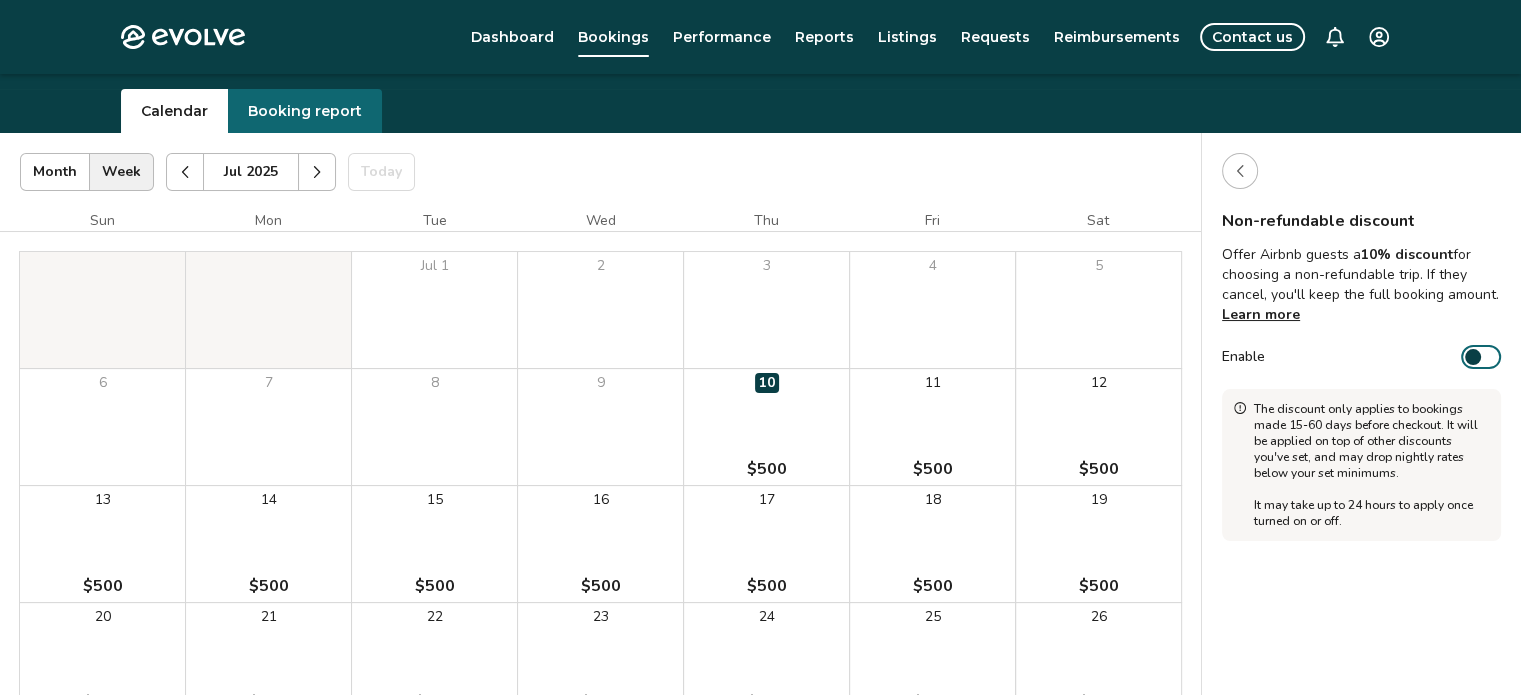 click at bounding box center (1240, 171) 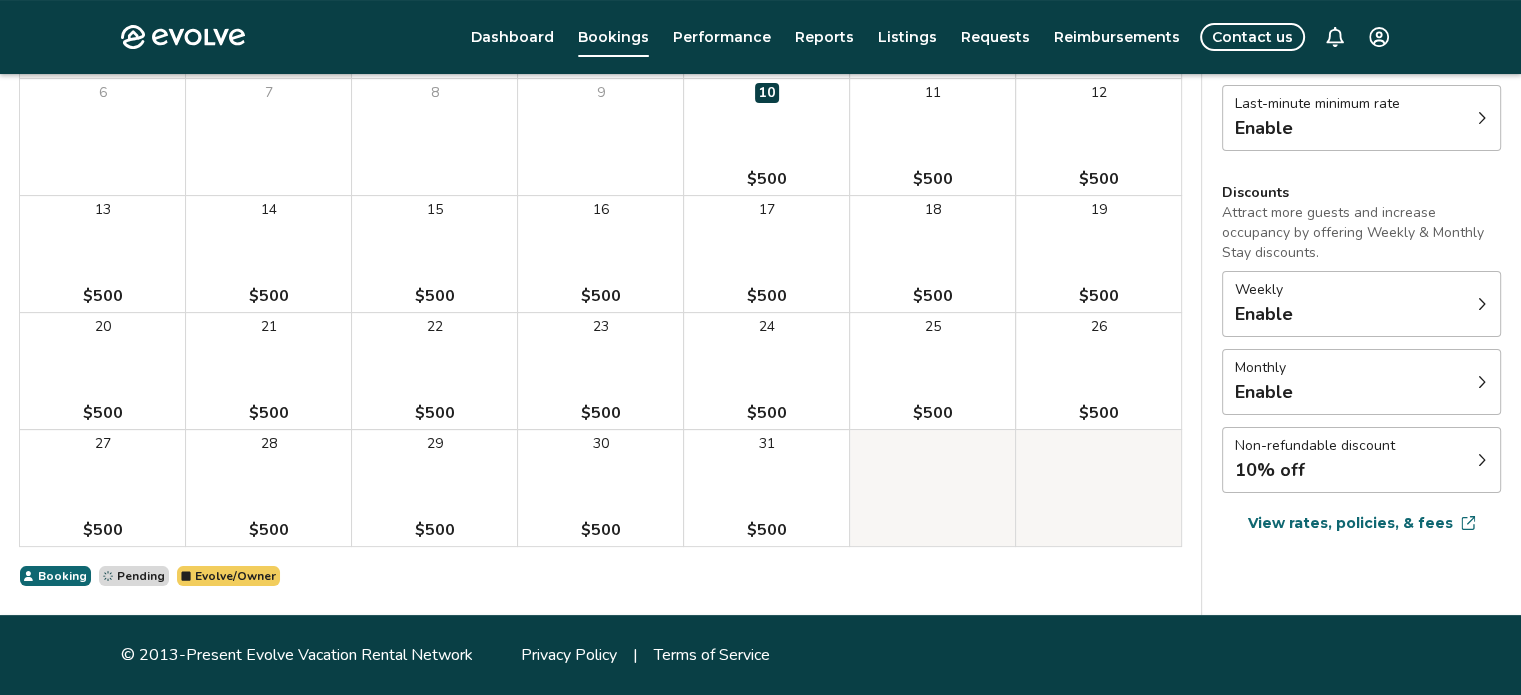scroll, scrollTop: 338, scrollLeft: 0, axis: vertical 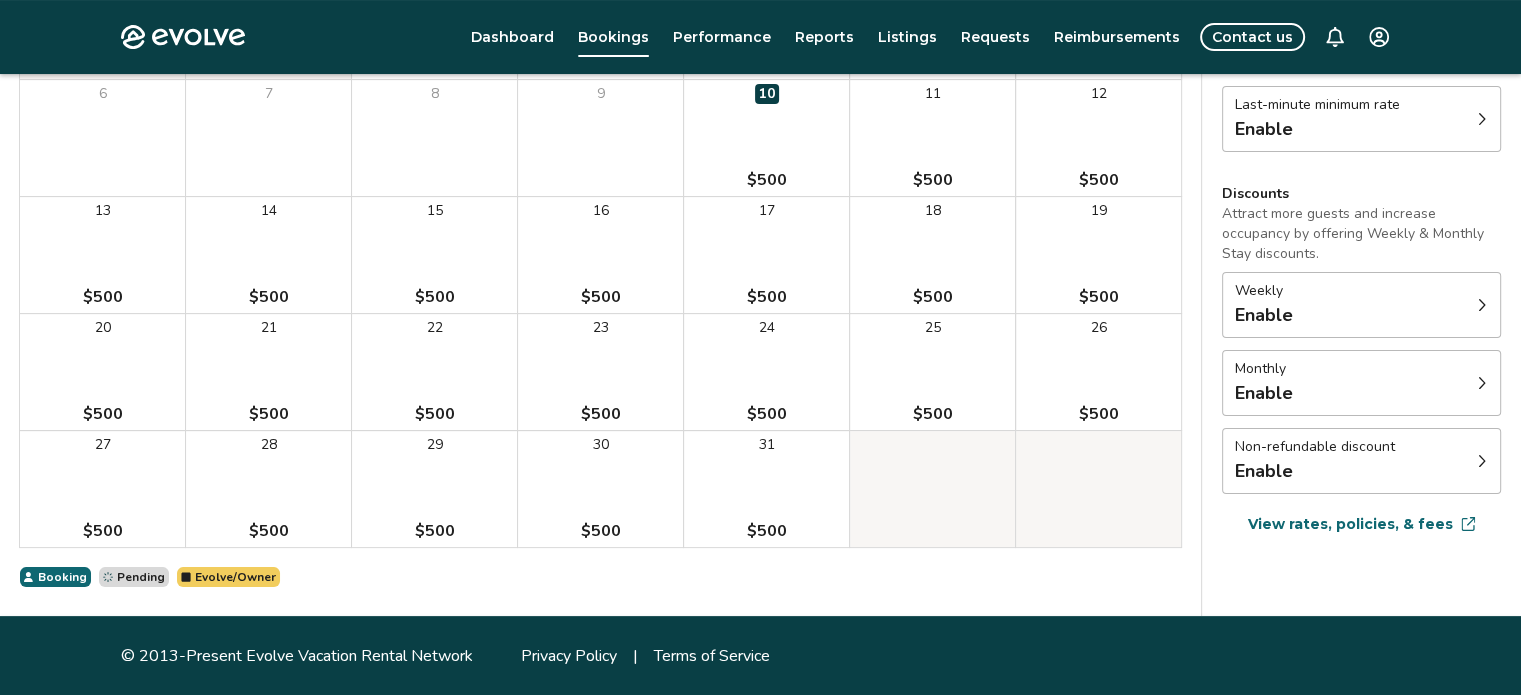 click on "Enable" at bounding box center (1264, 471) 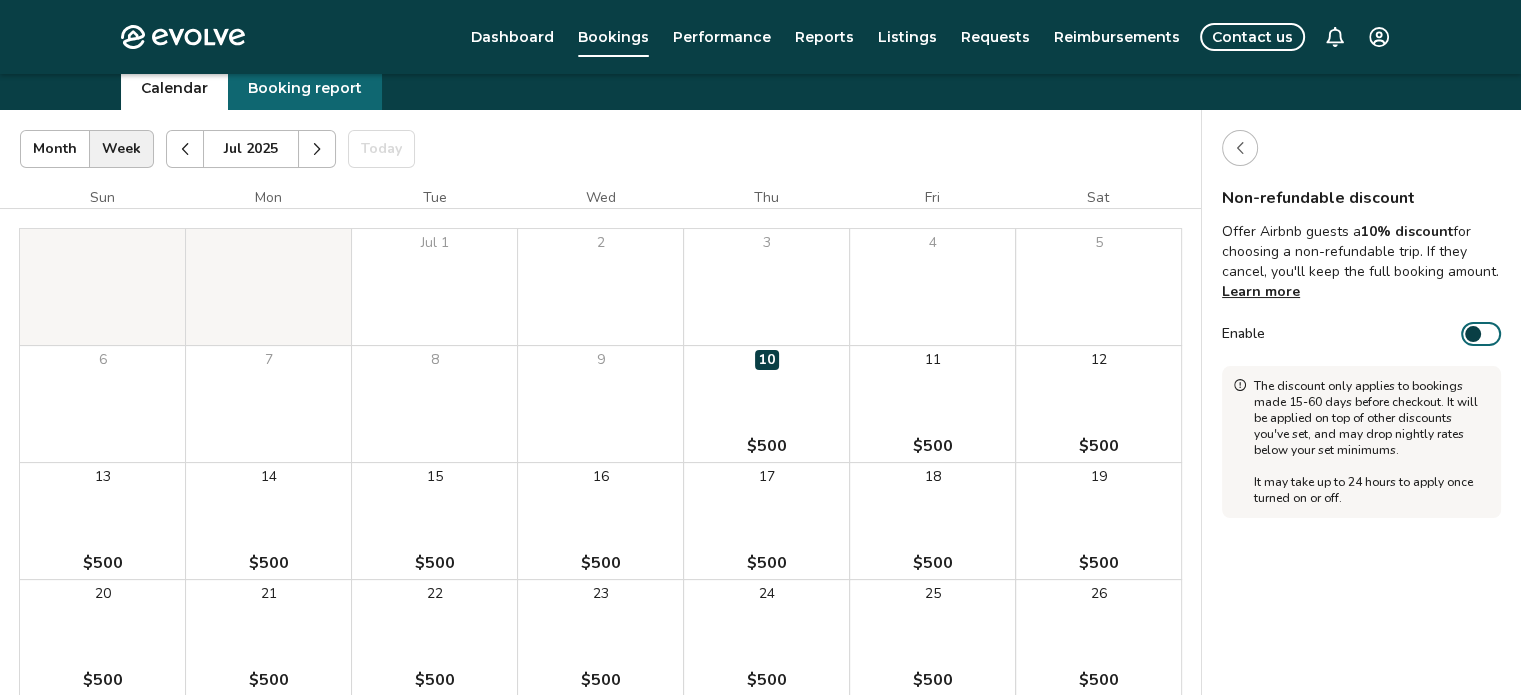 scroll, scrollTop: 55, scrollLeft: 0, axis: vertical 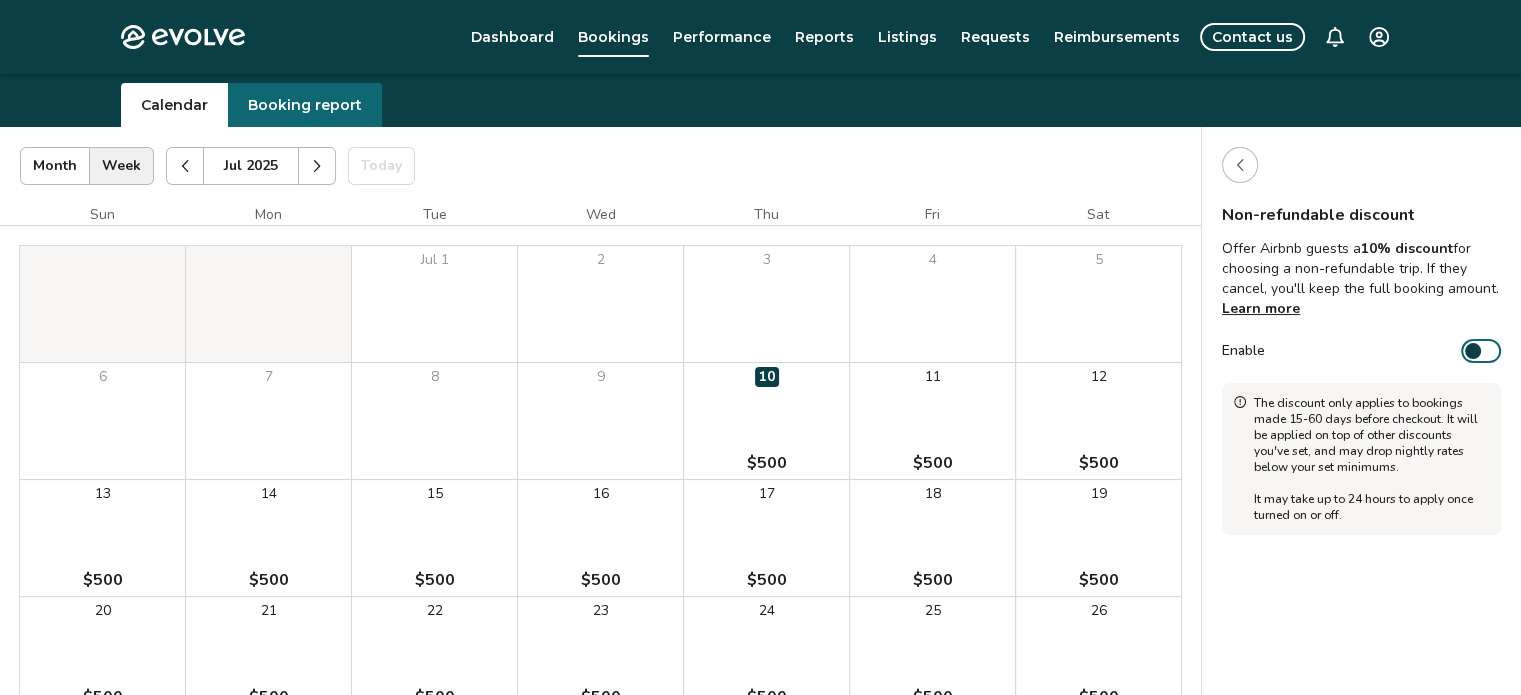 click at bounding box center (1240, 165) 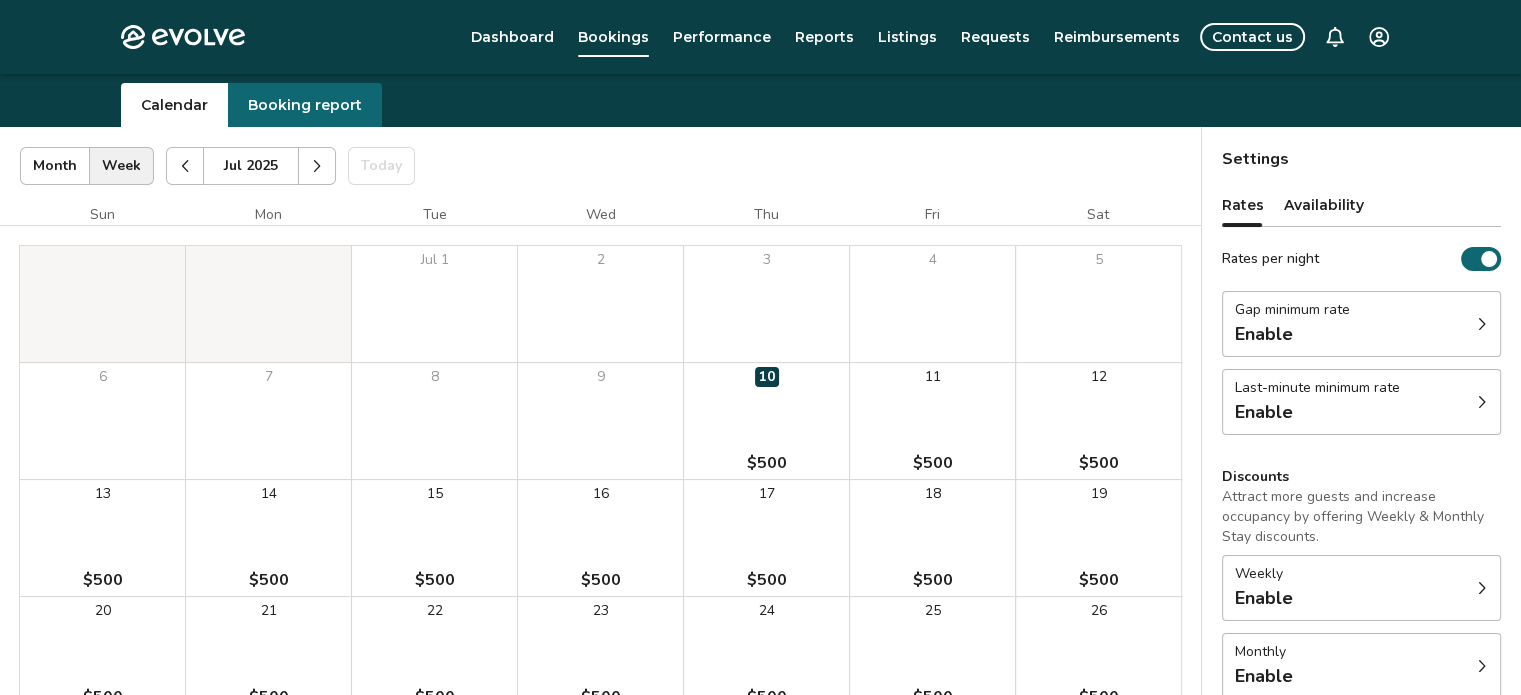 scroll, scrollTop: 120, scrollLeft: 0, axis: vertical 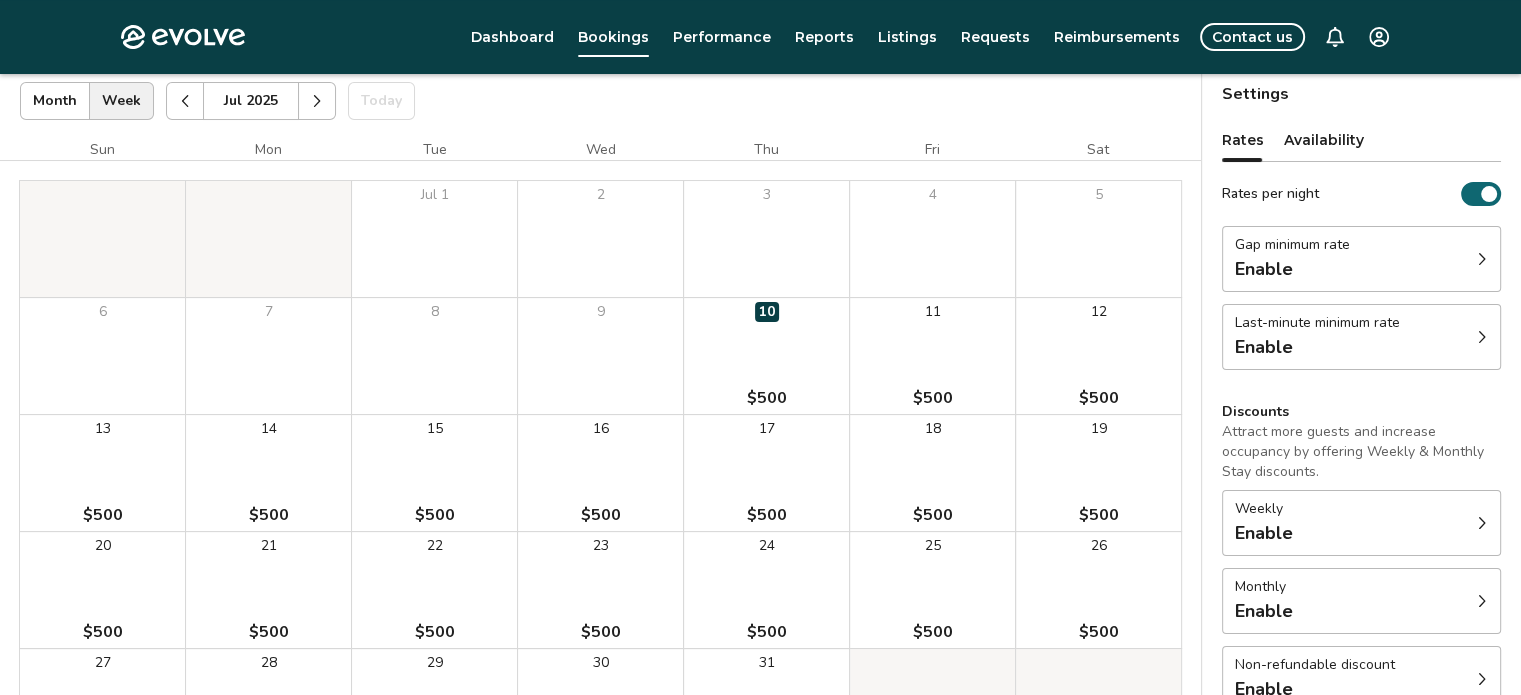 click on "Gap minimum rate Enable" at bounding box center (1361, 259) 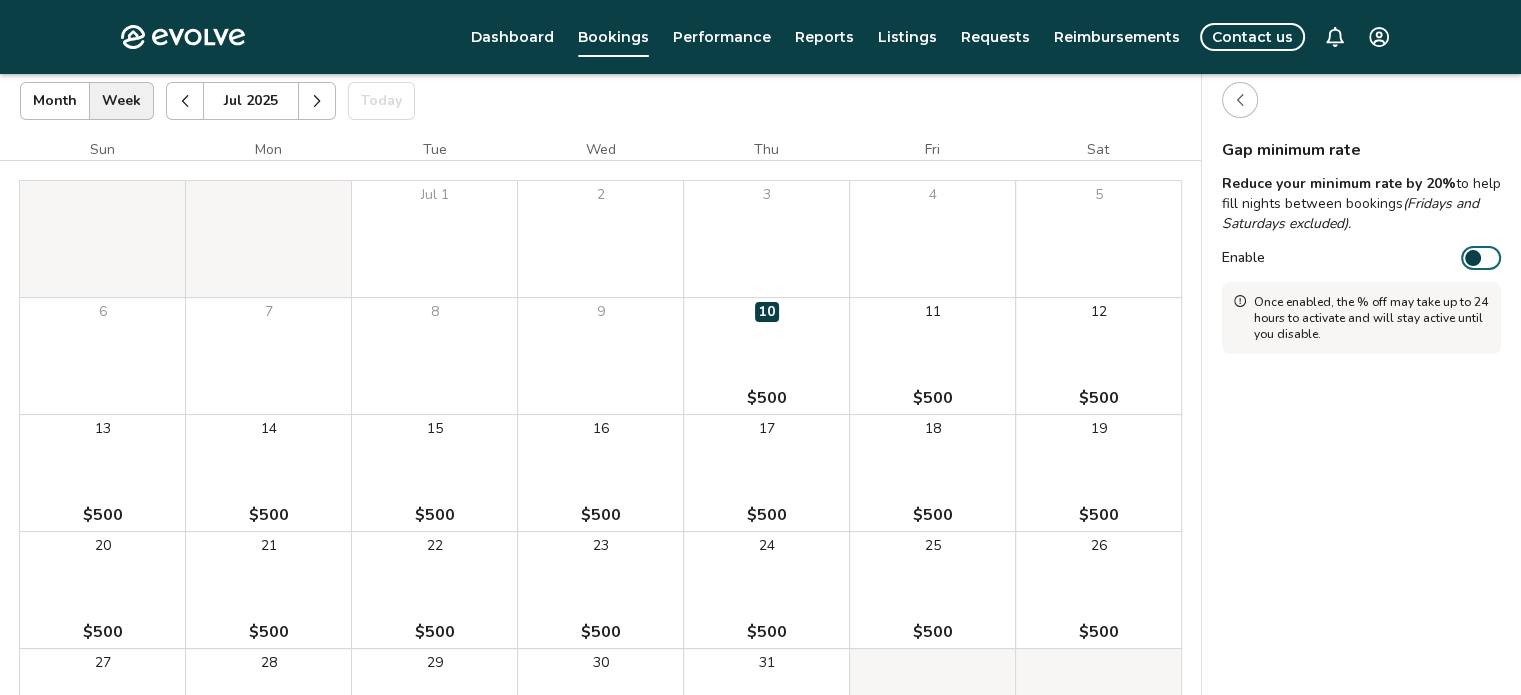 click at bounding box center [1240, 100] 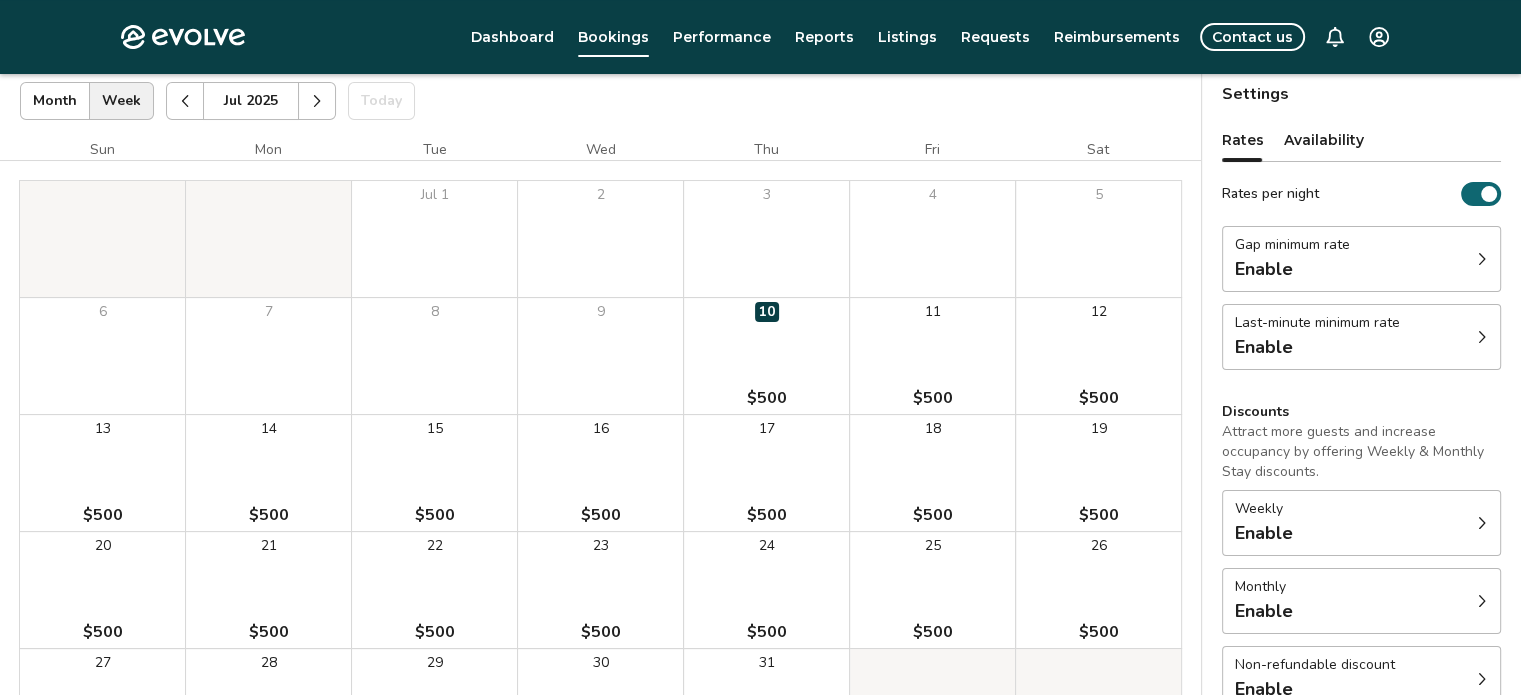 click on "Enable" at bounding box center (1317, 347) 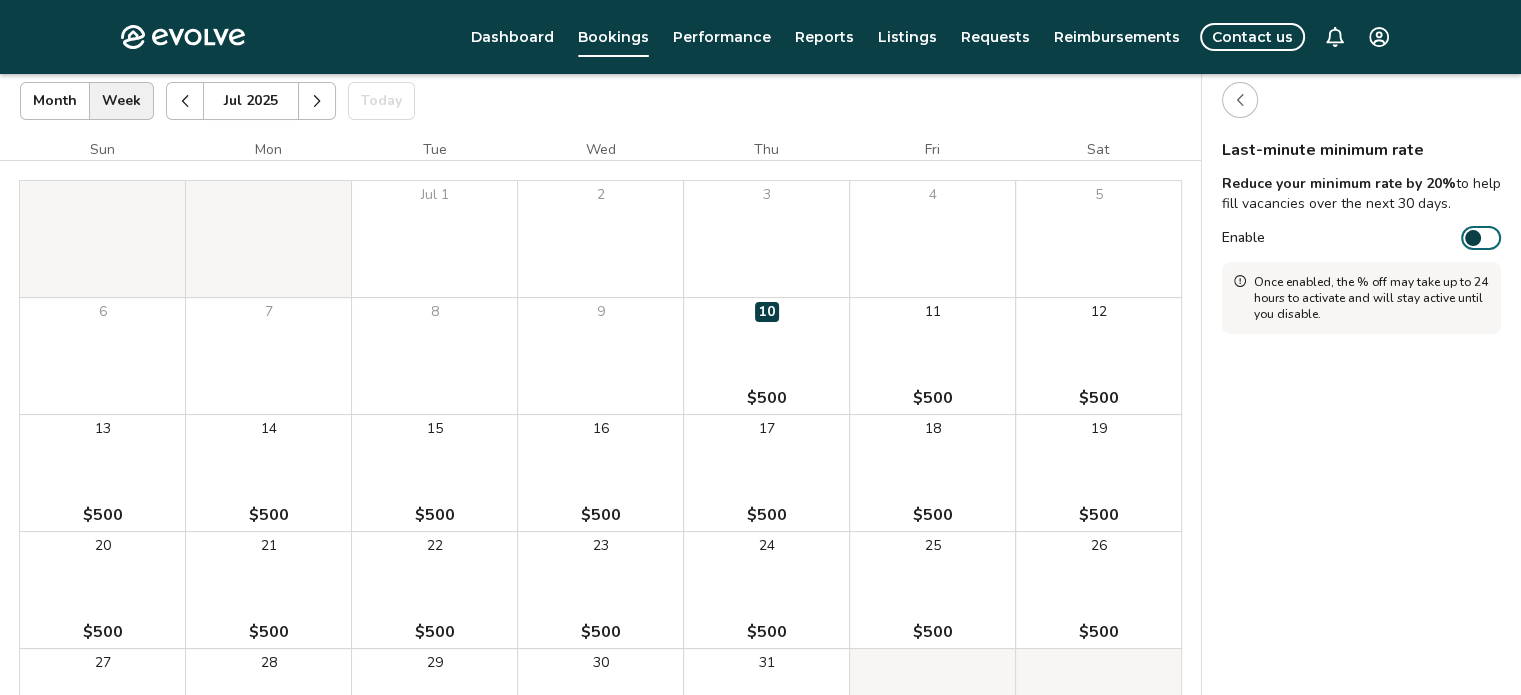 click at bounding box center (1240, 100) 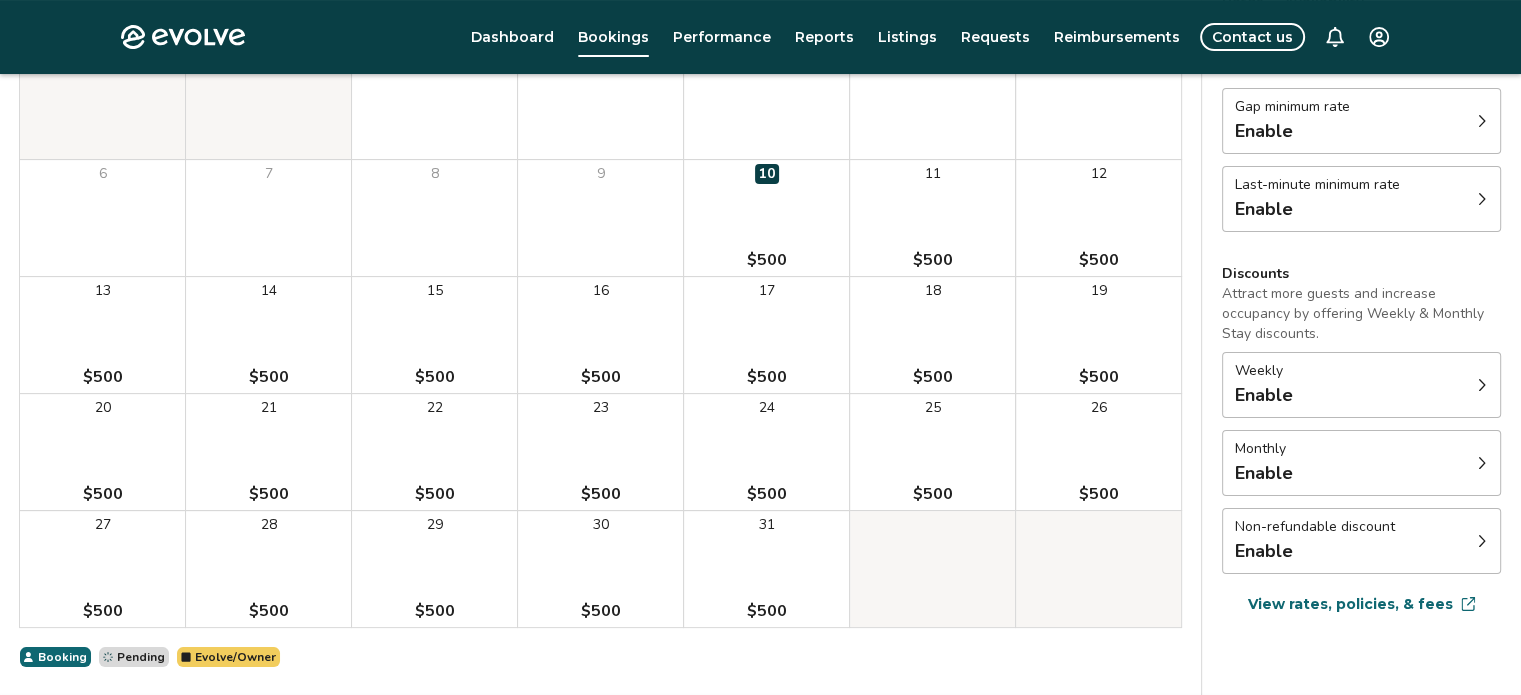 scroll, scrollTop: 274, scrollLeft: 0, axis: vertical 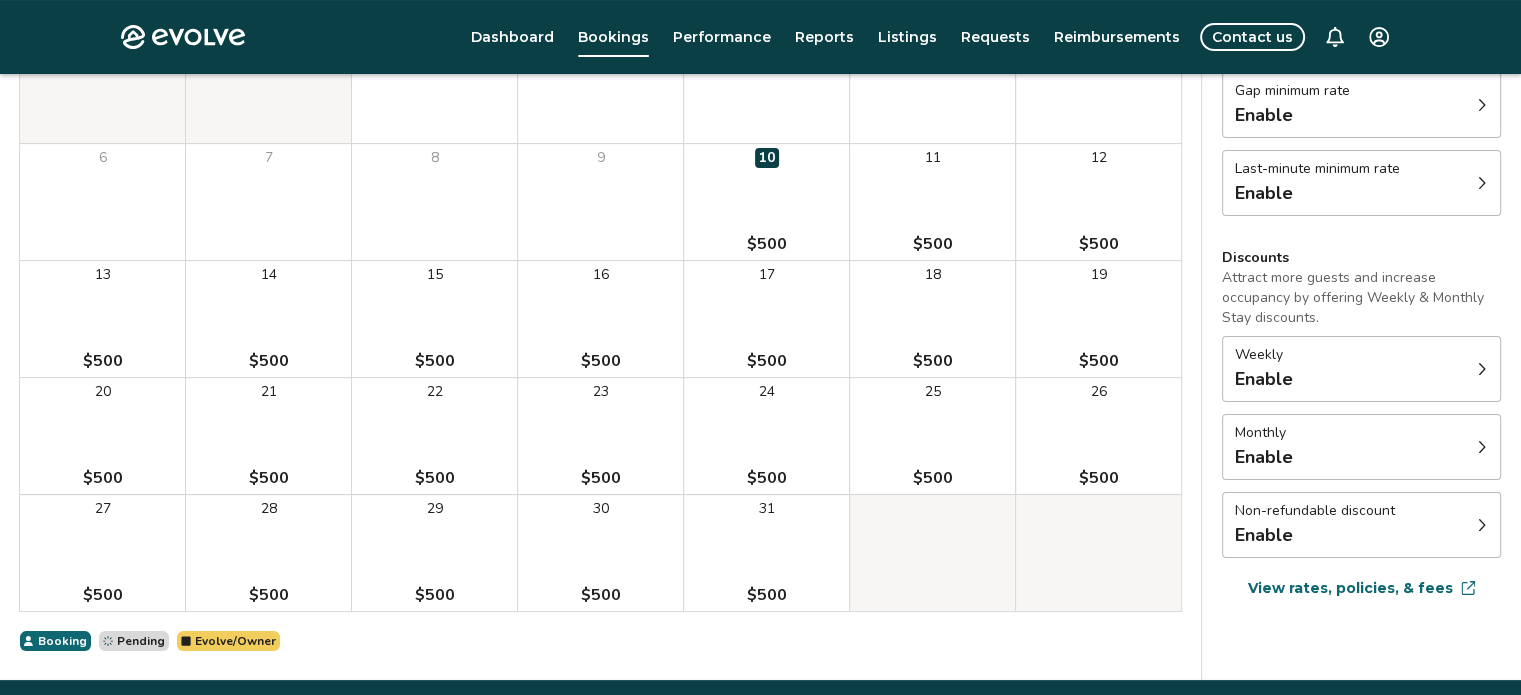 click on "Weekly Enable" at bounding box center [1361, 369] 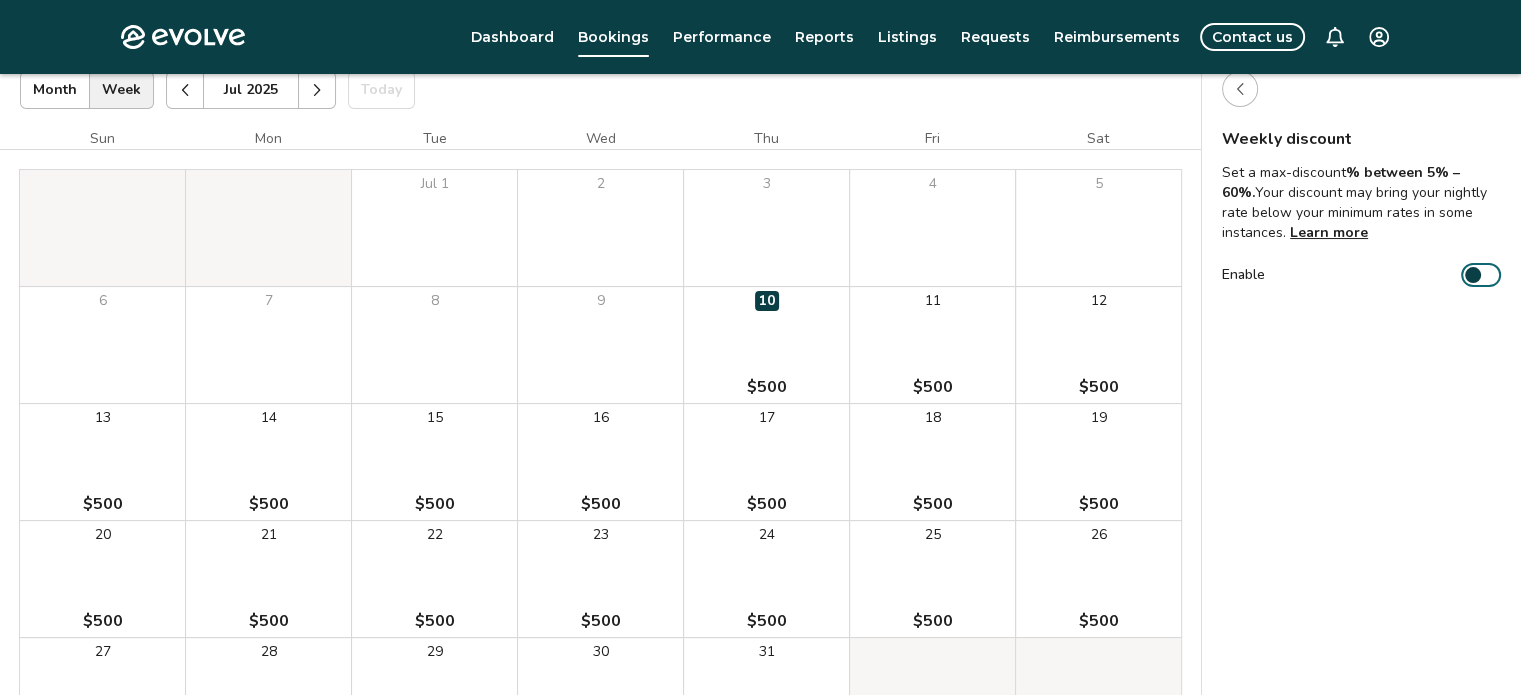 scroll, scrollTop: 130, scrollLeft: 0, axis: vertical 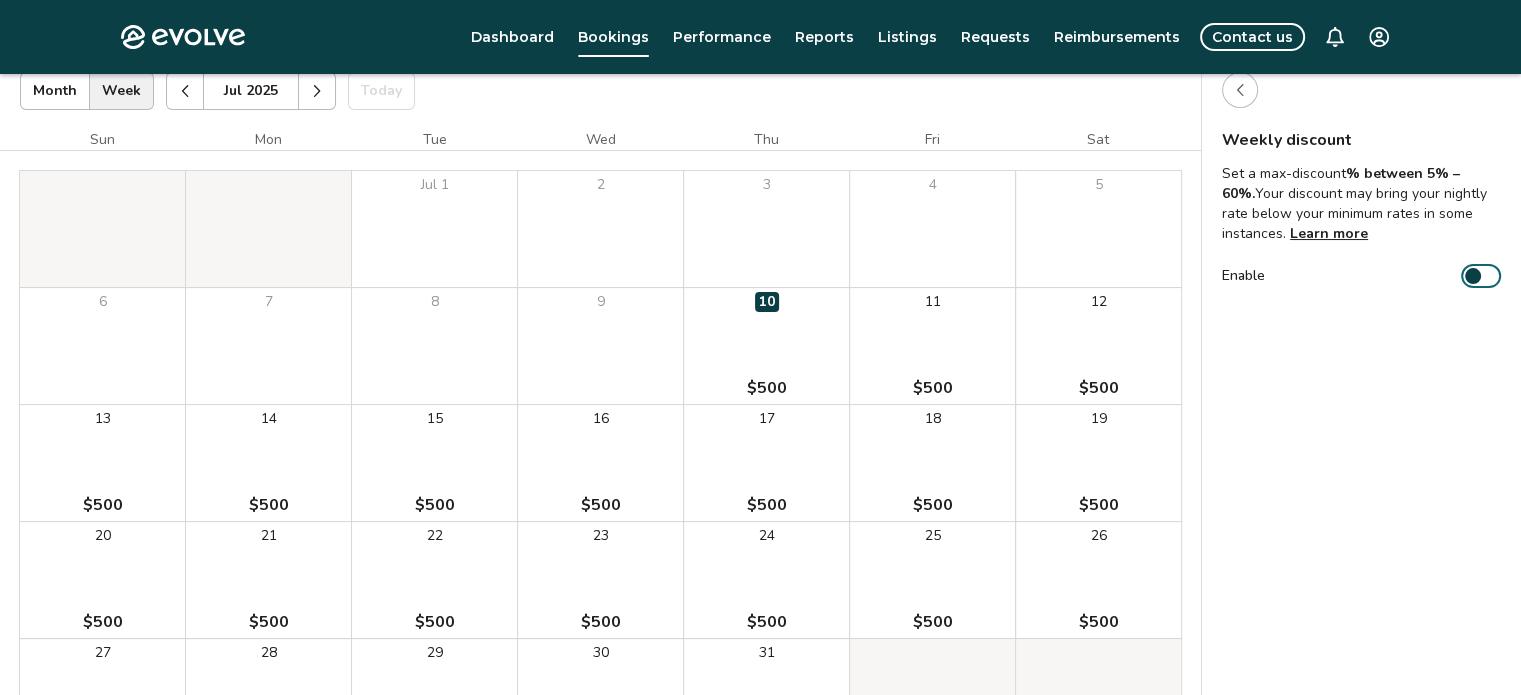 click 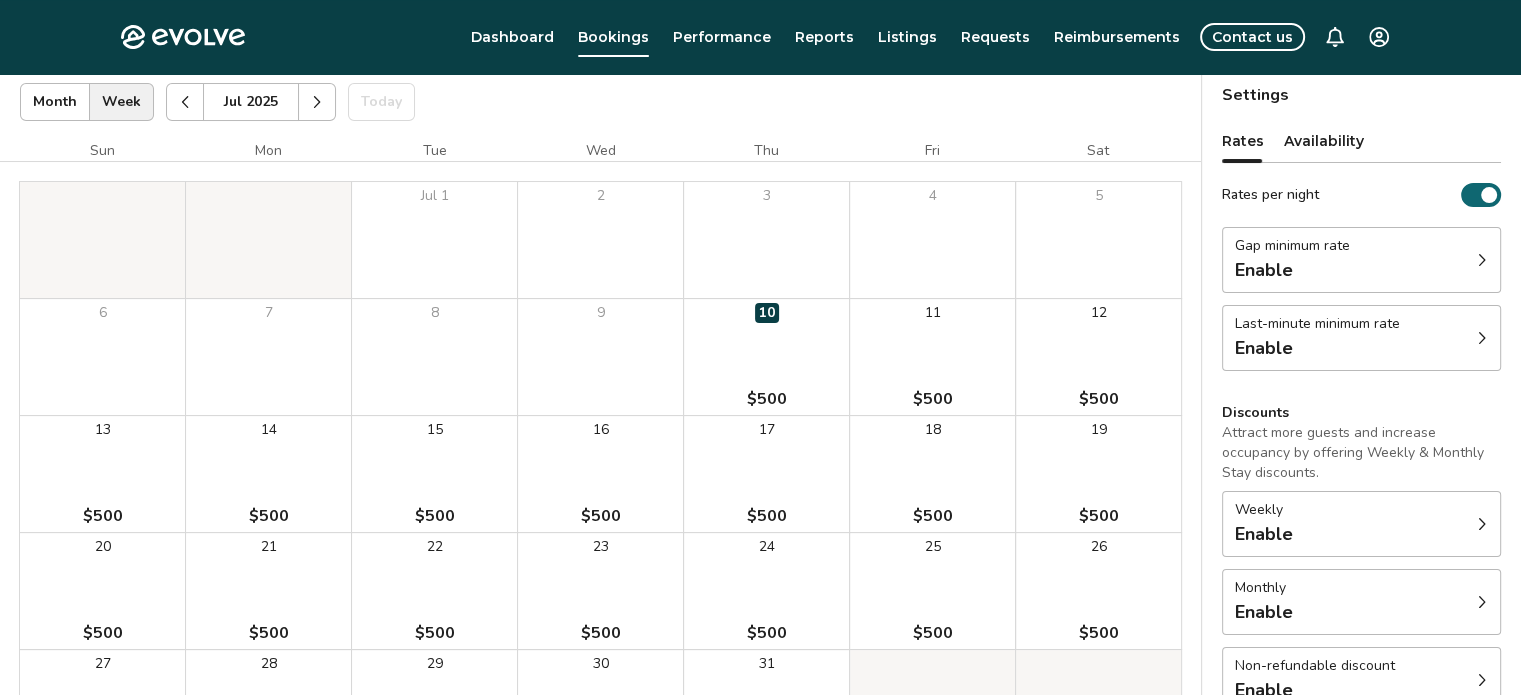 scroll, scrollTop: 0, scrollLeft: 0, axis: both 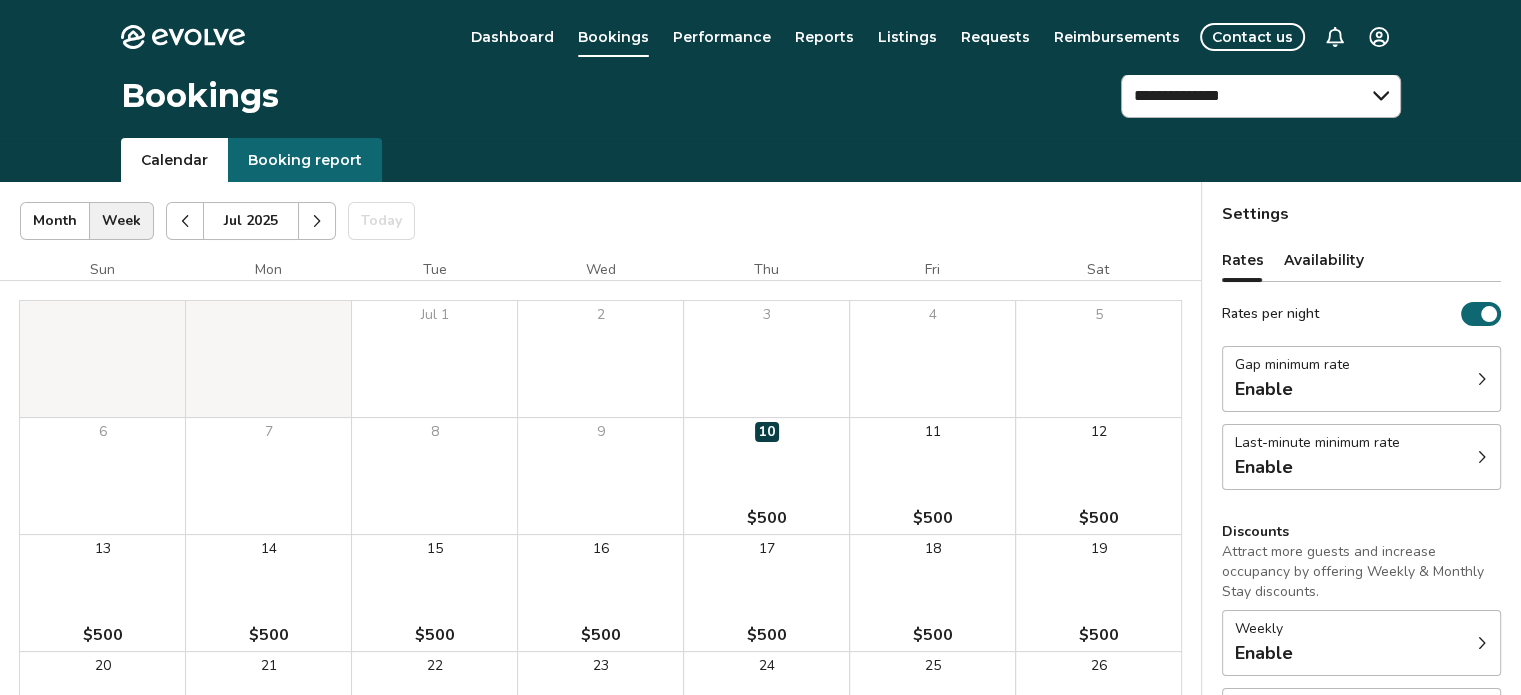 click at bounding box center [317, 221] 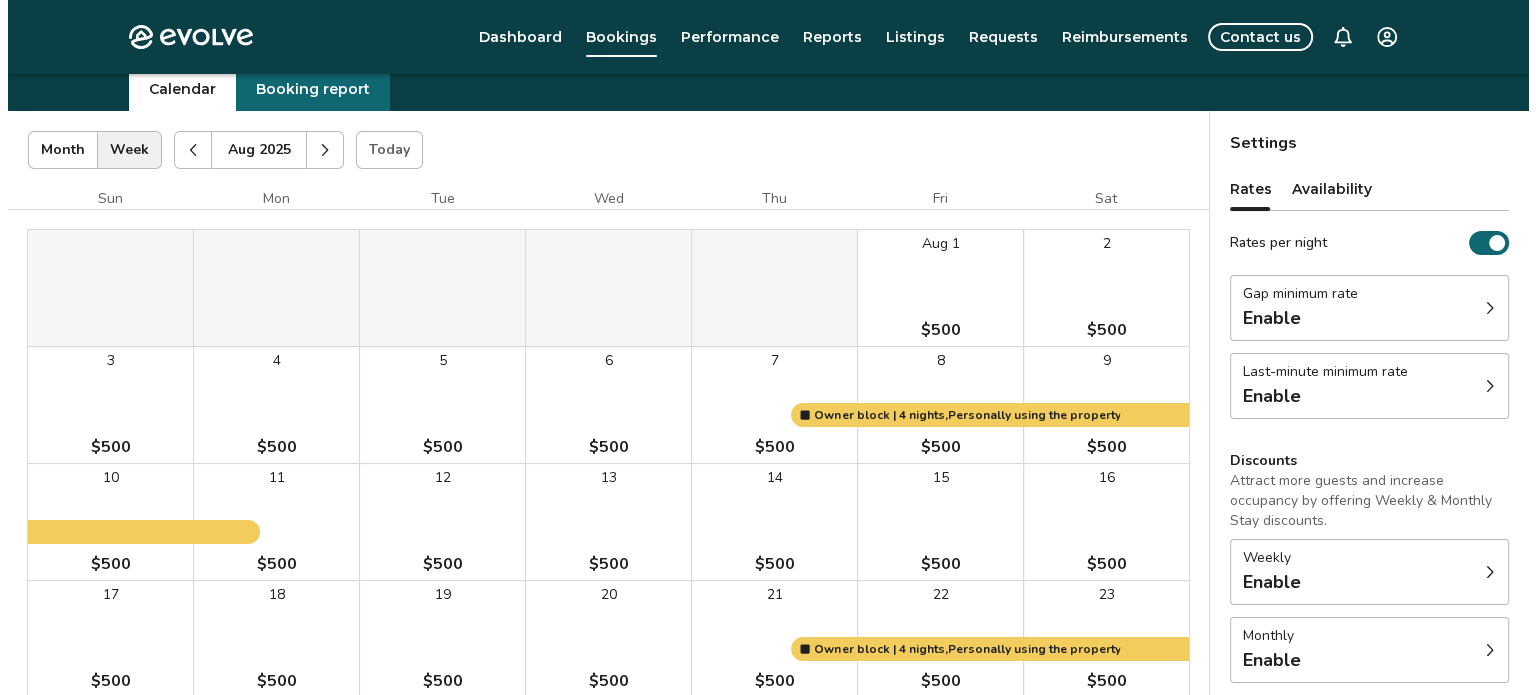 scroll, scrollTop: 68, scrollLeft: 0, axis: vertical 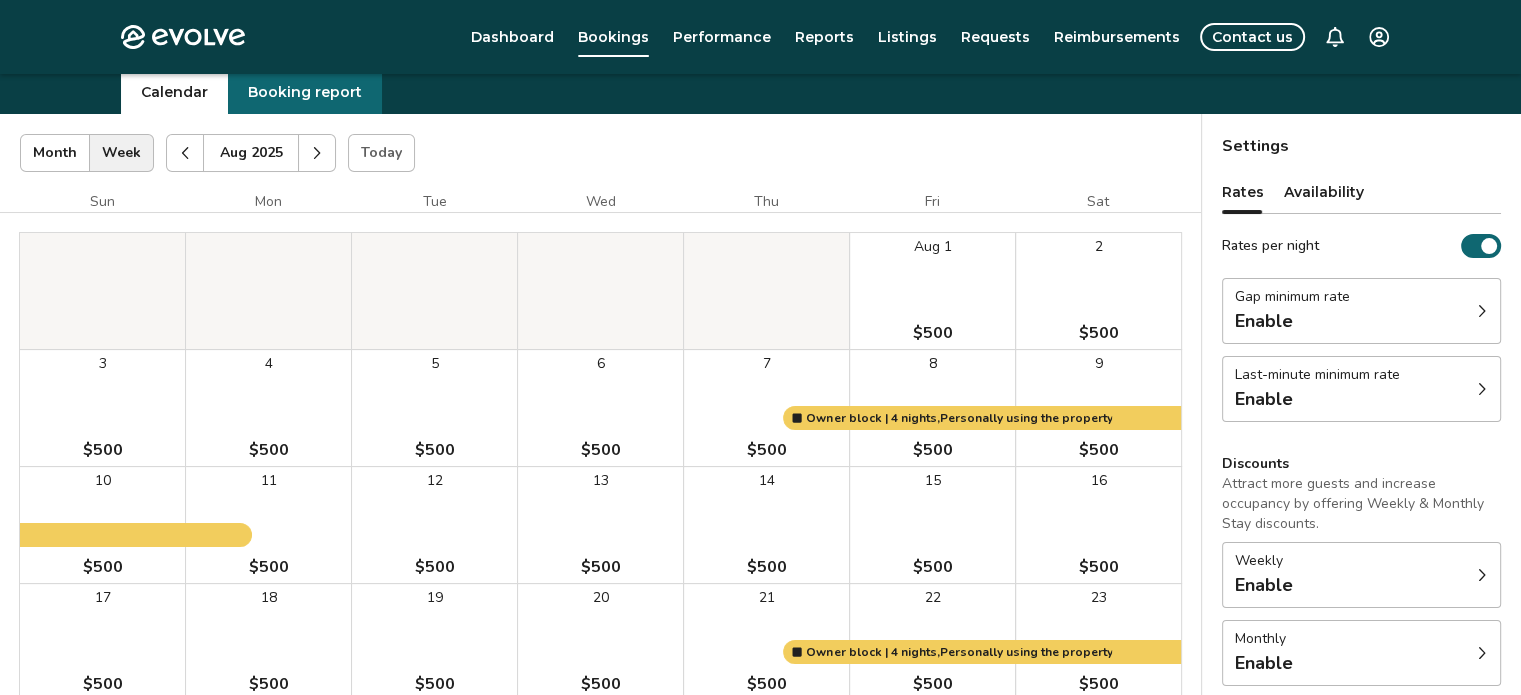 click at bounding box center (317, 153) 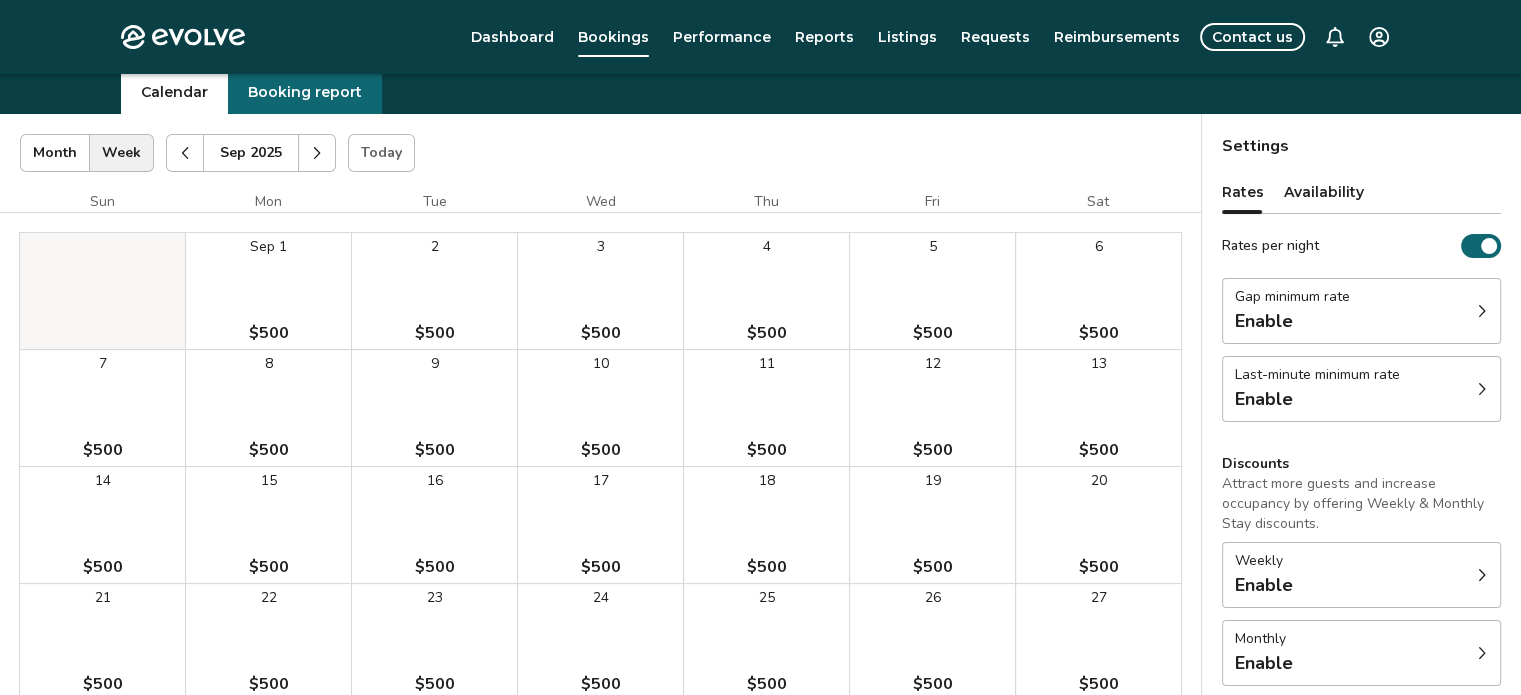 click on "2 $500" at bounding box center (434, 291) 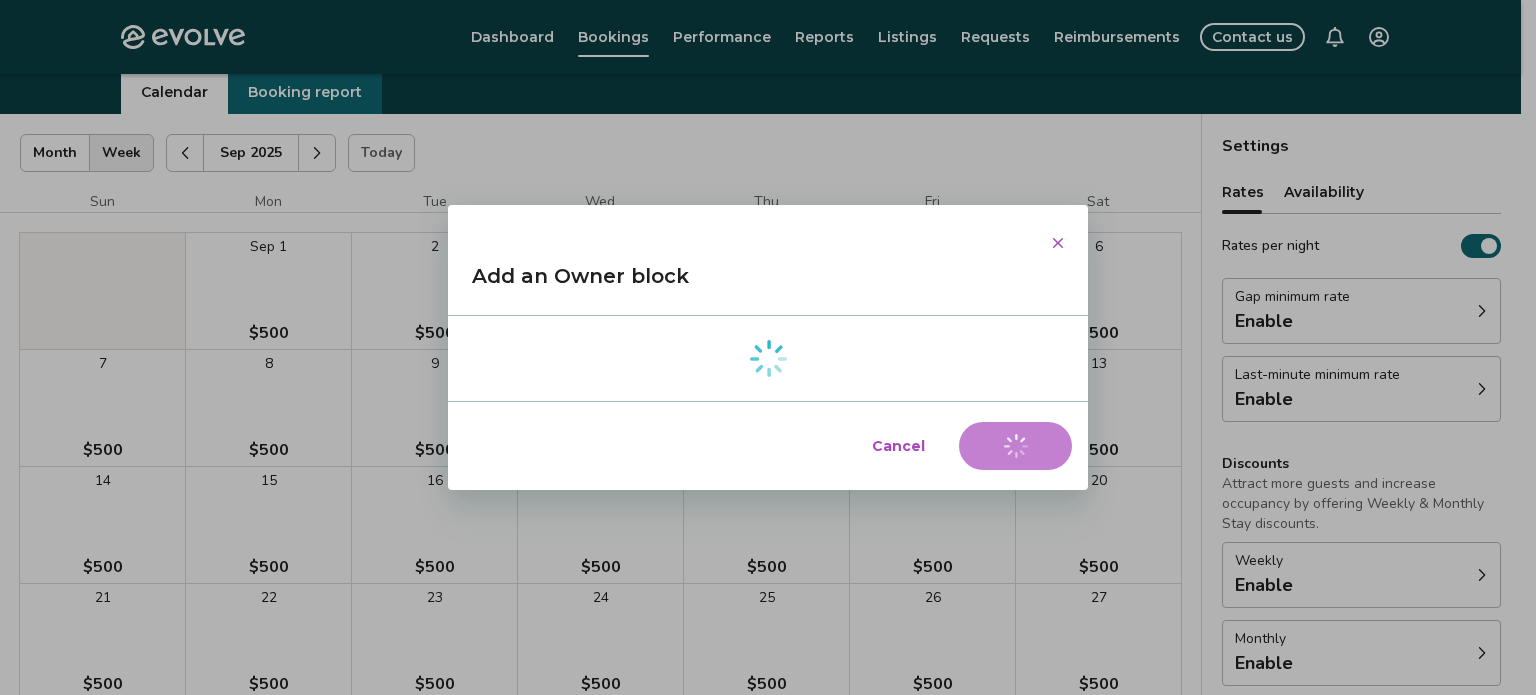 select on "**********" 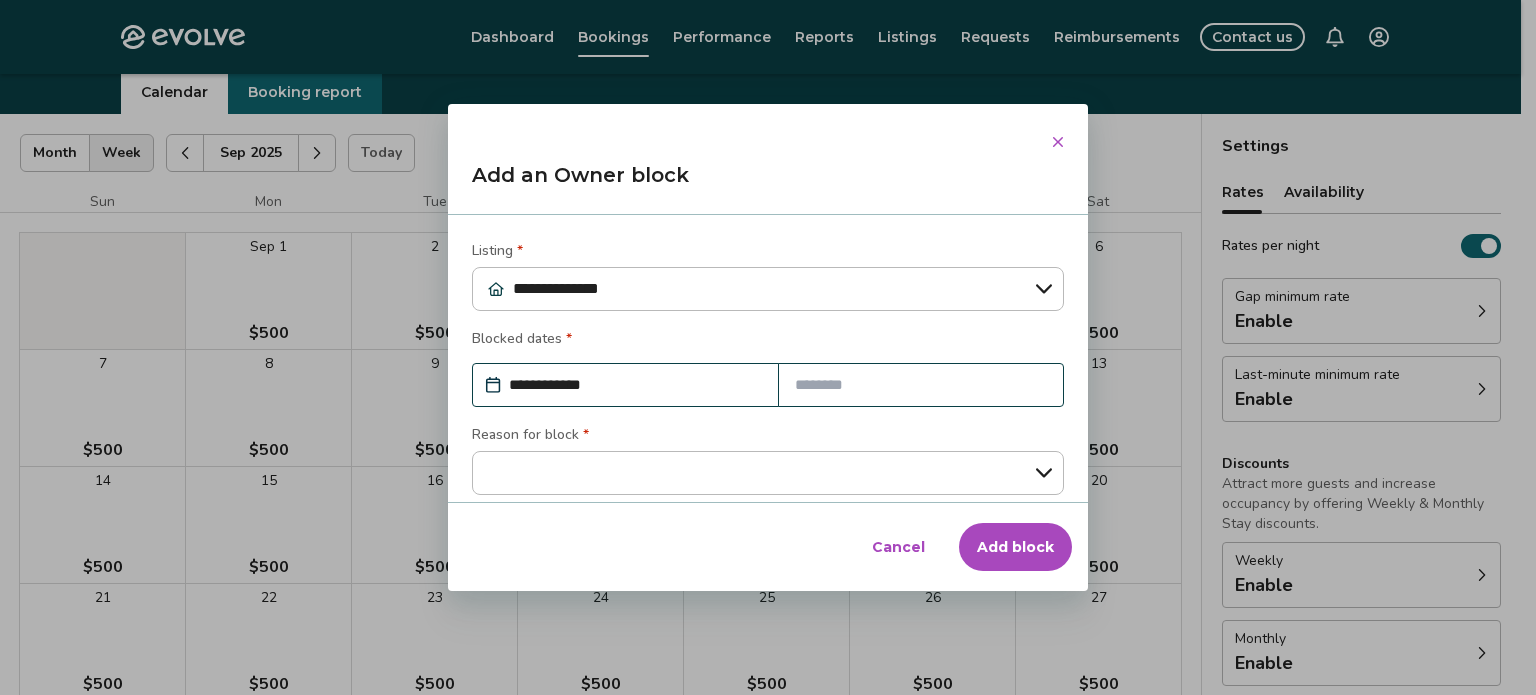 click at bounding box center [921, 385] 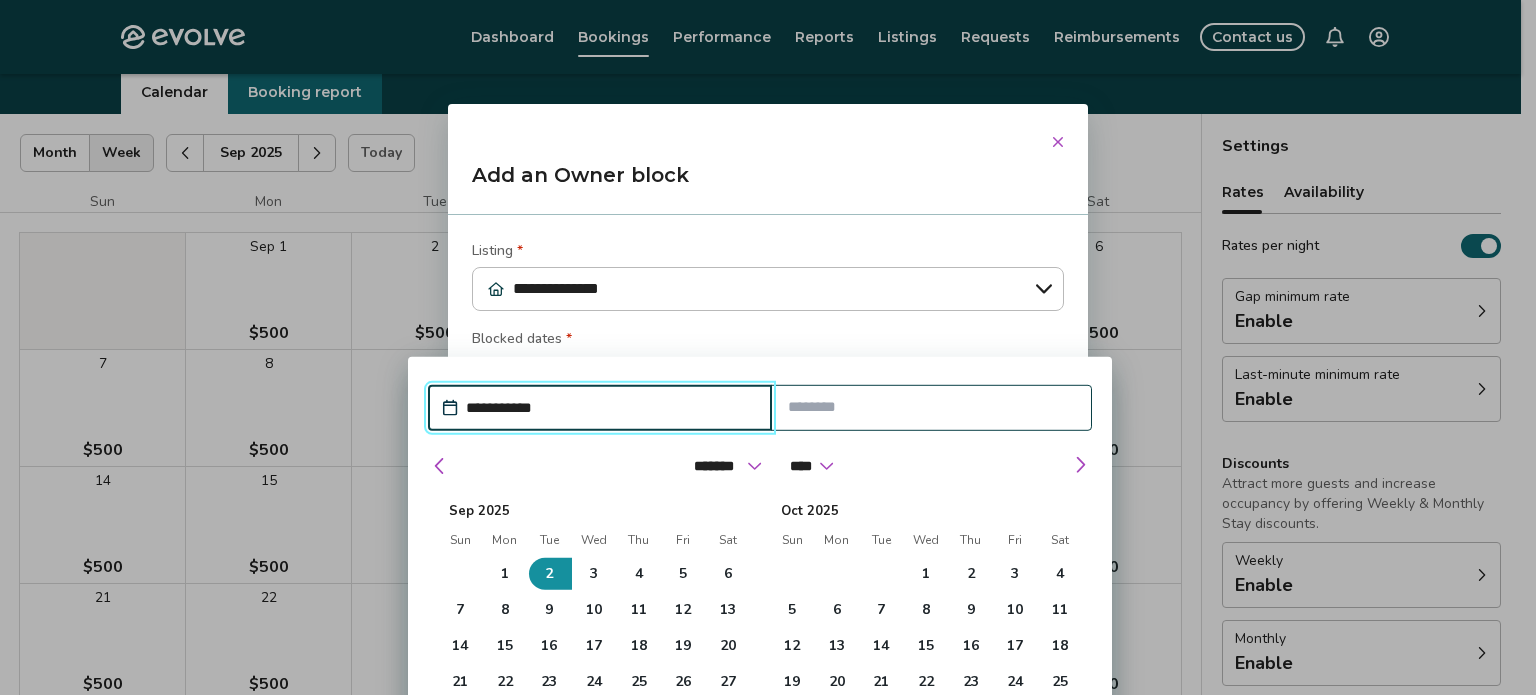 drag, startPoint x: 1012, startPoint y: 369, endPoint x: 1022, endPoint y: 317, distance: 52.95281 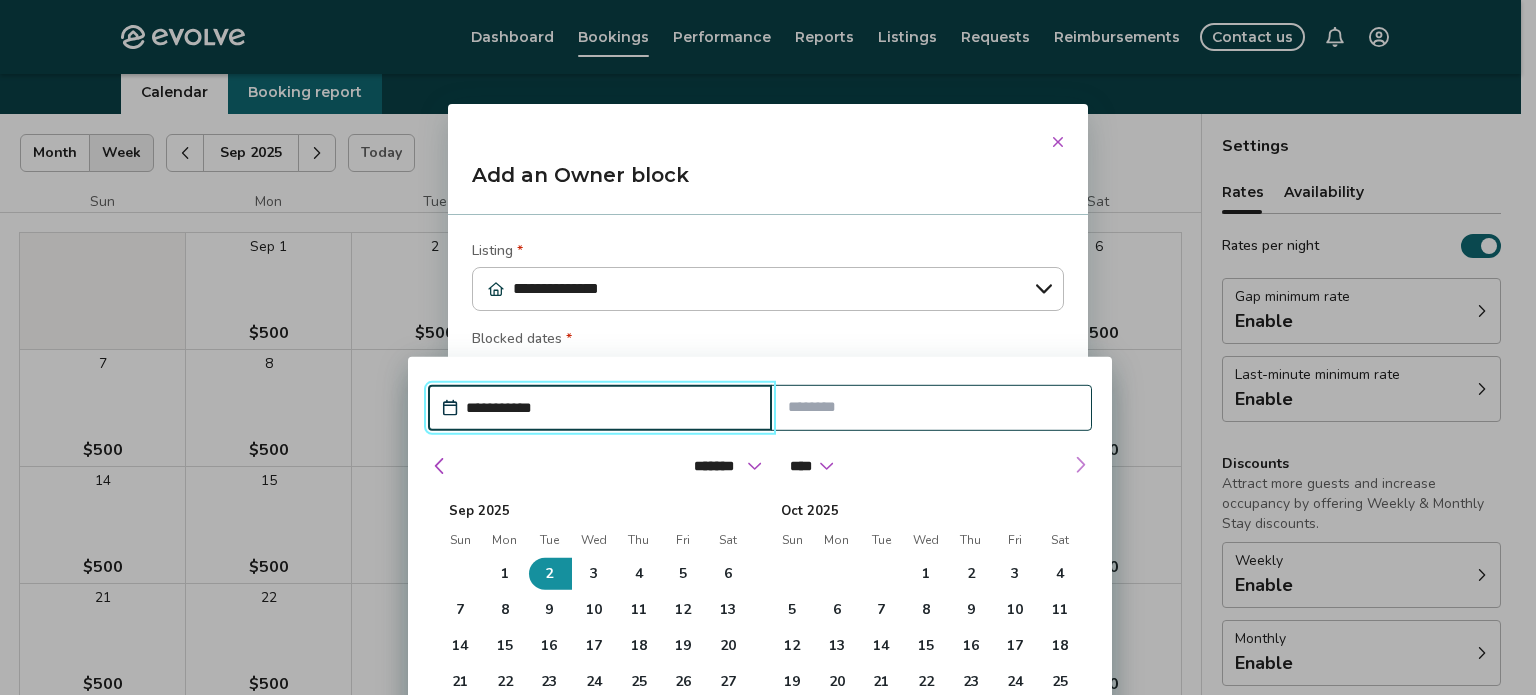 click at bounding box center [1080, 465] 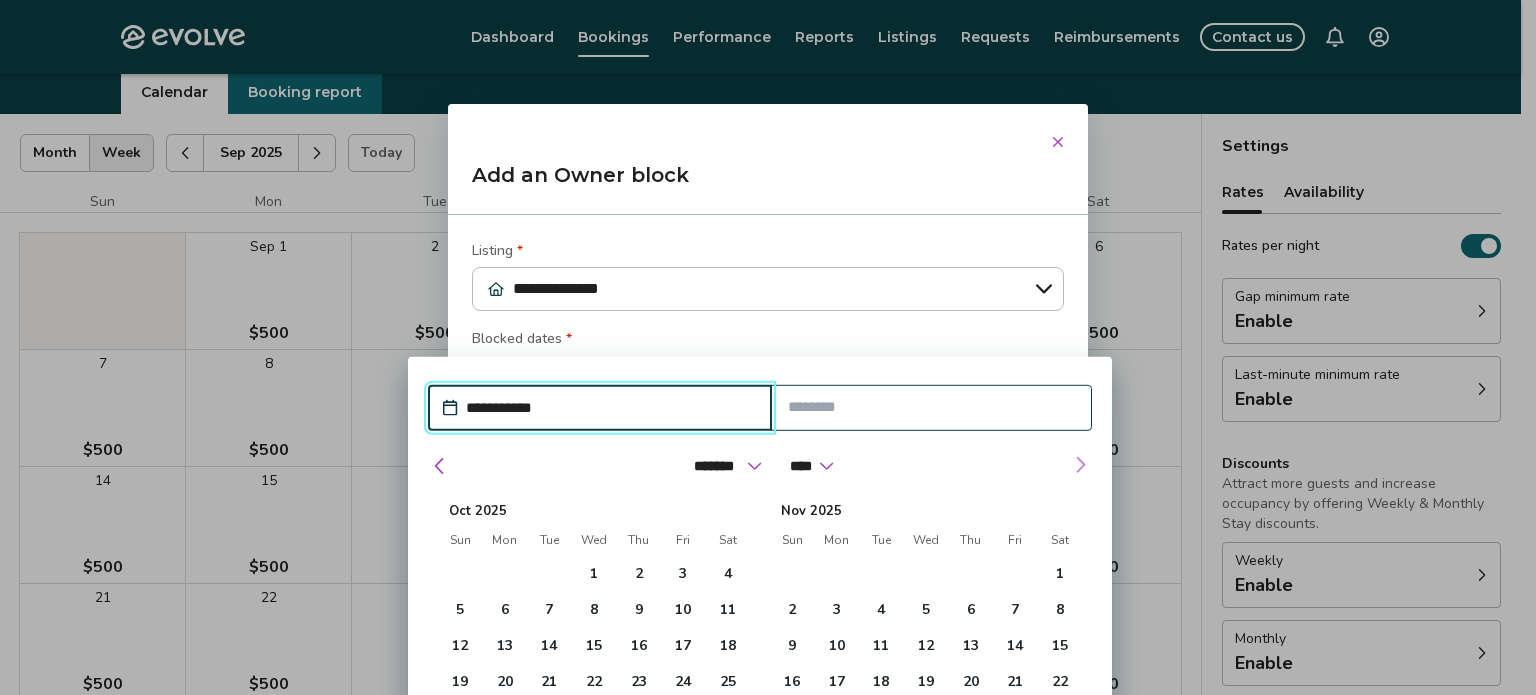 click at bounding box center [1080, 465] 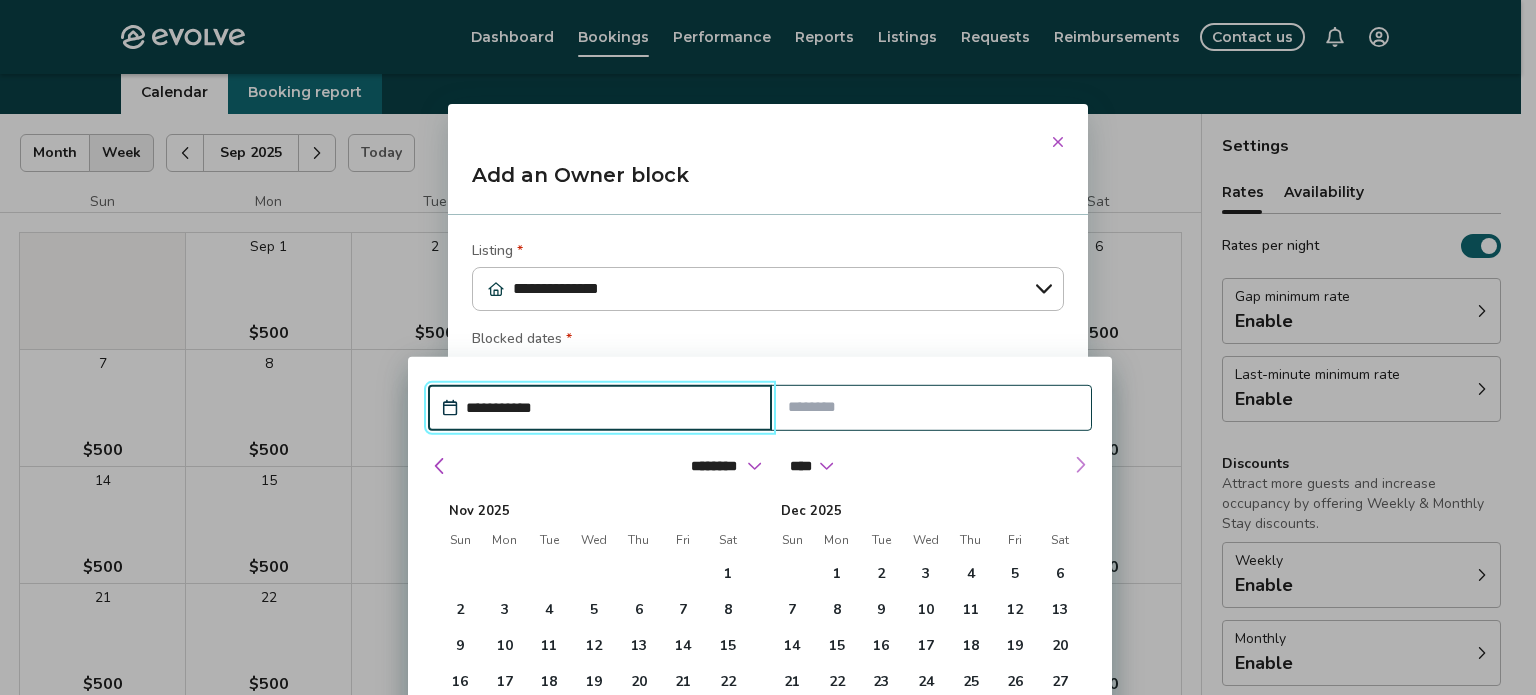 click at bounding box center (1080, 465) 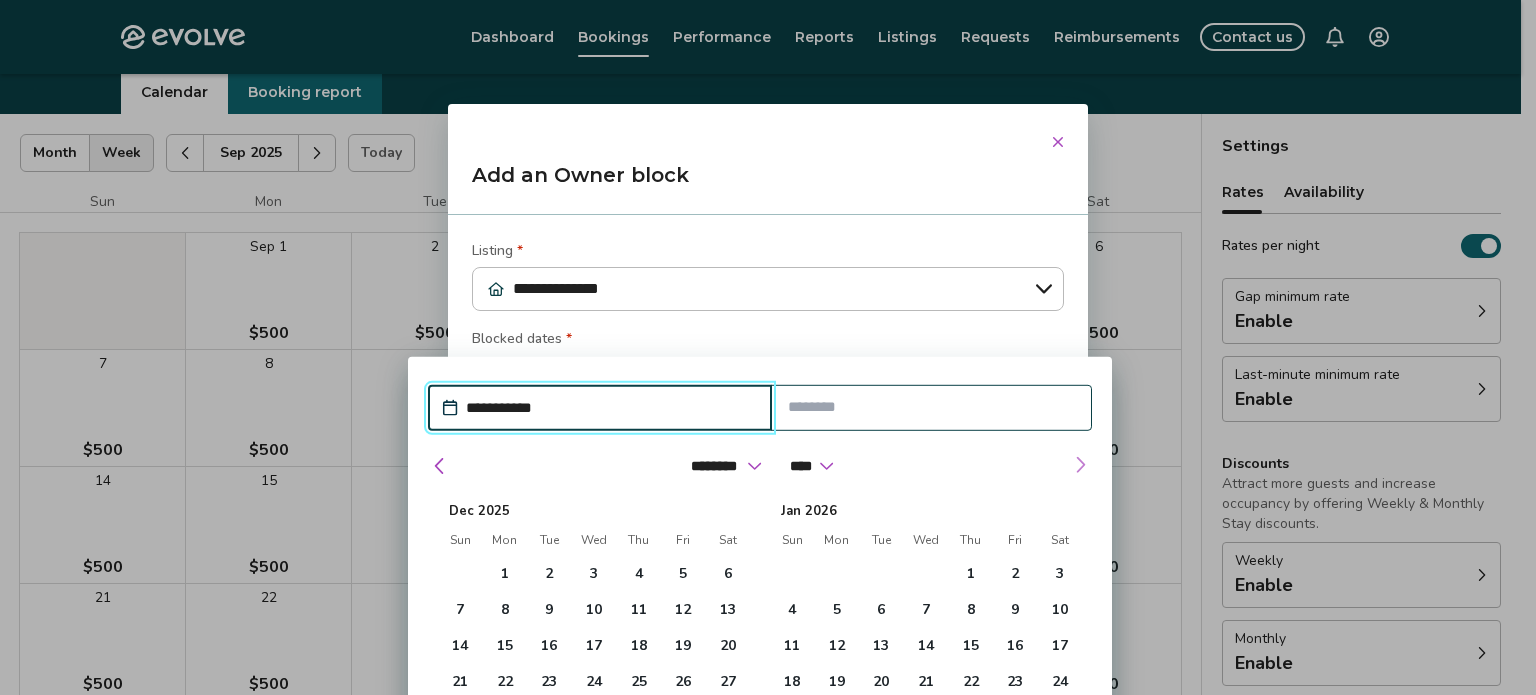 click at bounding box center (1080, 465) 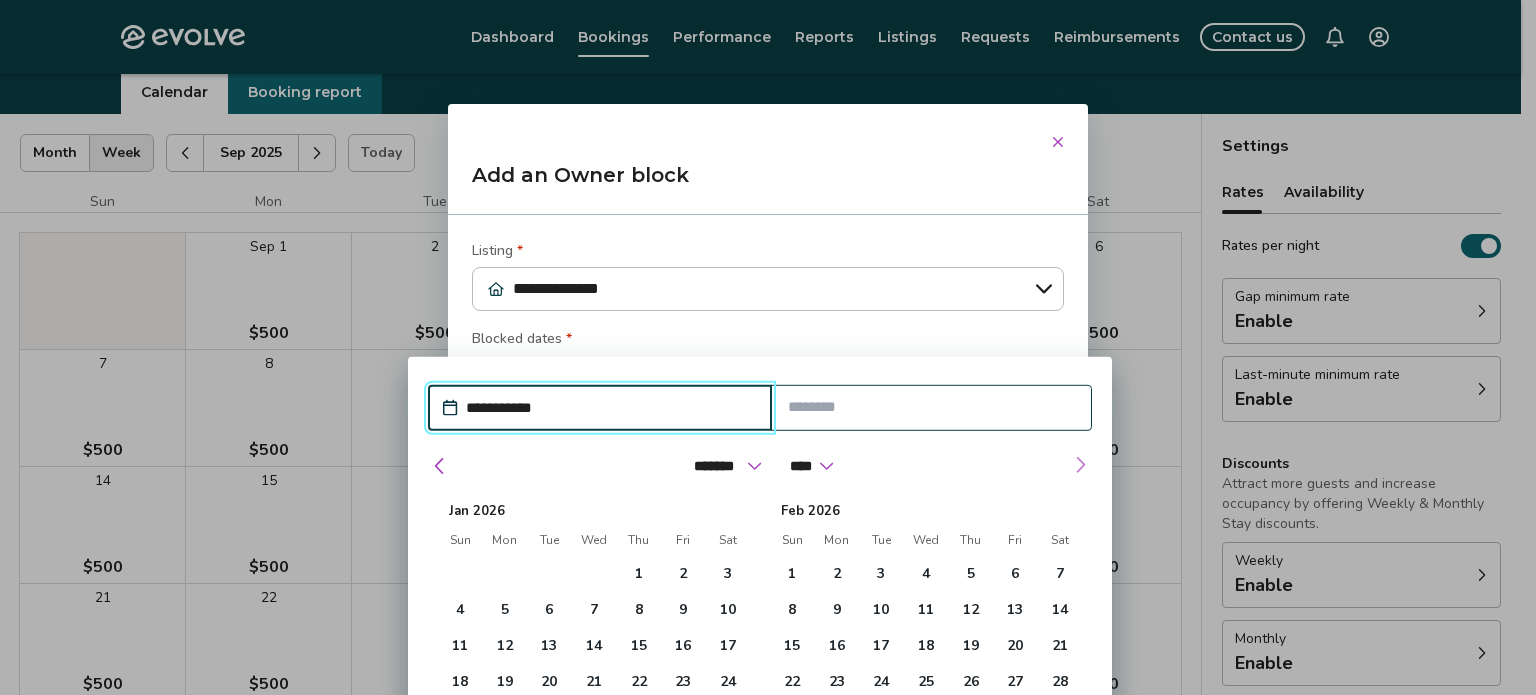 click at bounding box center (1080, 465) 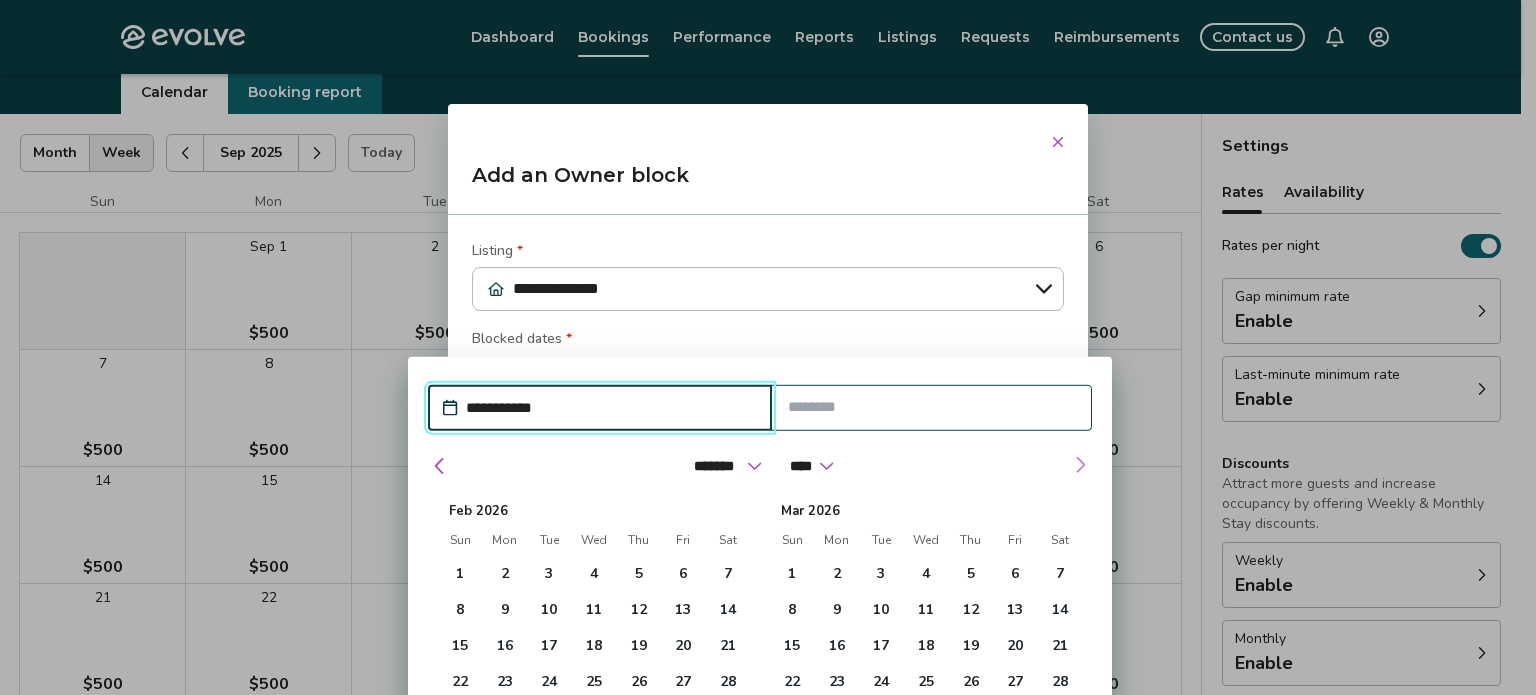 click at bounding box center (1080, 465) 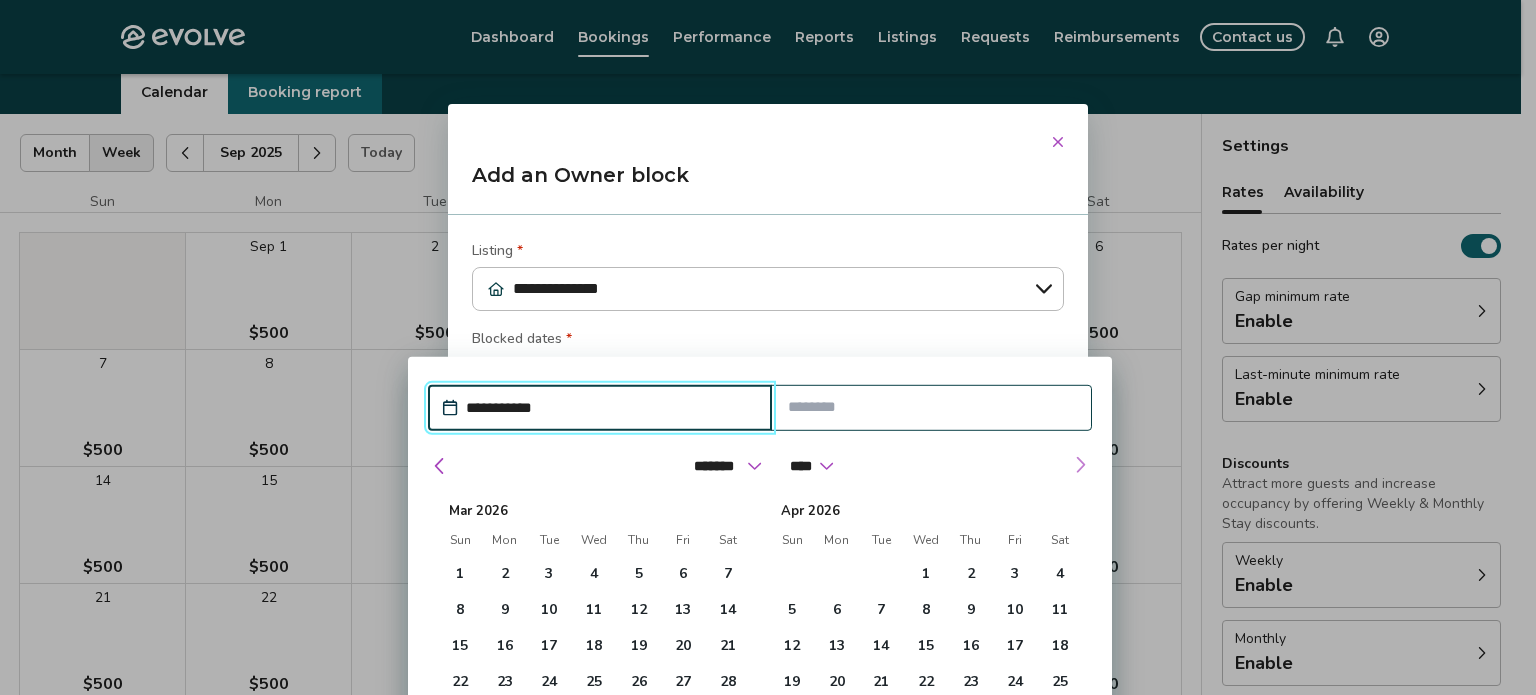 click at bounding box center [1080, 465] 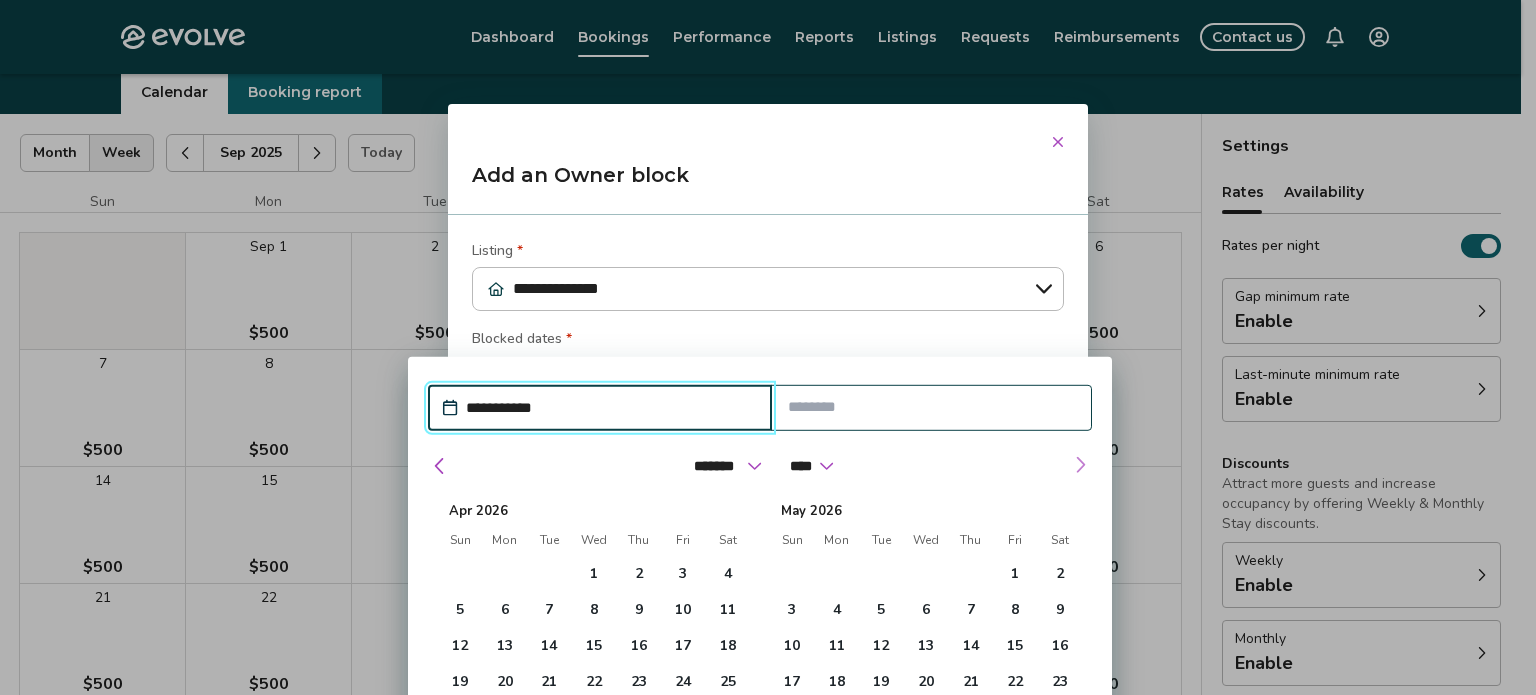 click at bounding box center (1080, 465) 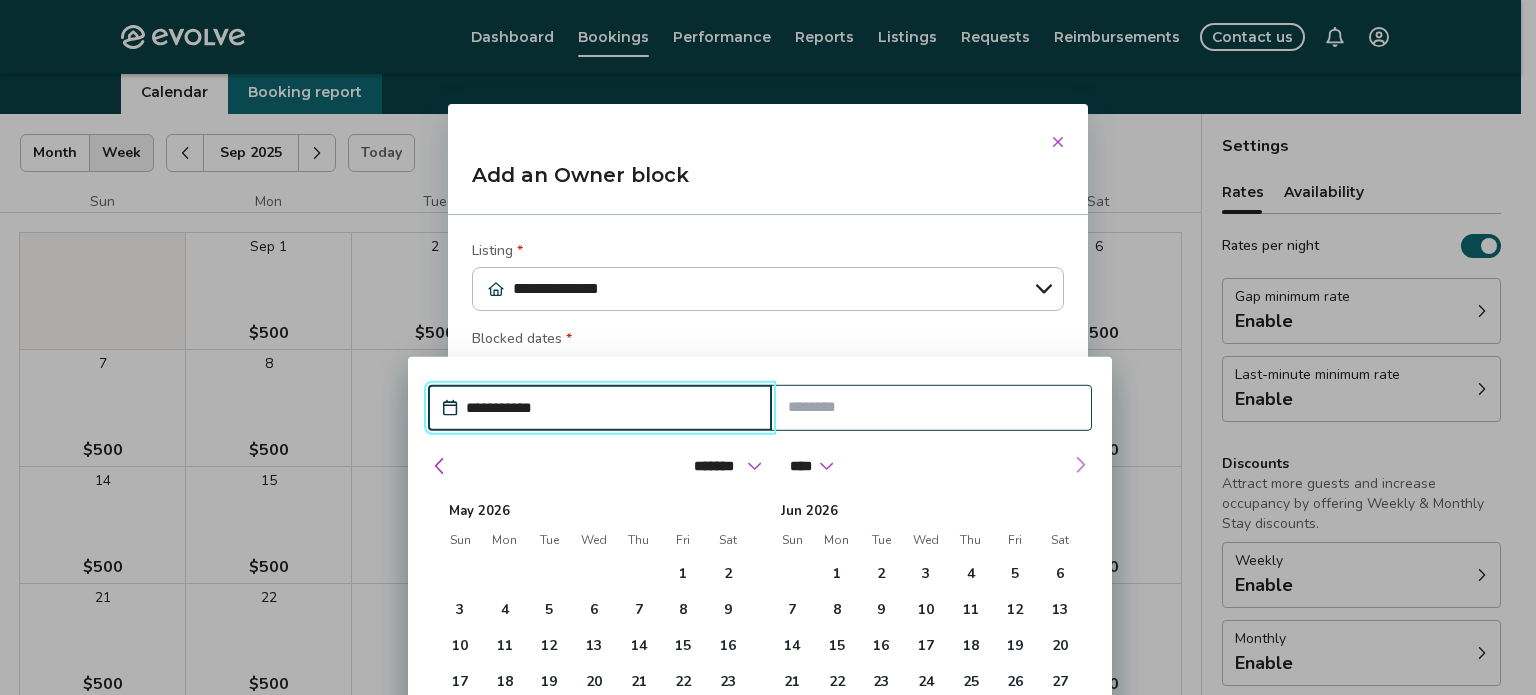 click at bounding box center [1080, 465] 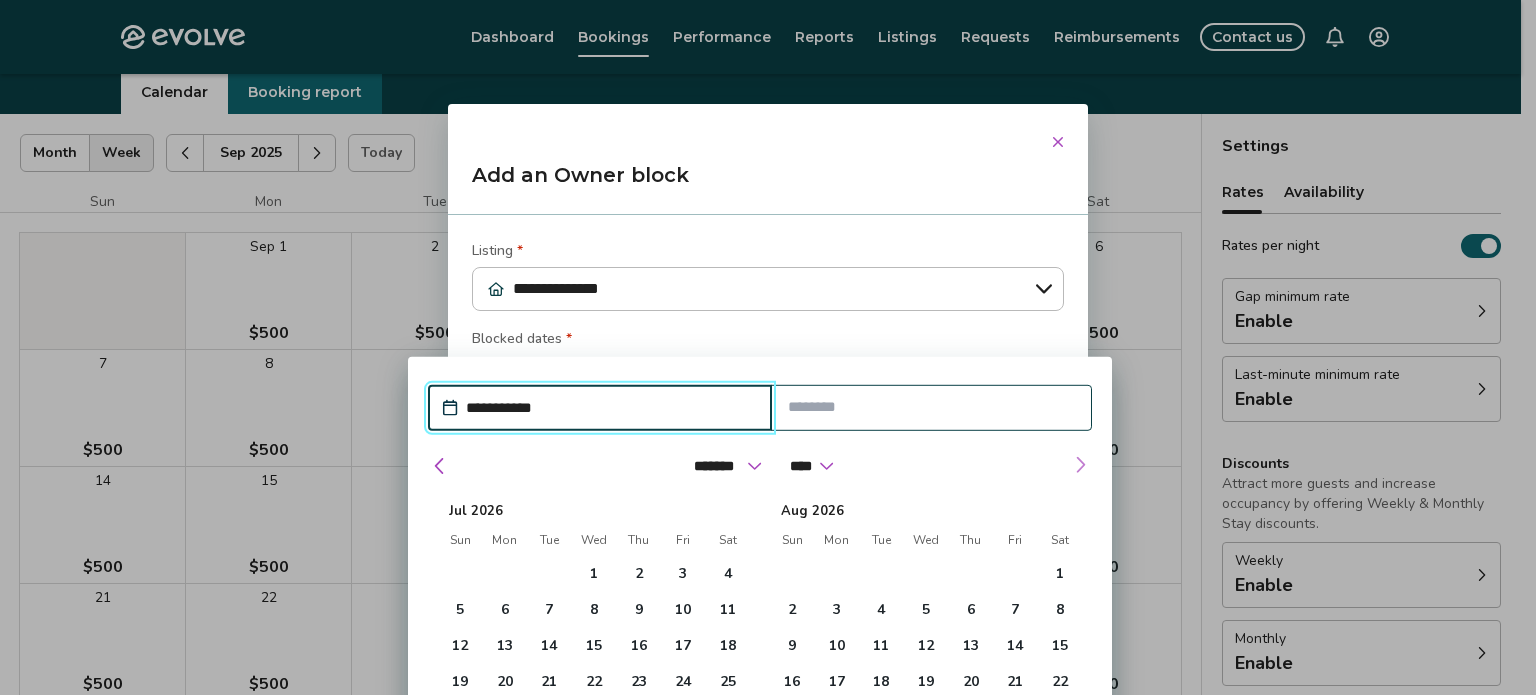 click at bounding box center [1080, 465] 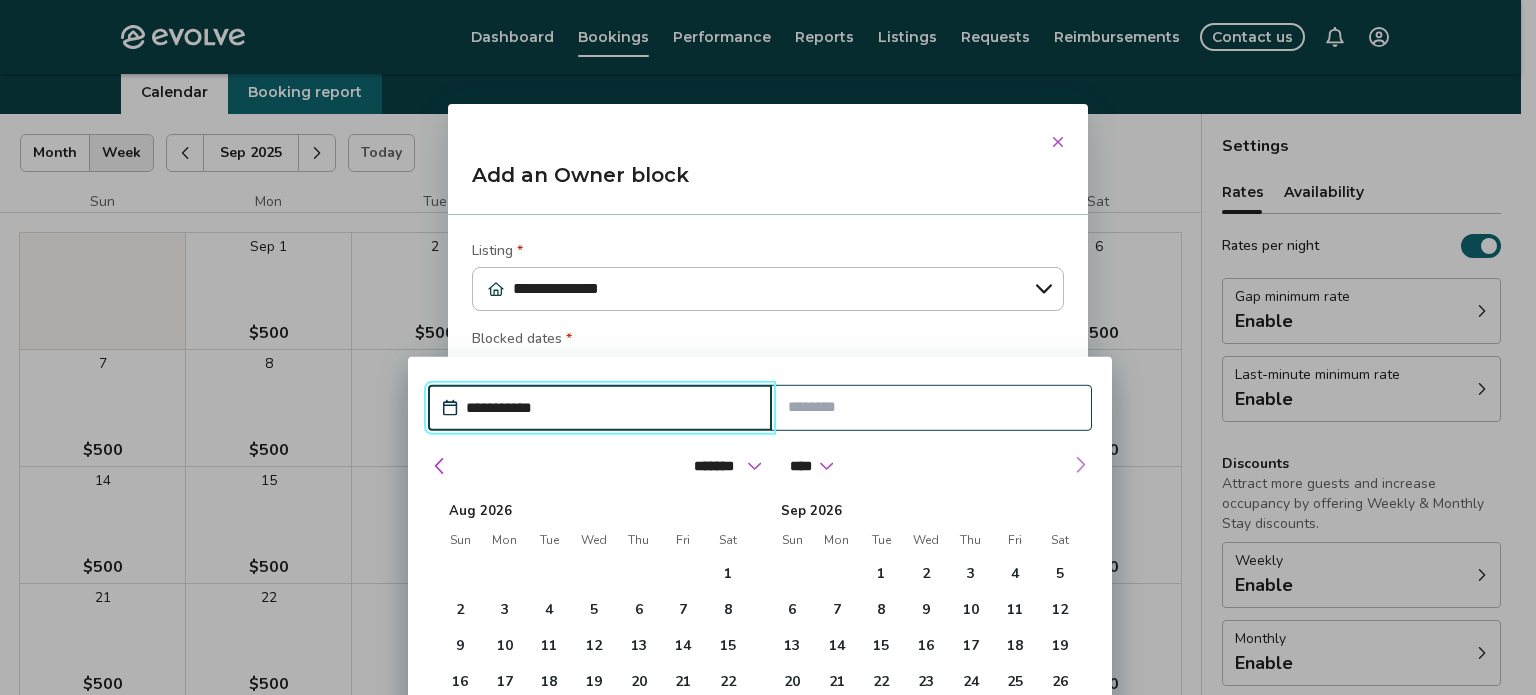 click at bounding box center (1080, 465) 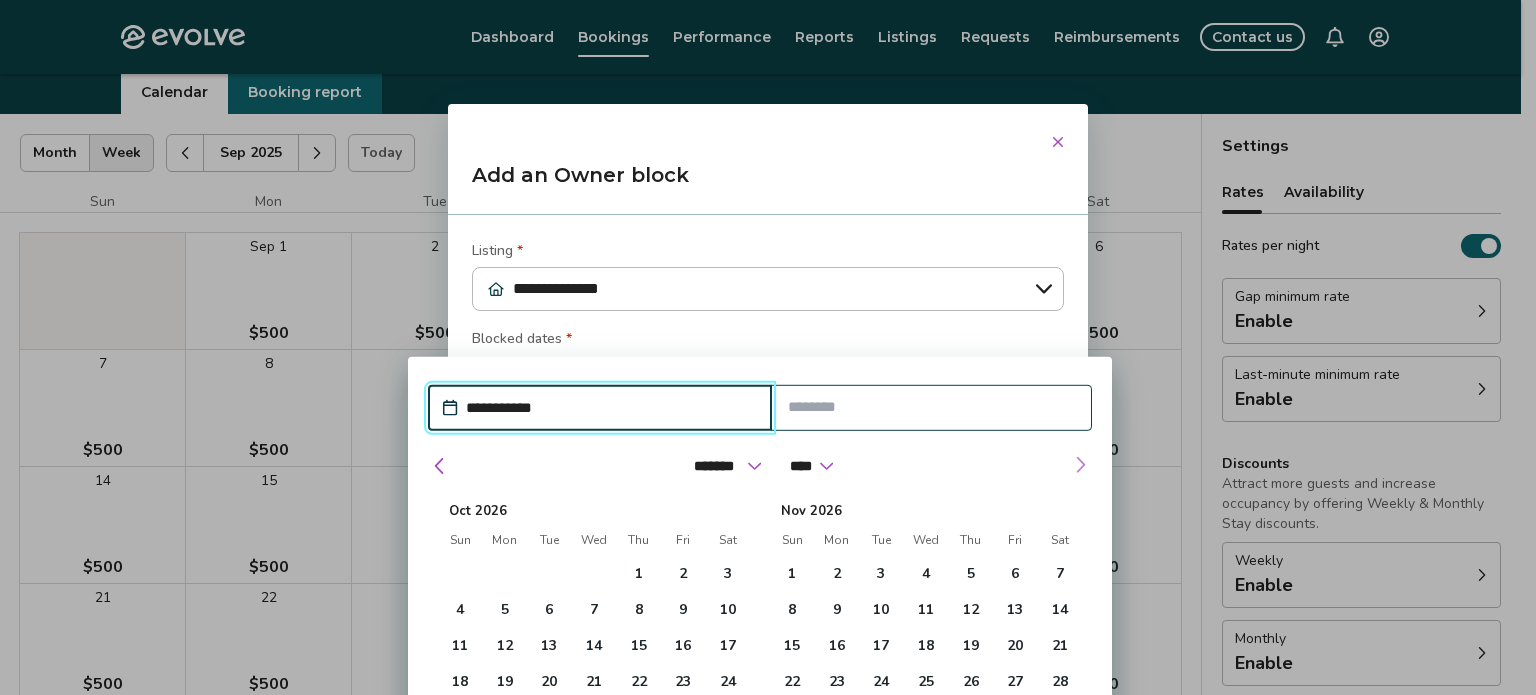 click at bounding box center (1080, 465) 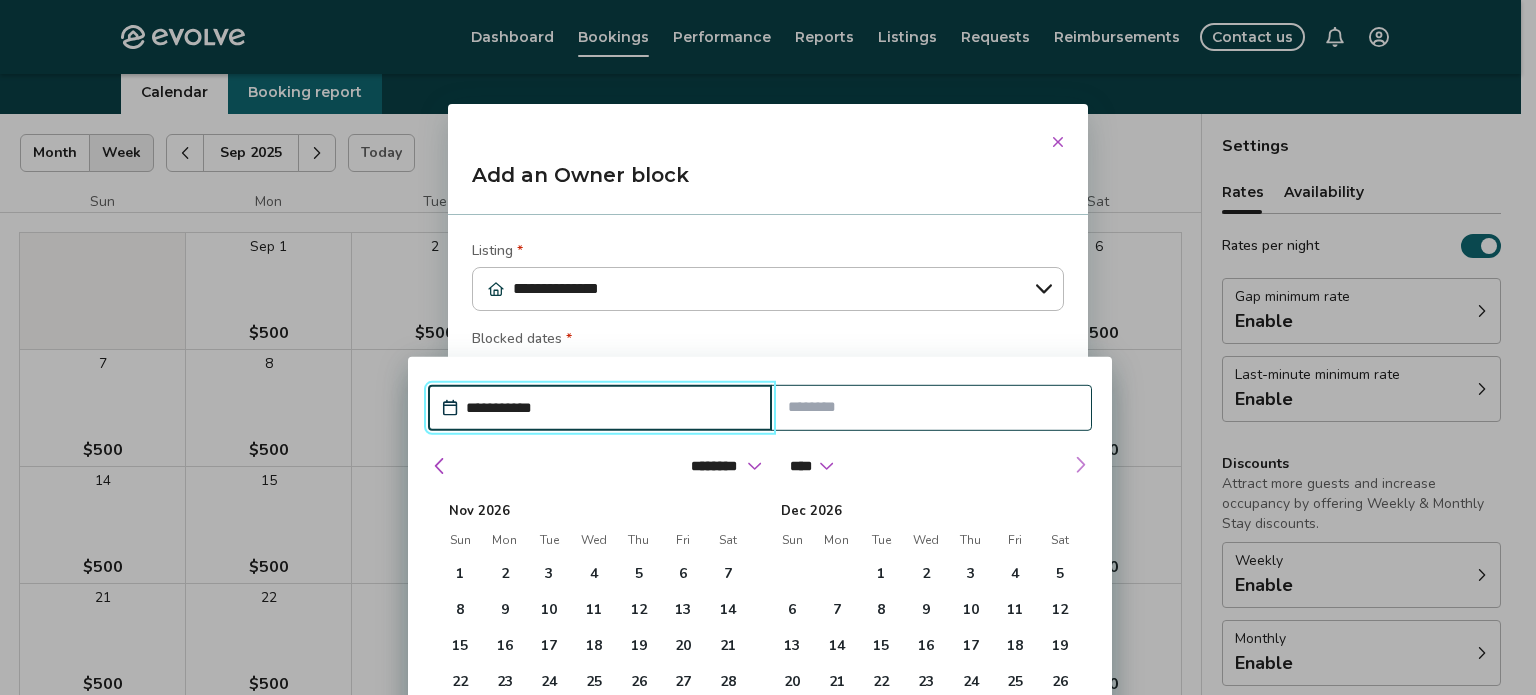 click at bounding box center (1080, 465) 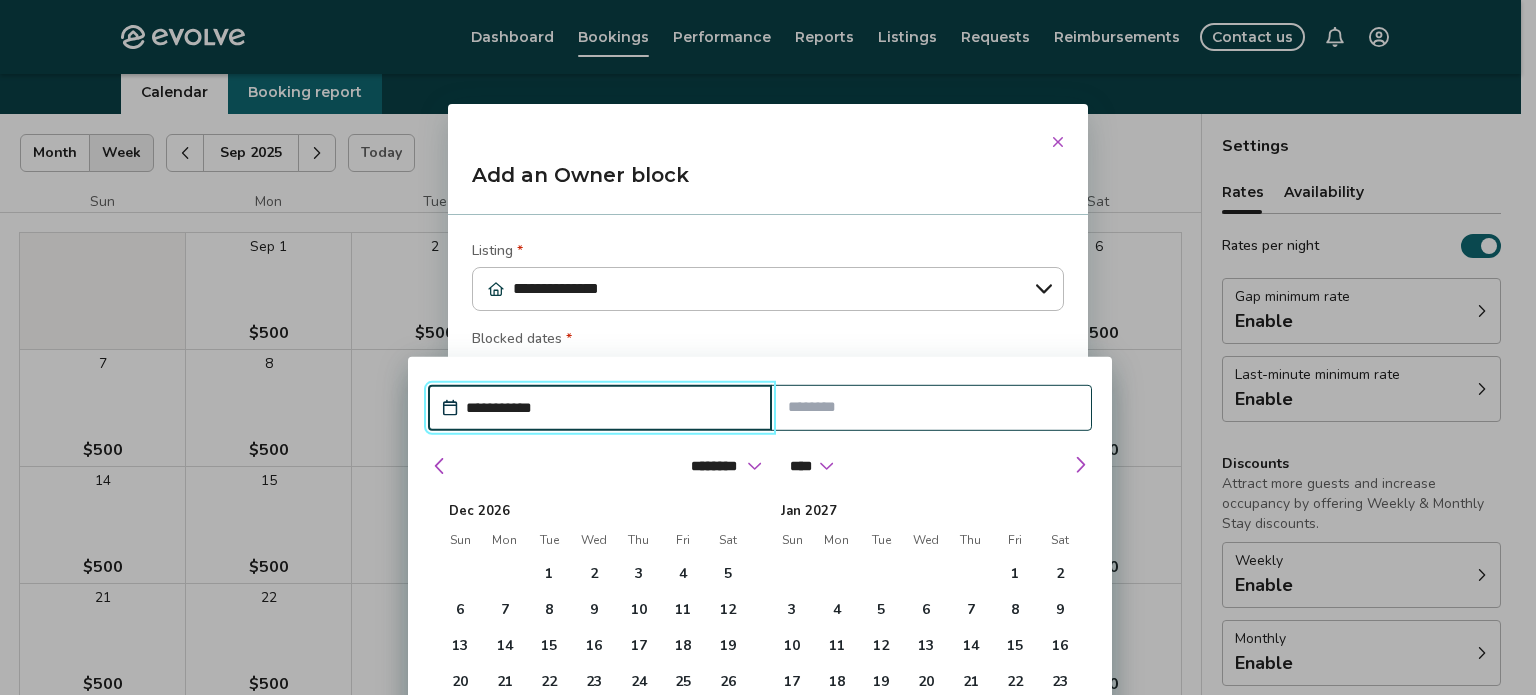 click 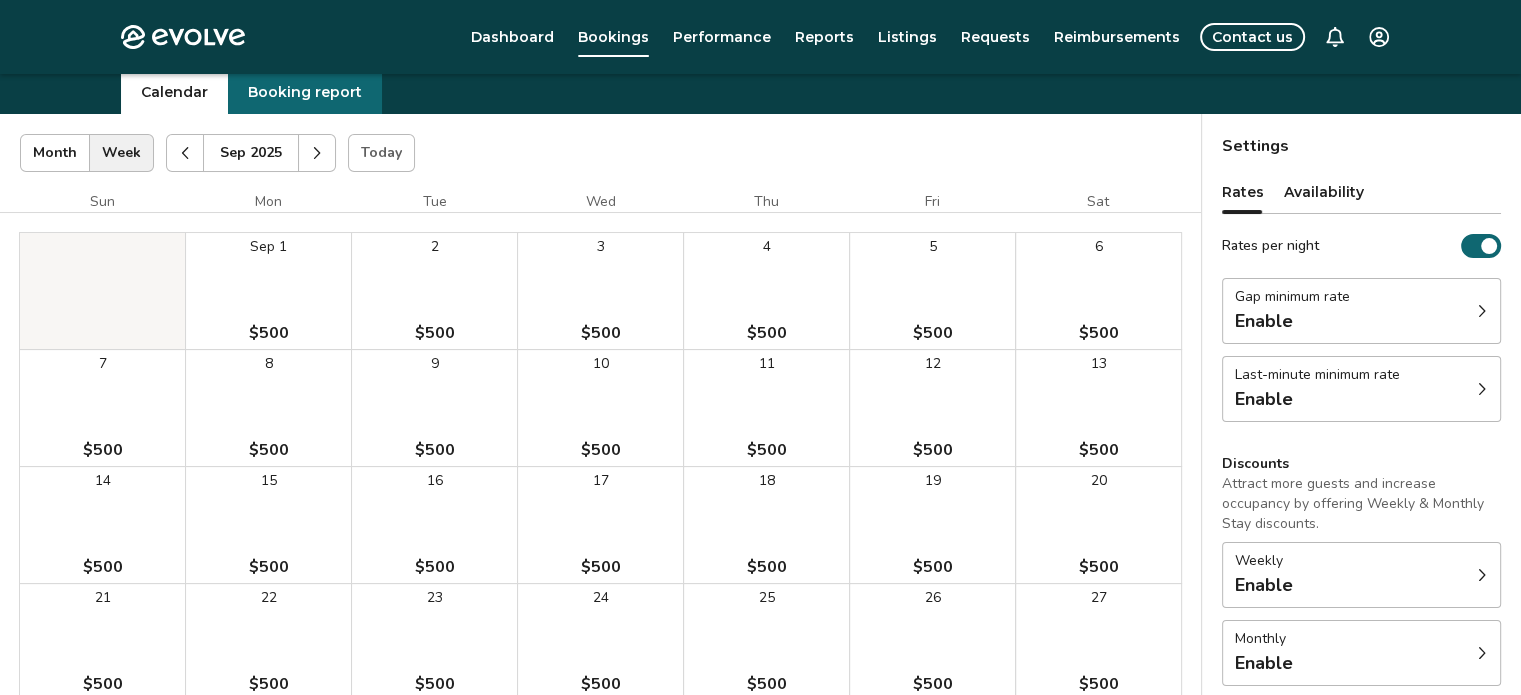 click at bounding box center (317, 153) 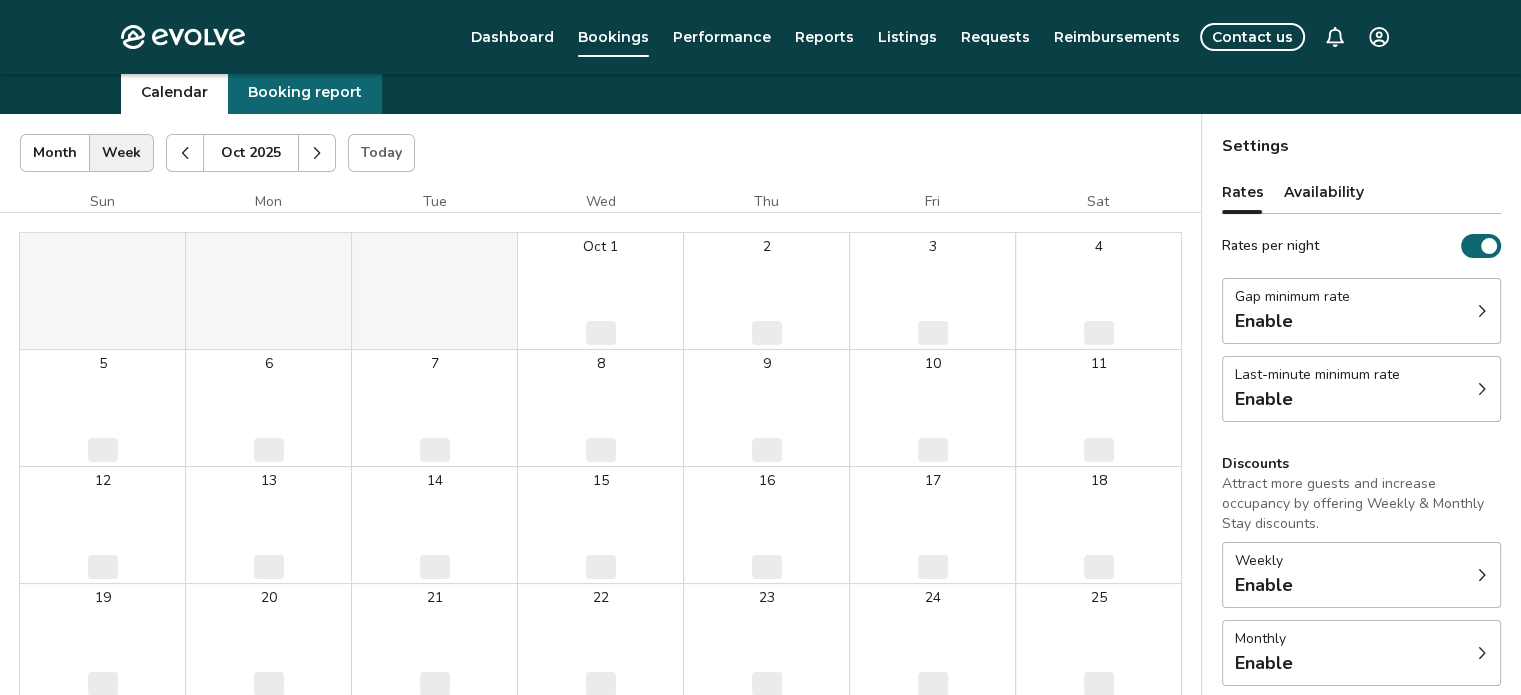 click at bounding box center (317, 153) 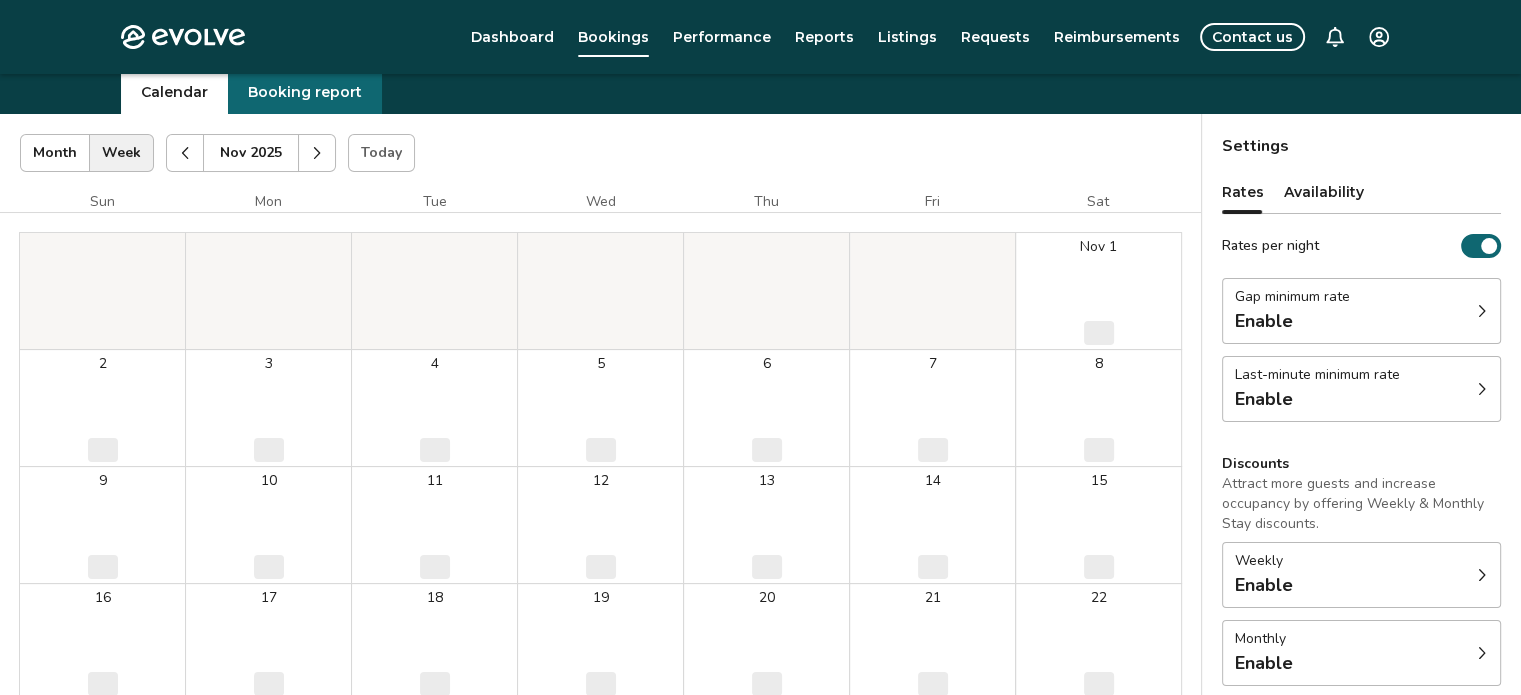click at bounding box center [317, 153] 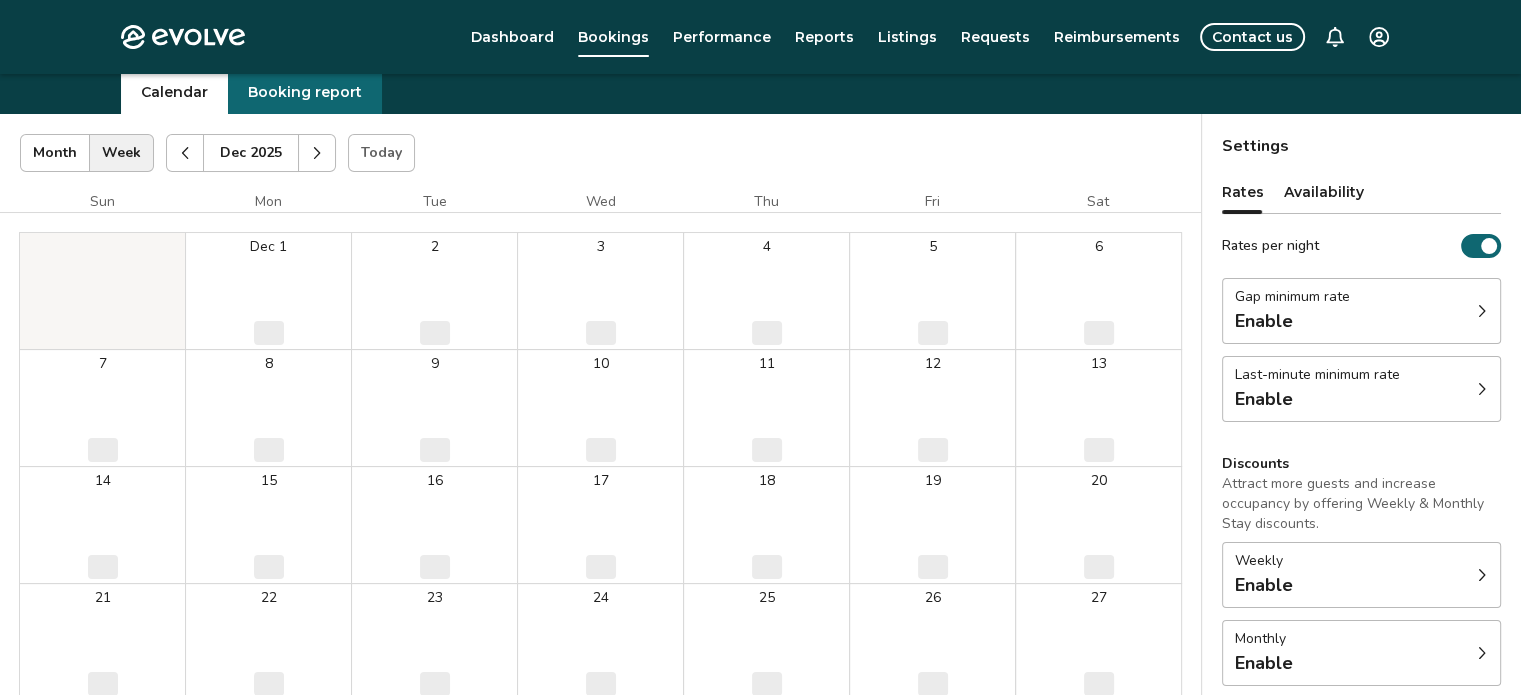 click at bounding box center [317, 153] 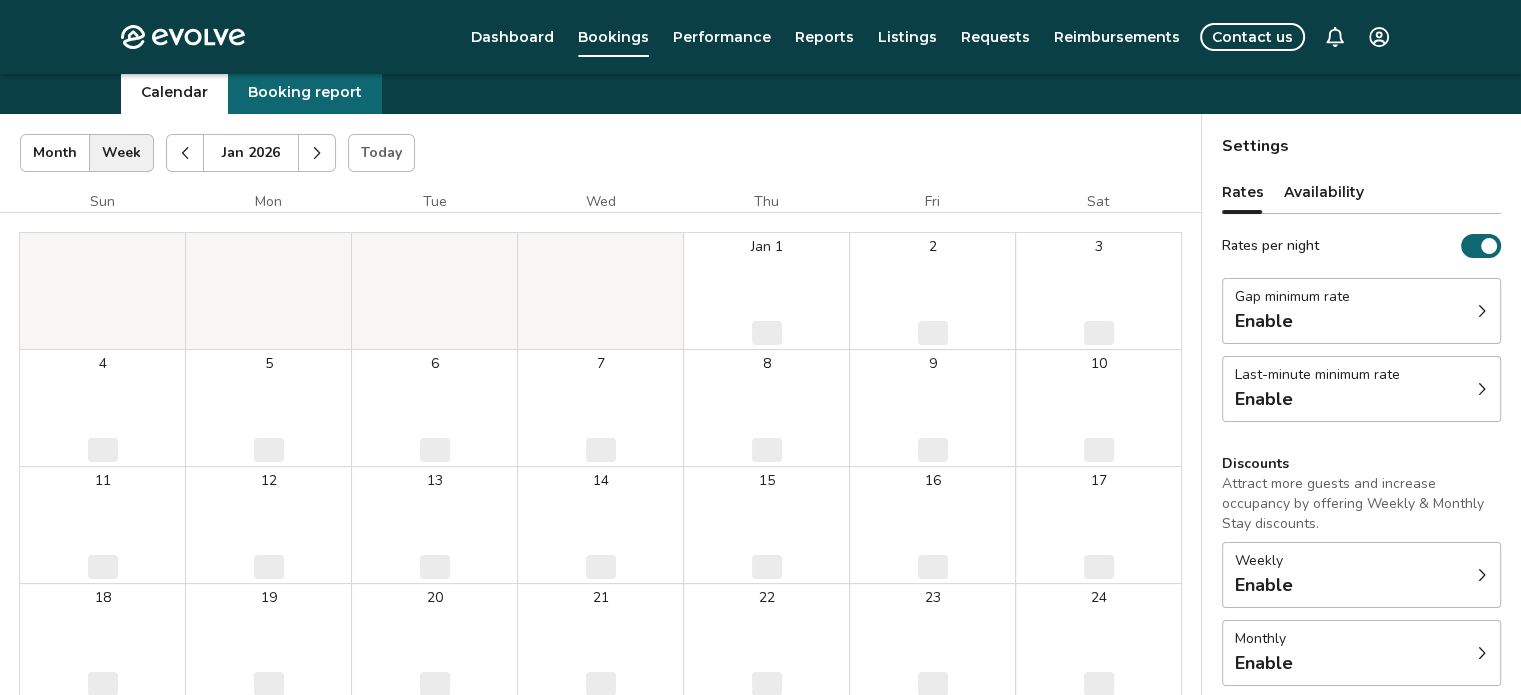 click at bounding box center (317, 153) 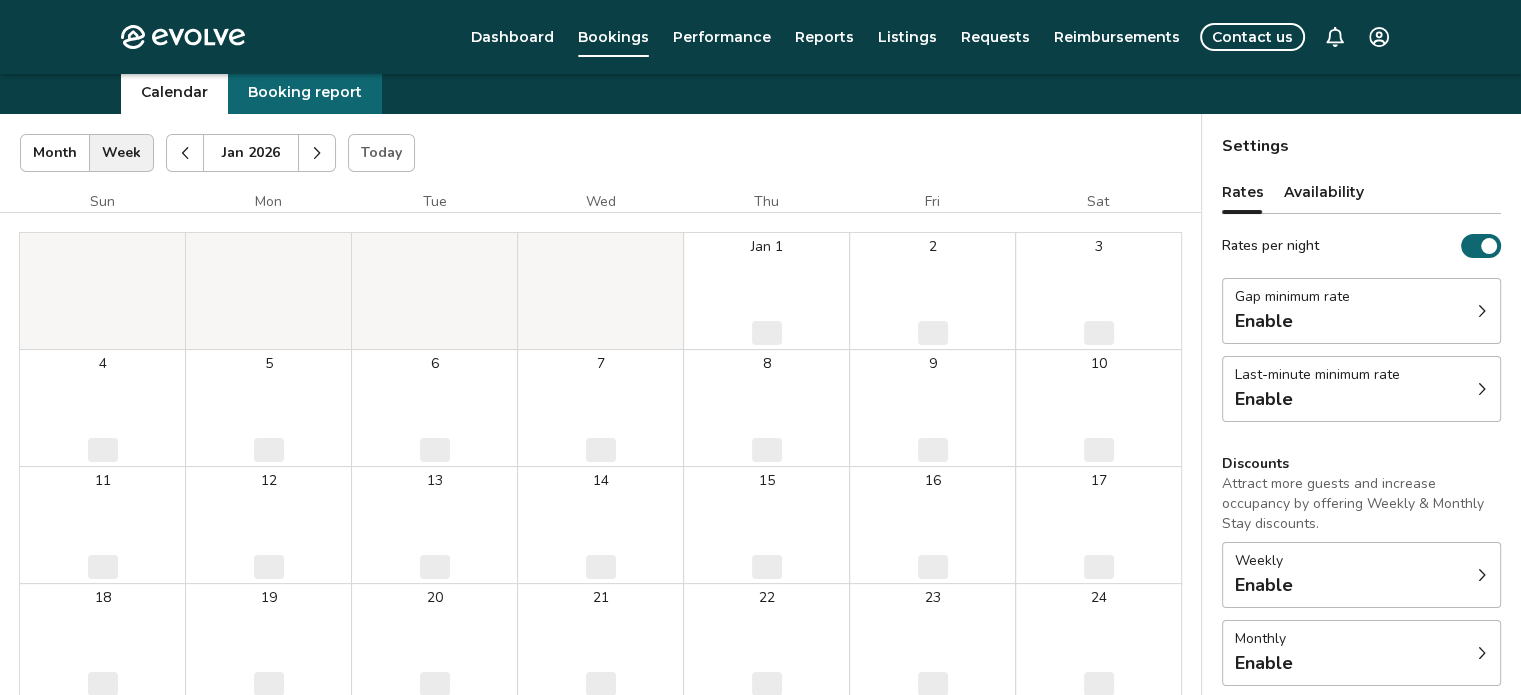 click at bounding box center (317, 153) 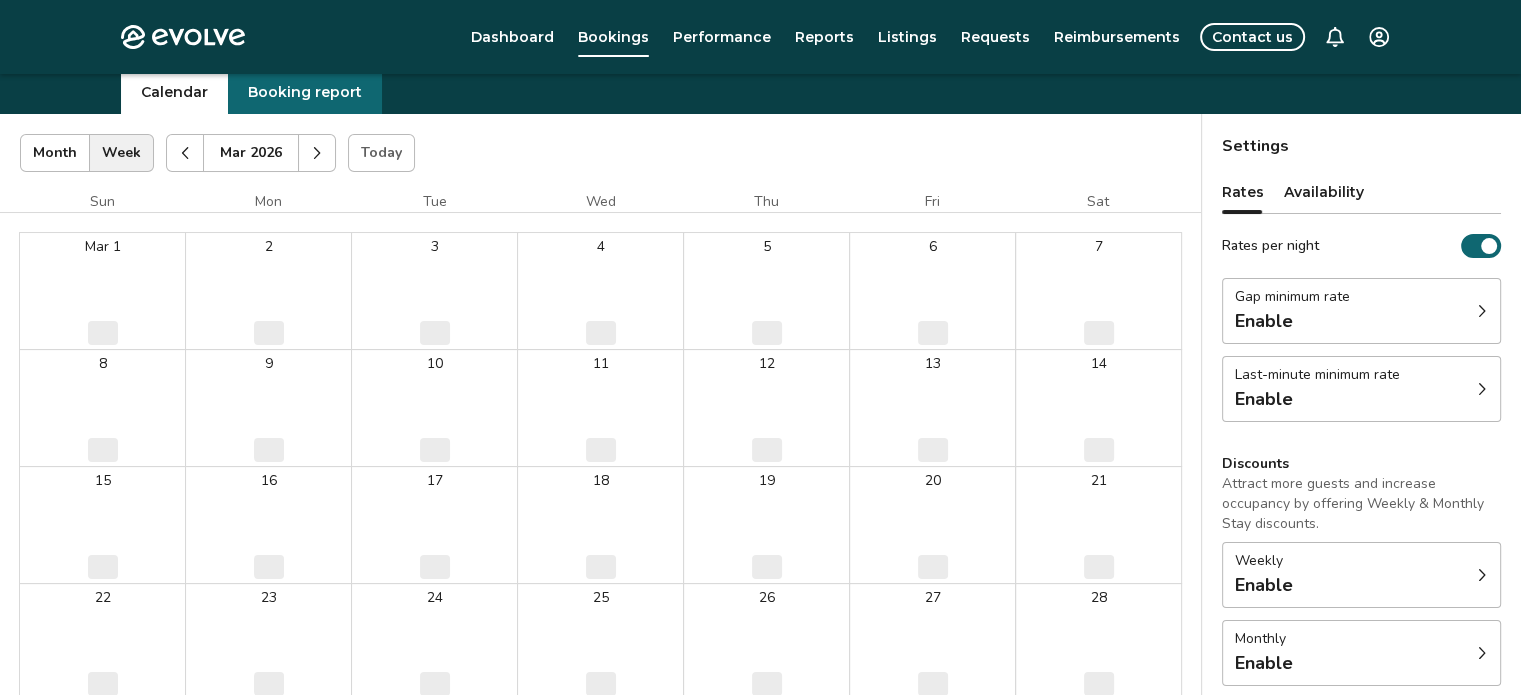 click at bounding box center [317, 153] 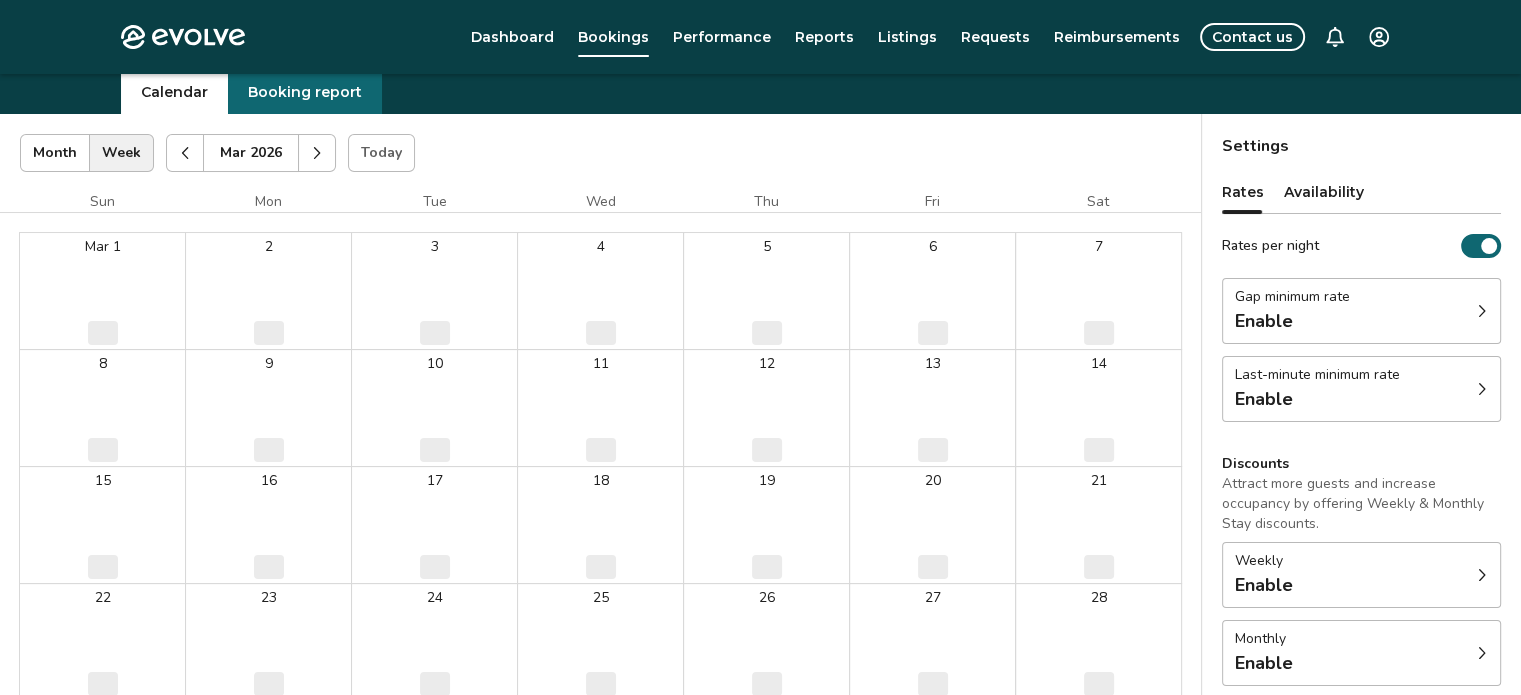 click at bounding box center (317, 153) 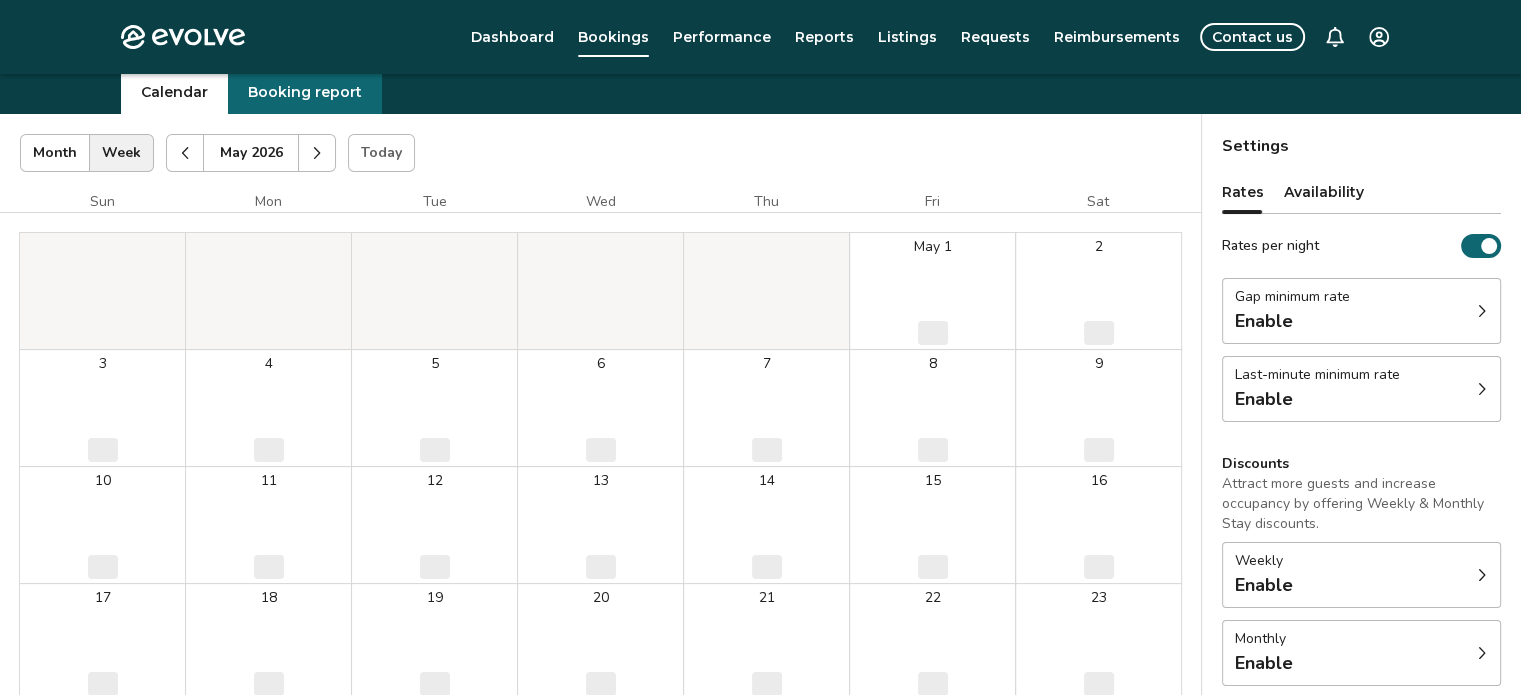 click at bounding box center [317, 153] 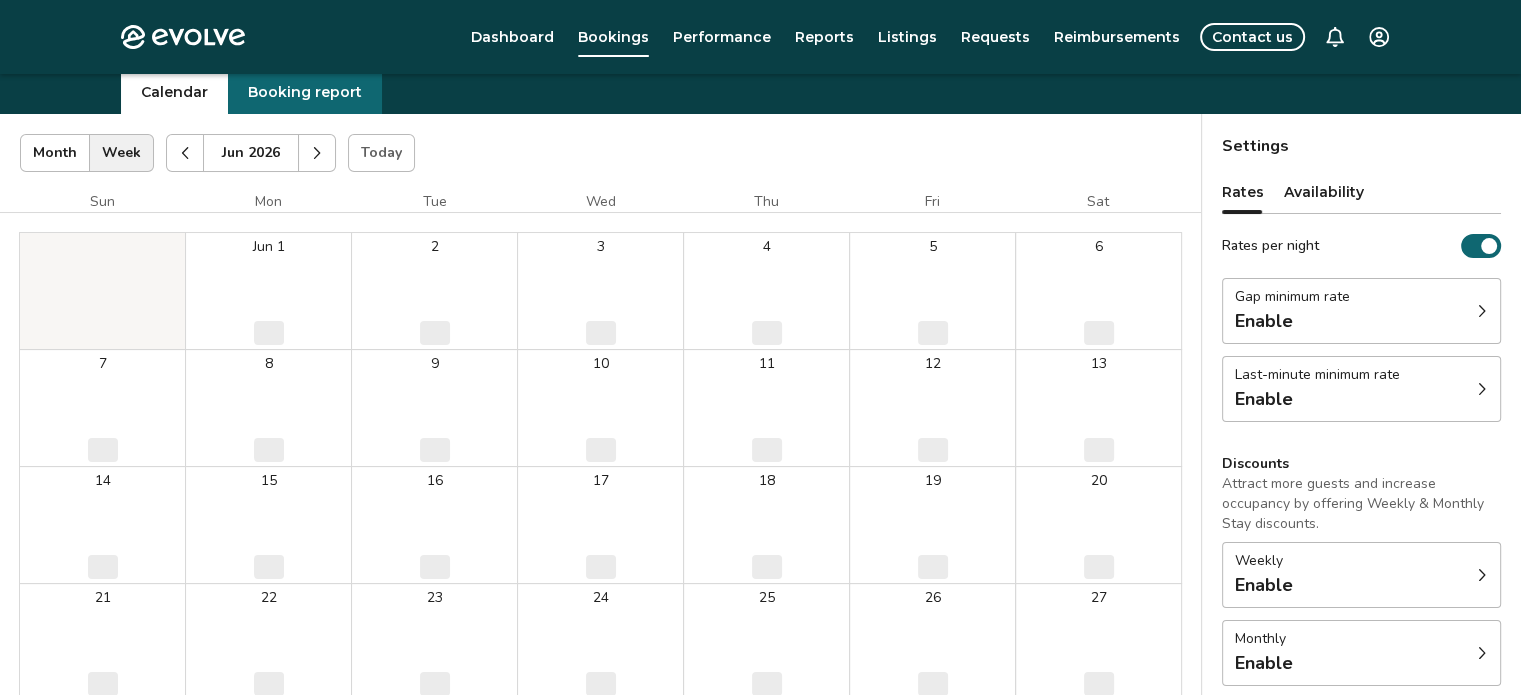 click at bounding box center [317, 153] 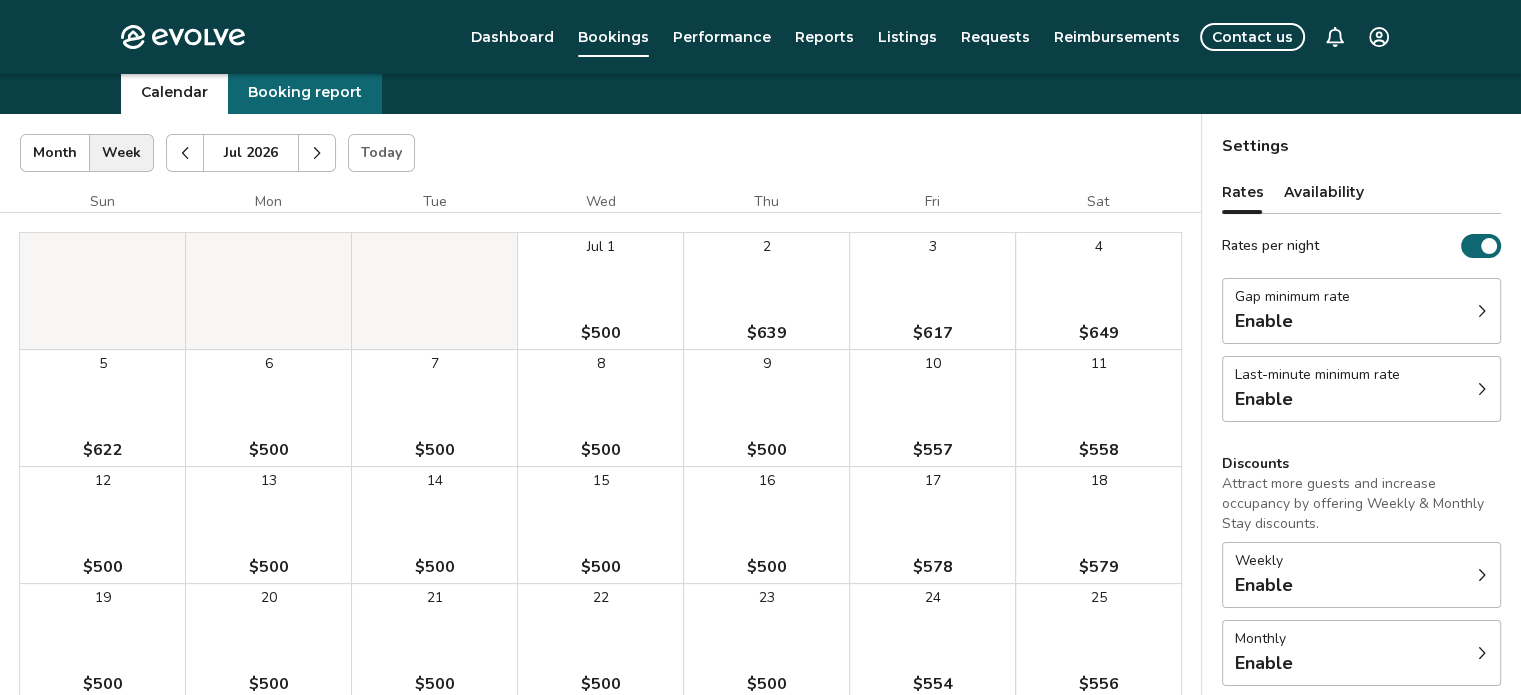click at bounding box center (317, 153) 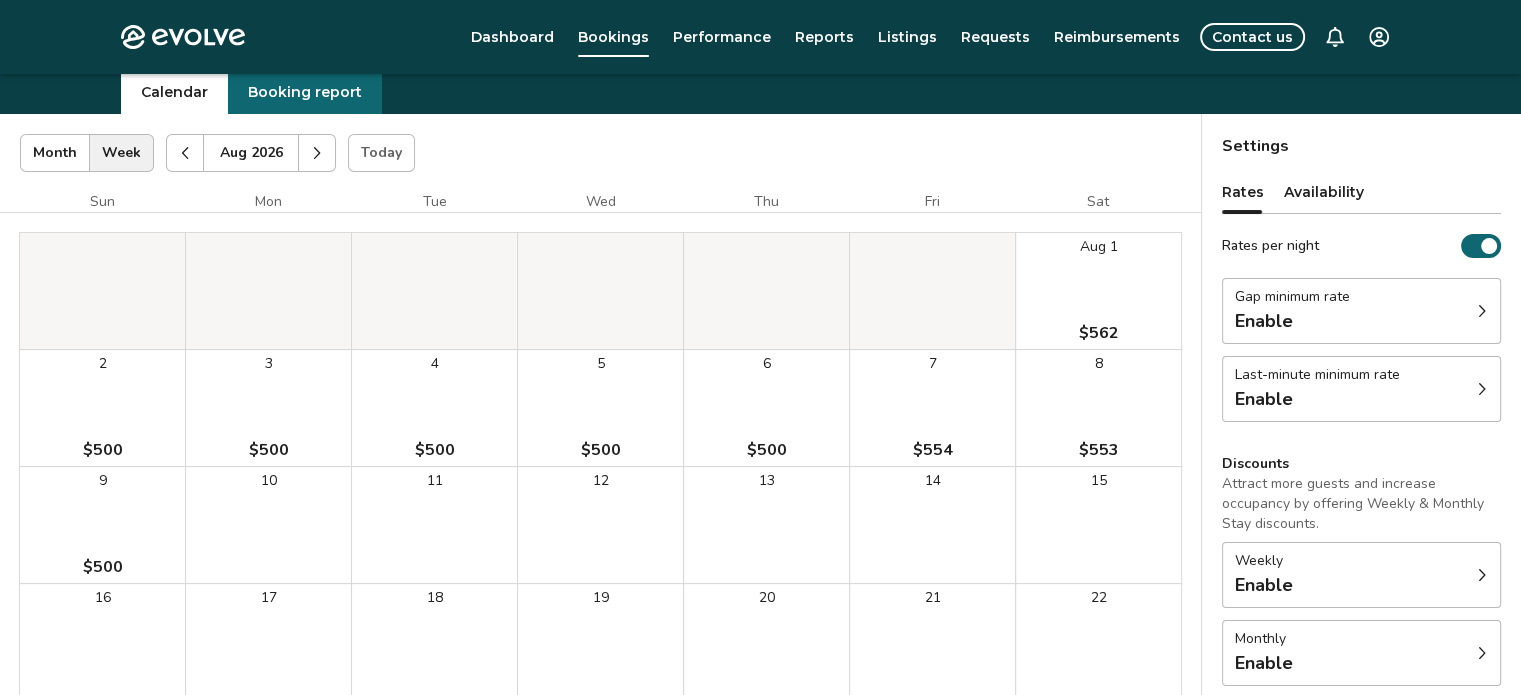 click at bounding box center [185, 153] 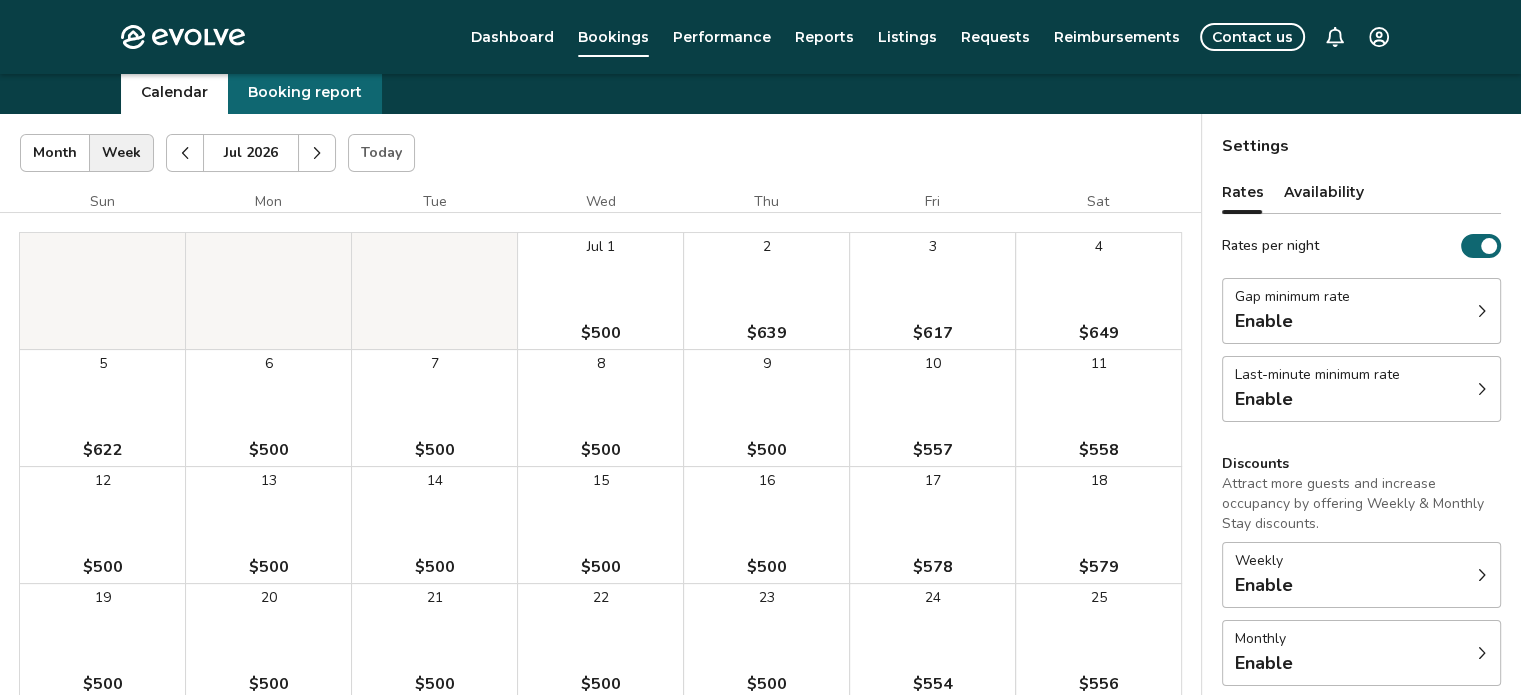click at bounding box center (185, 153) 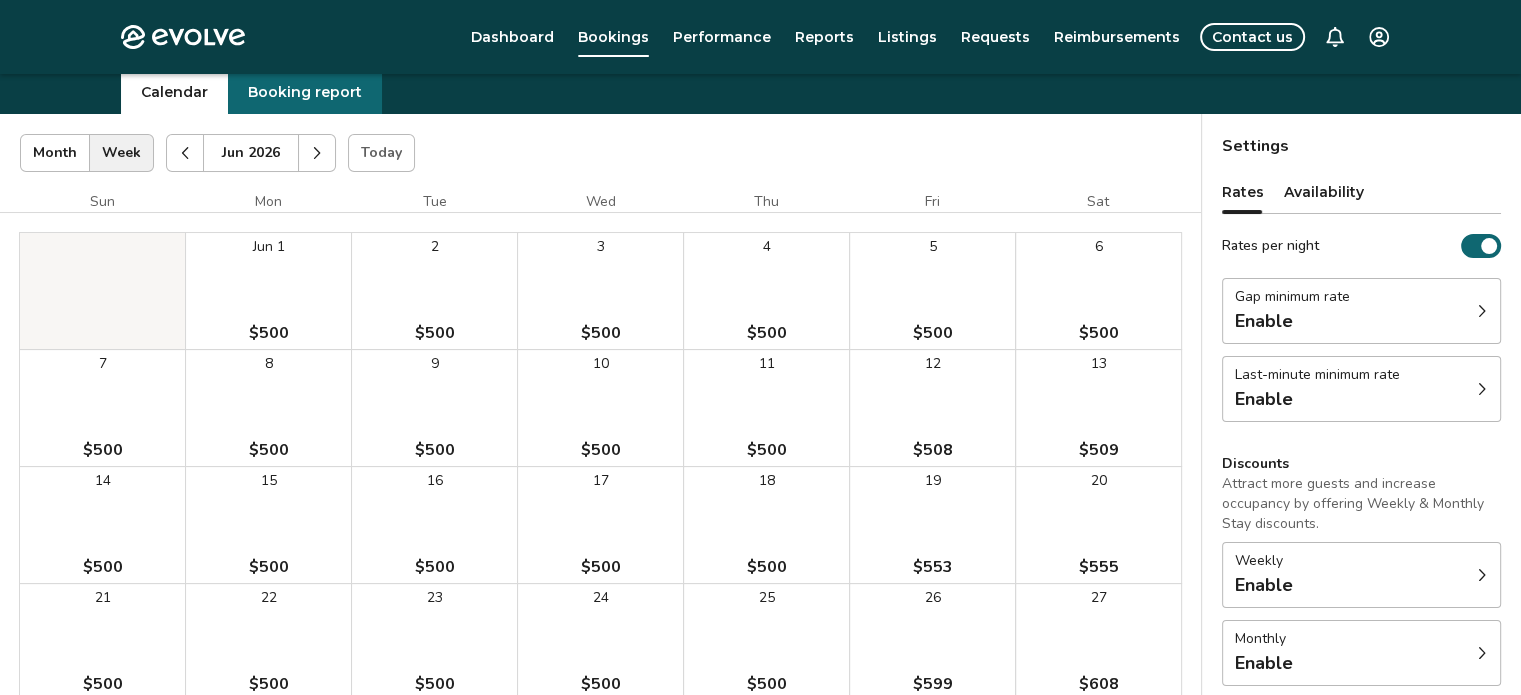 click 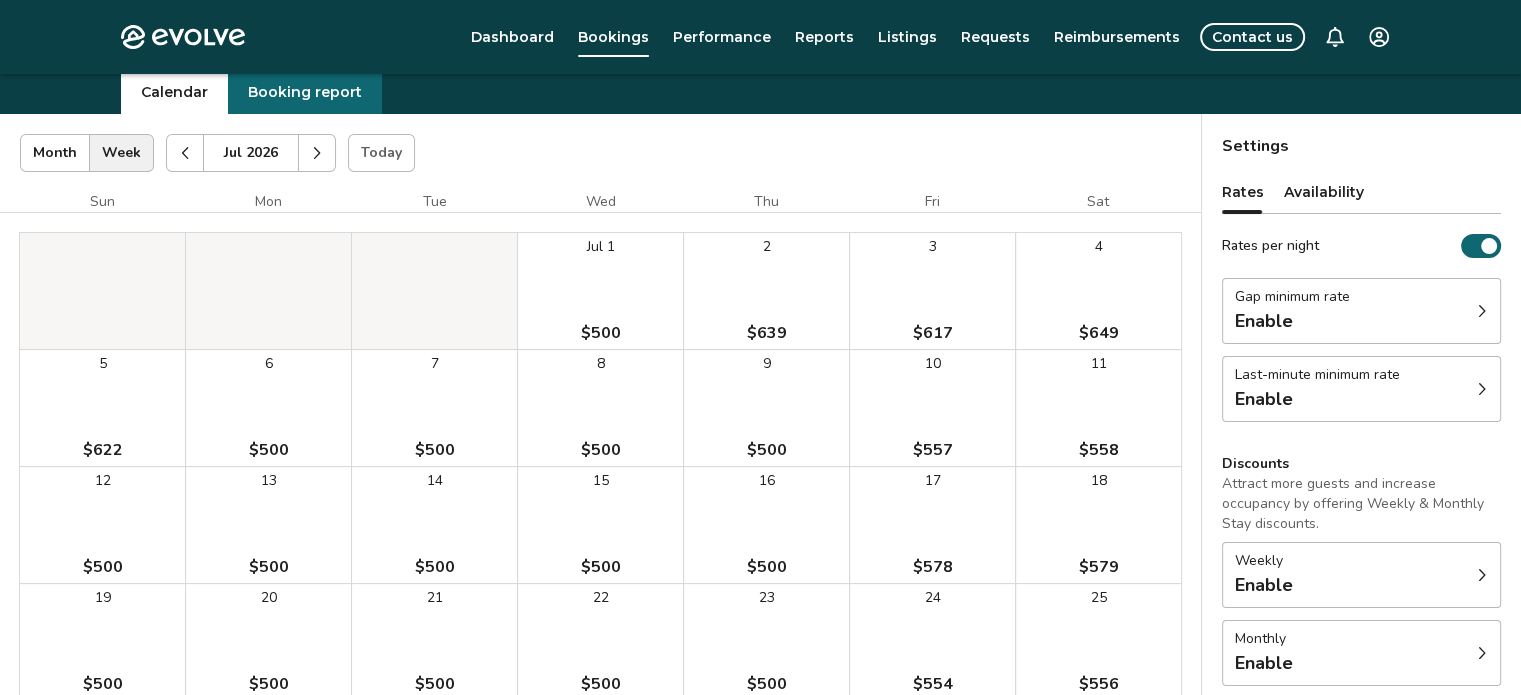 click at bounding box center (185, 153) 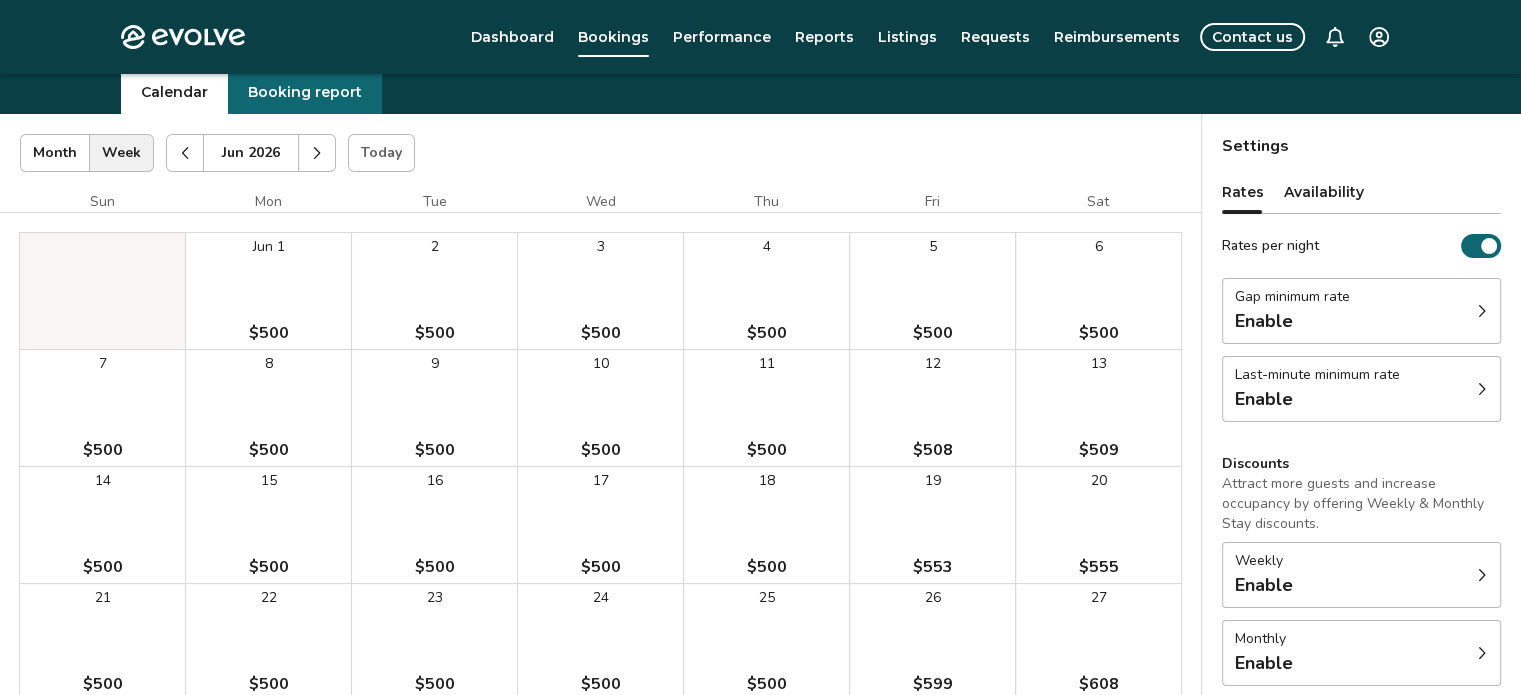 click at bounding box center [185, 153] 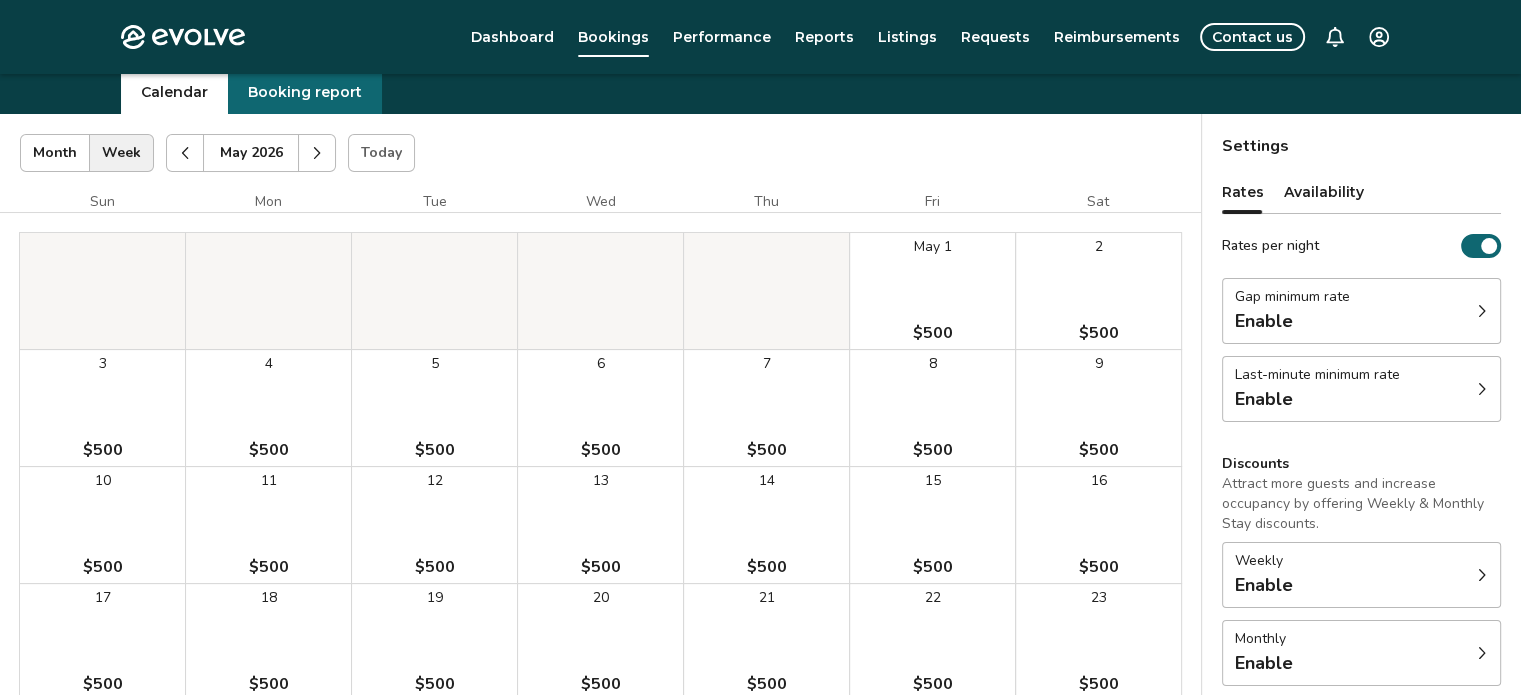 click at bounding box center (185, 153) 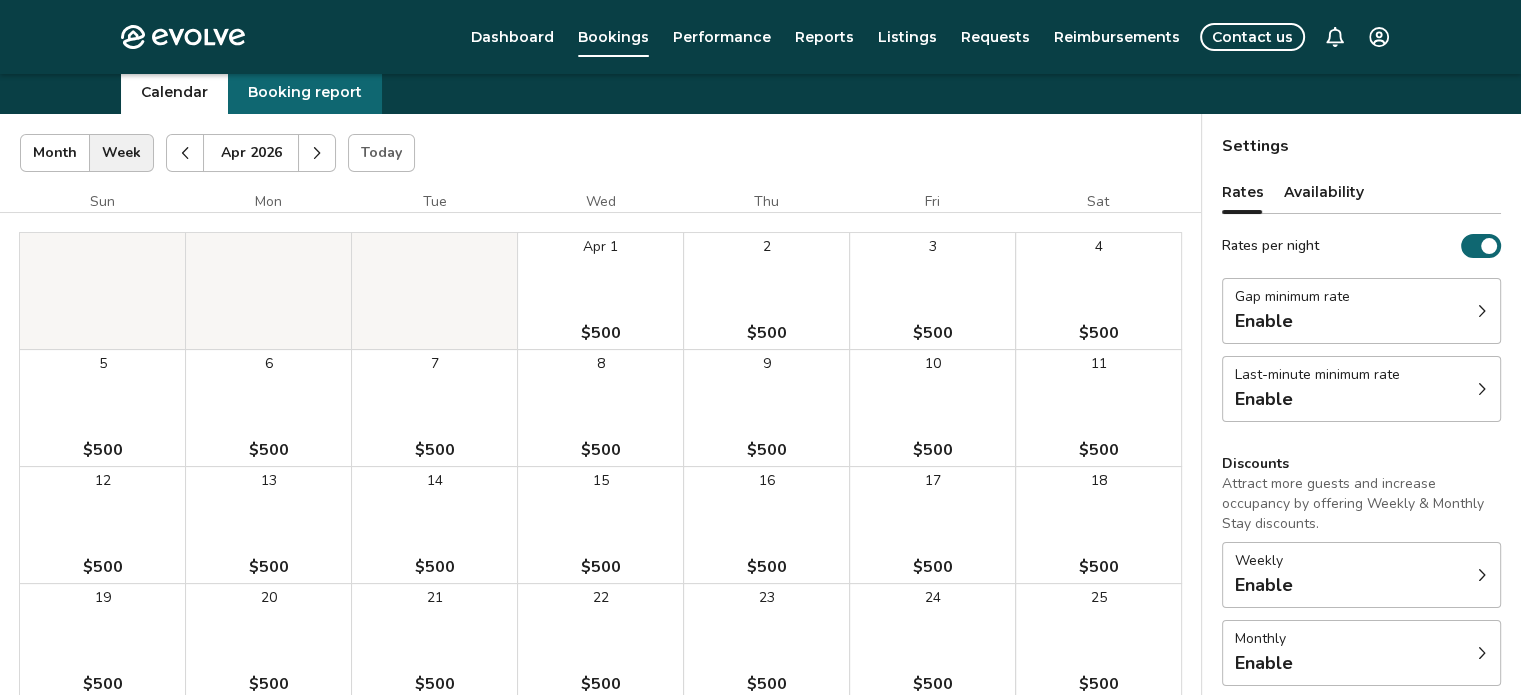 click at bounding box center [185, 153] 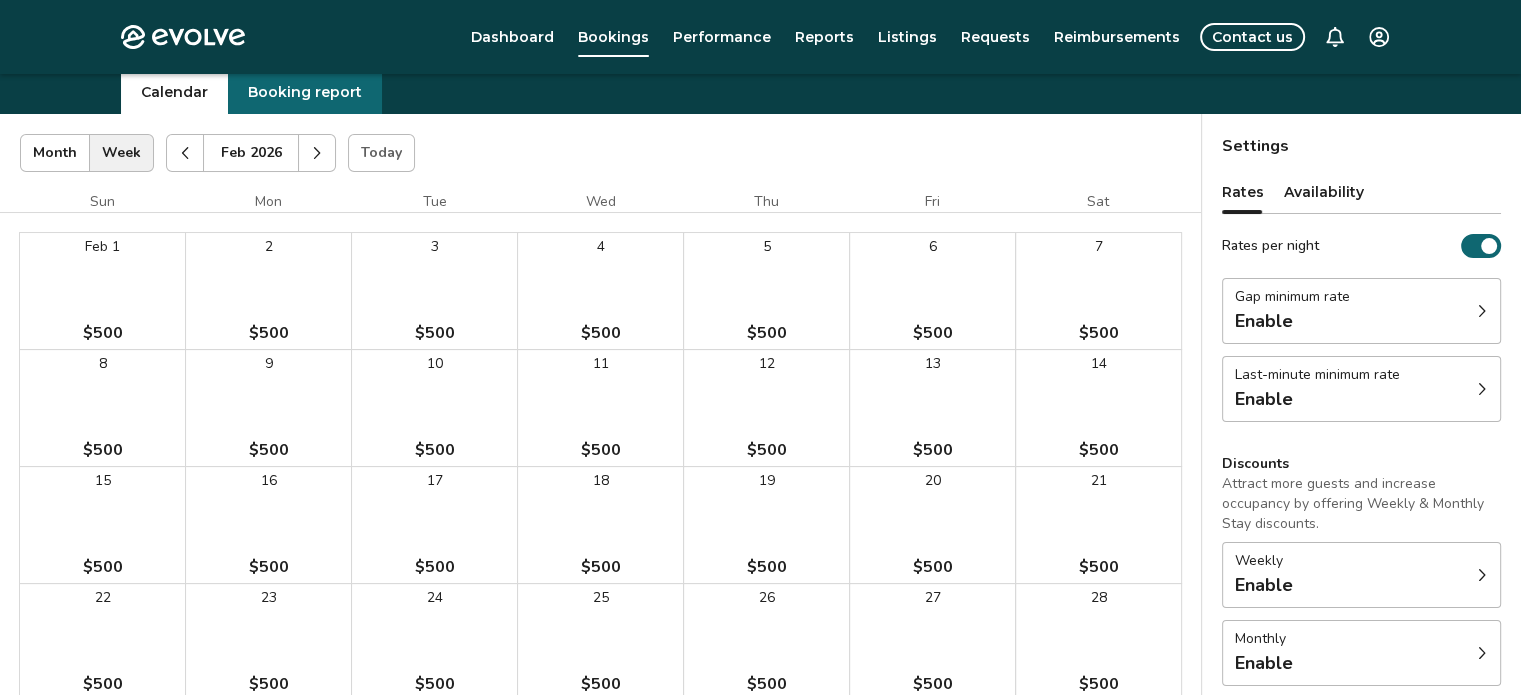 click at bounding box center (185, 153) 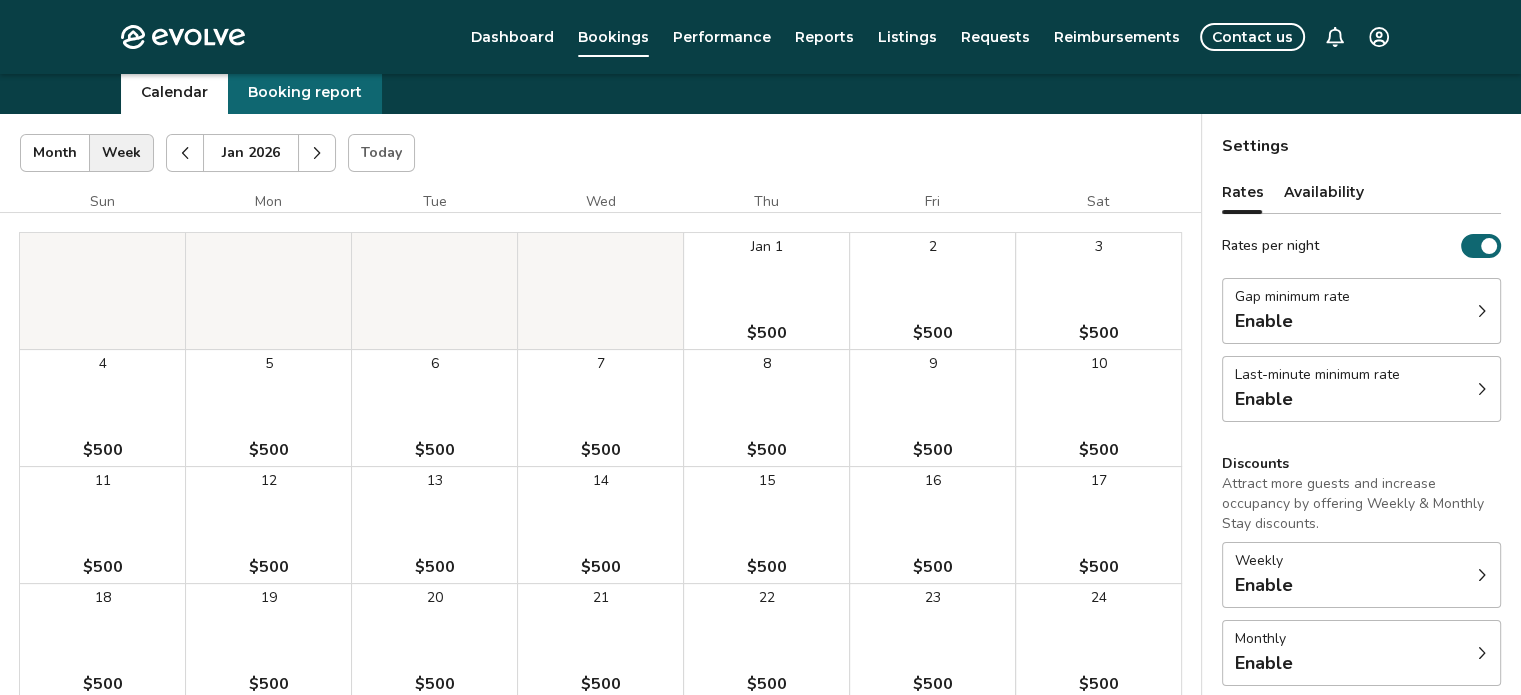 click at bounding box center [185, 153] 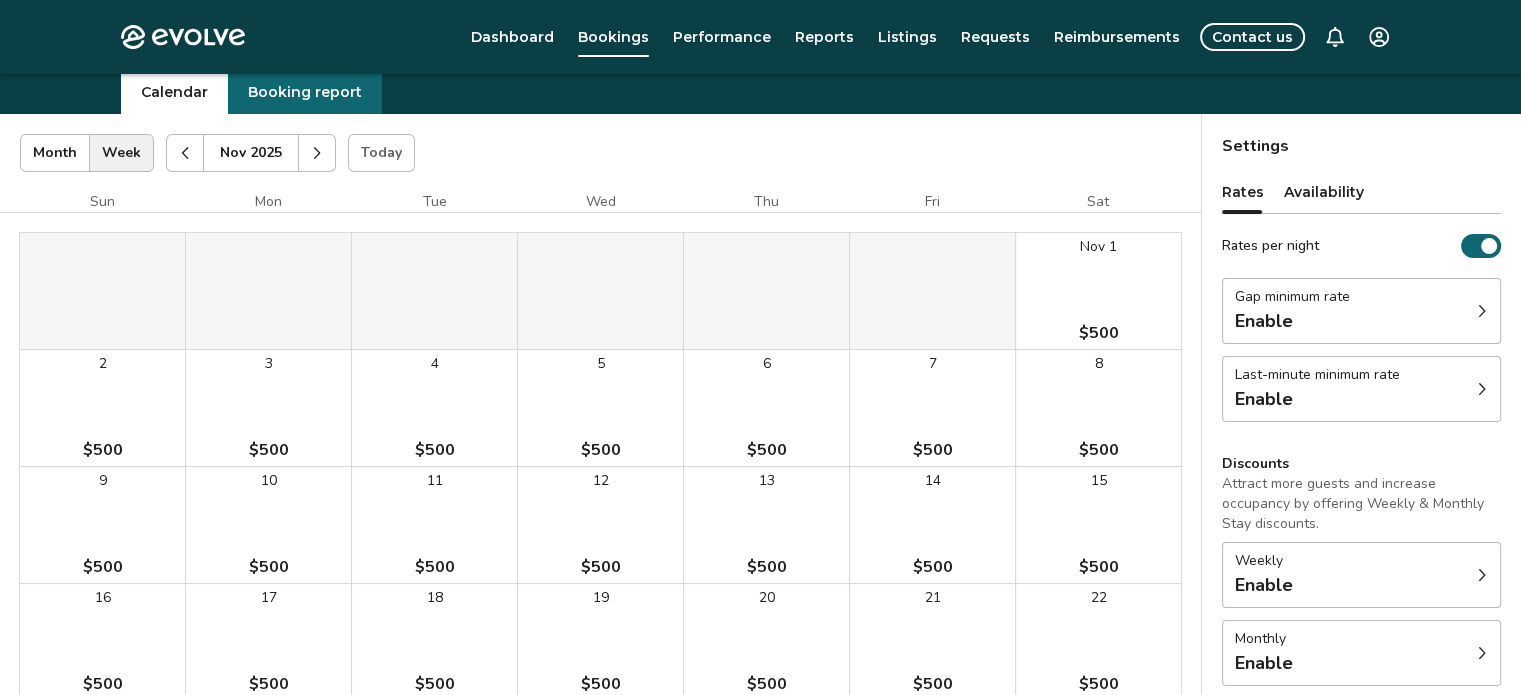 click at bounding box center (185, 153) 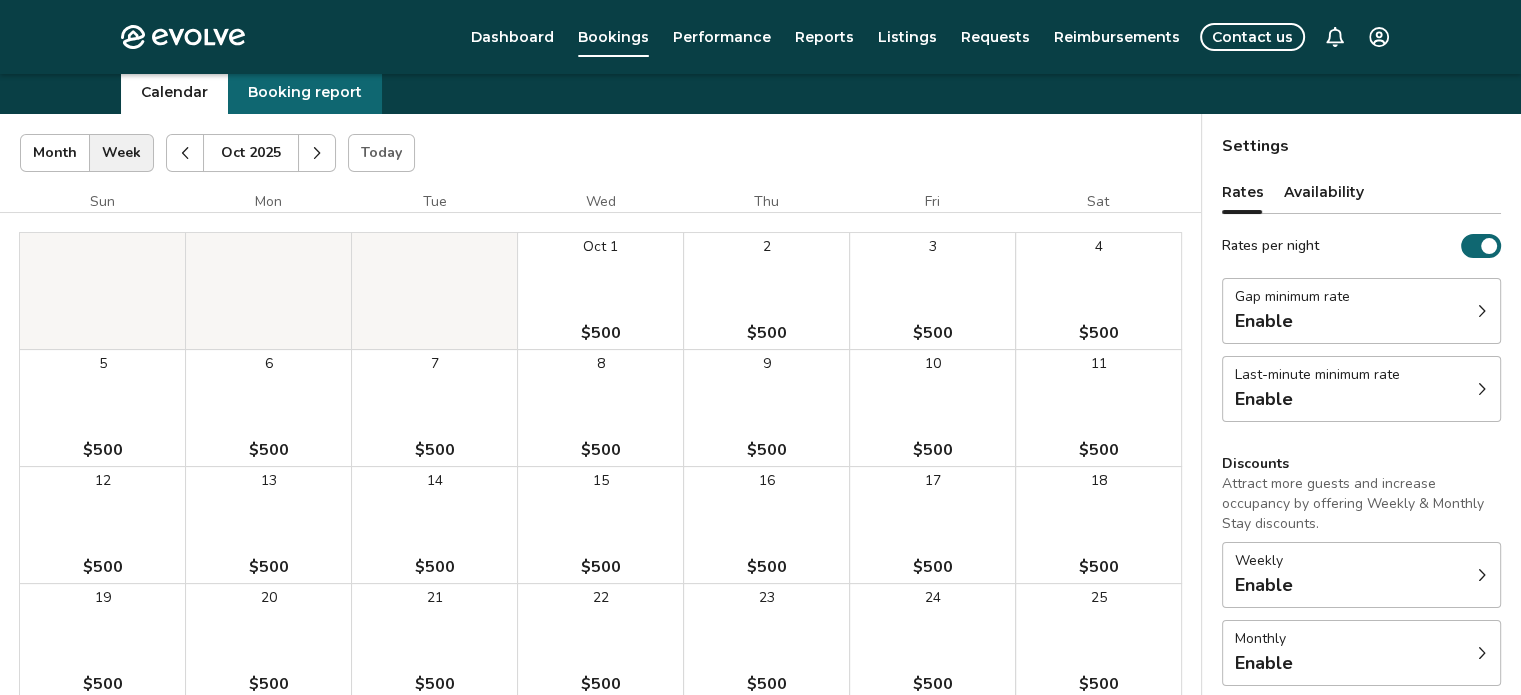 click at bounding box center (185, 153) 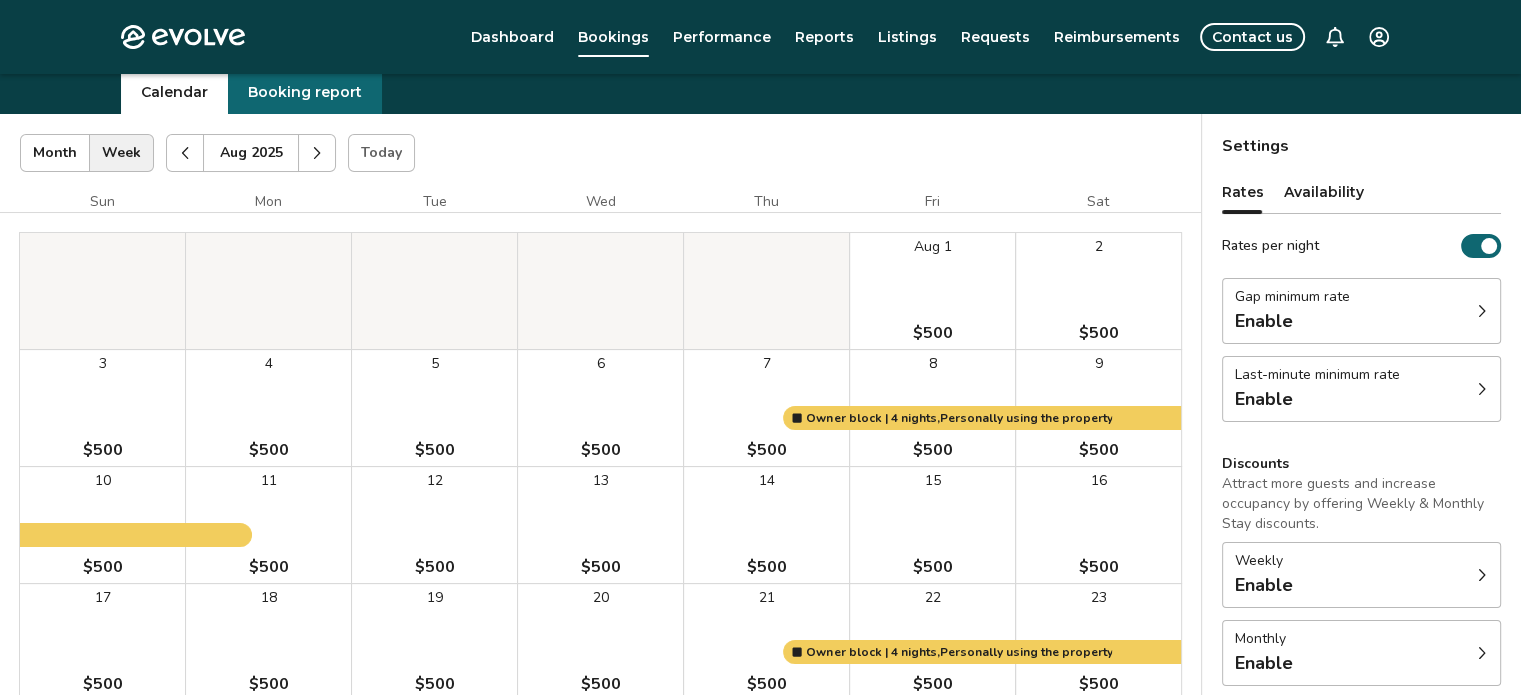 click at bounding box center (185, 153) 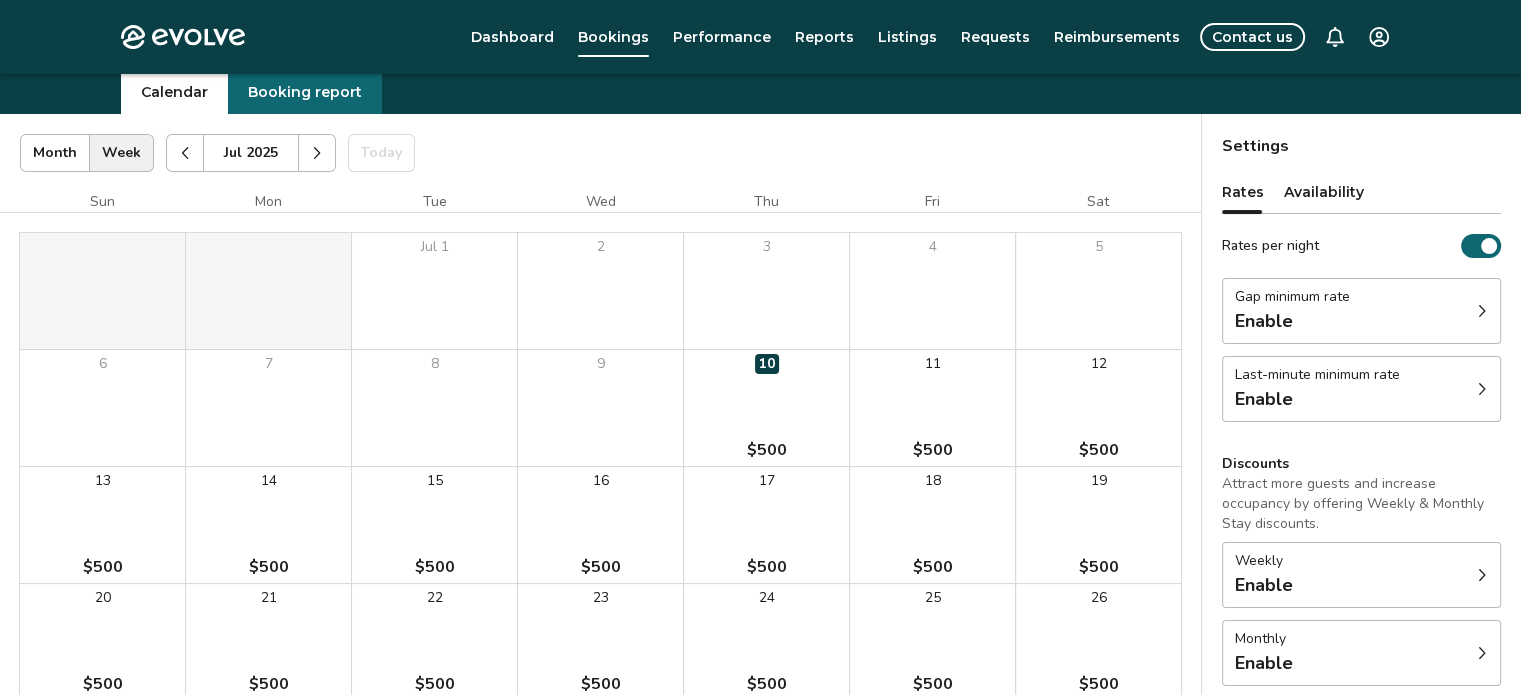 click at bounding box center [317, 153] 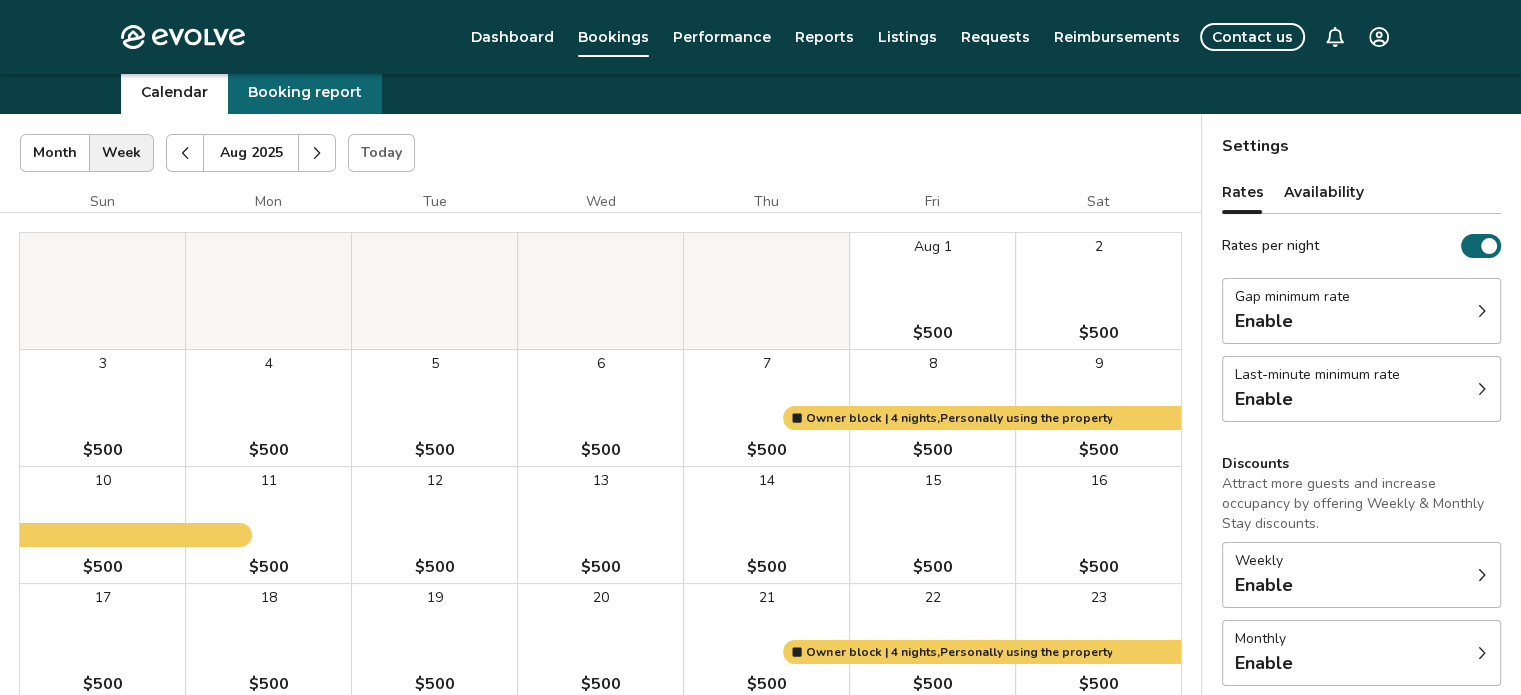 click at bounding box center [317, 153] 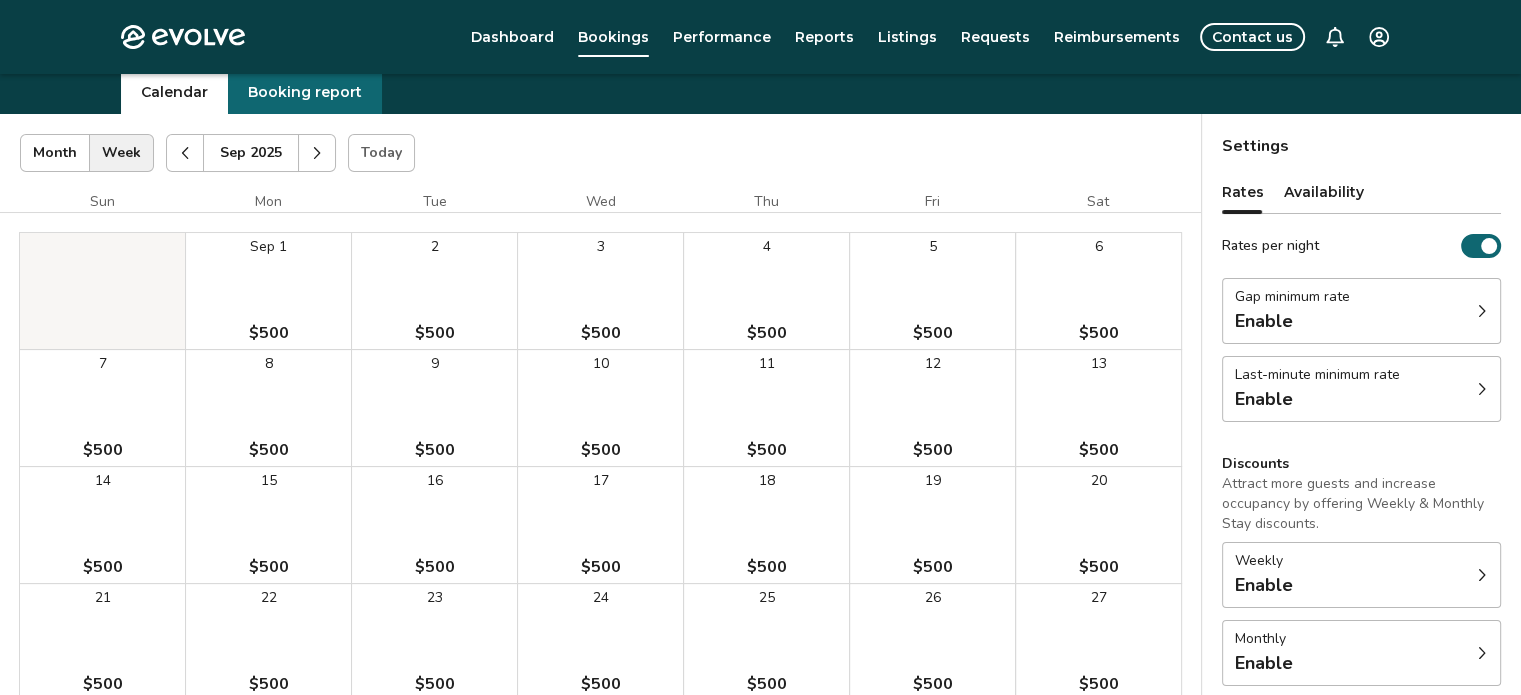 click on "2 $500" at bounding box center (434, 291) 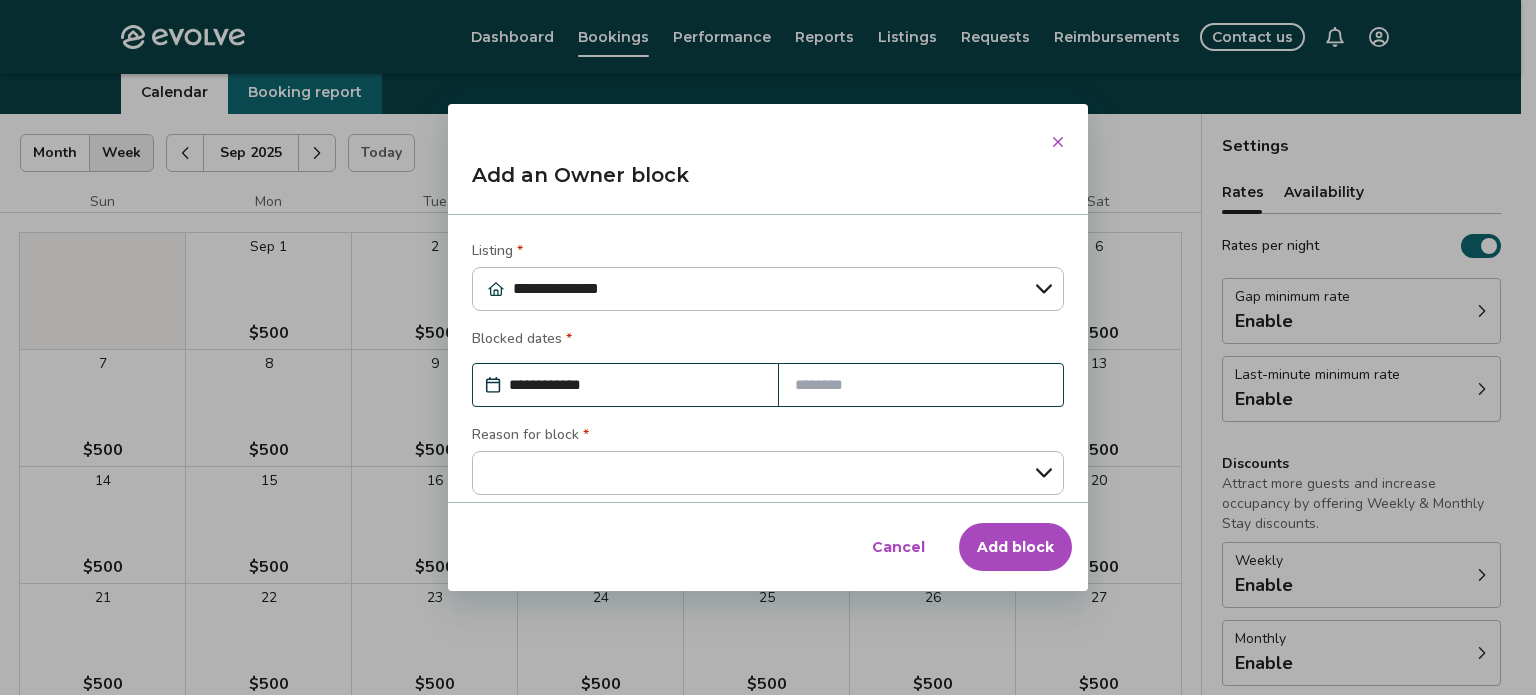 click at bounding box center [921, 385] 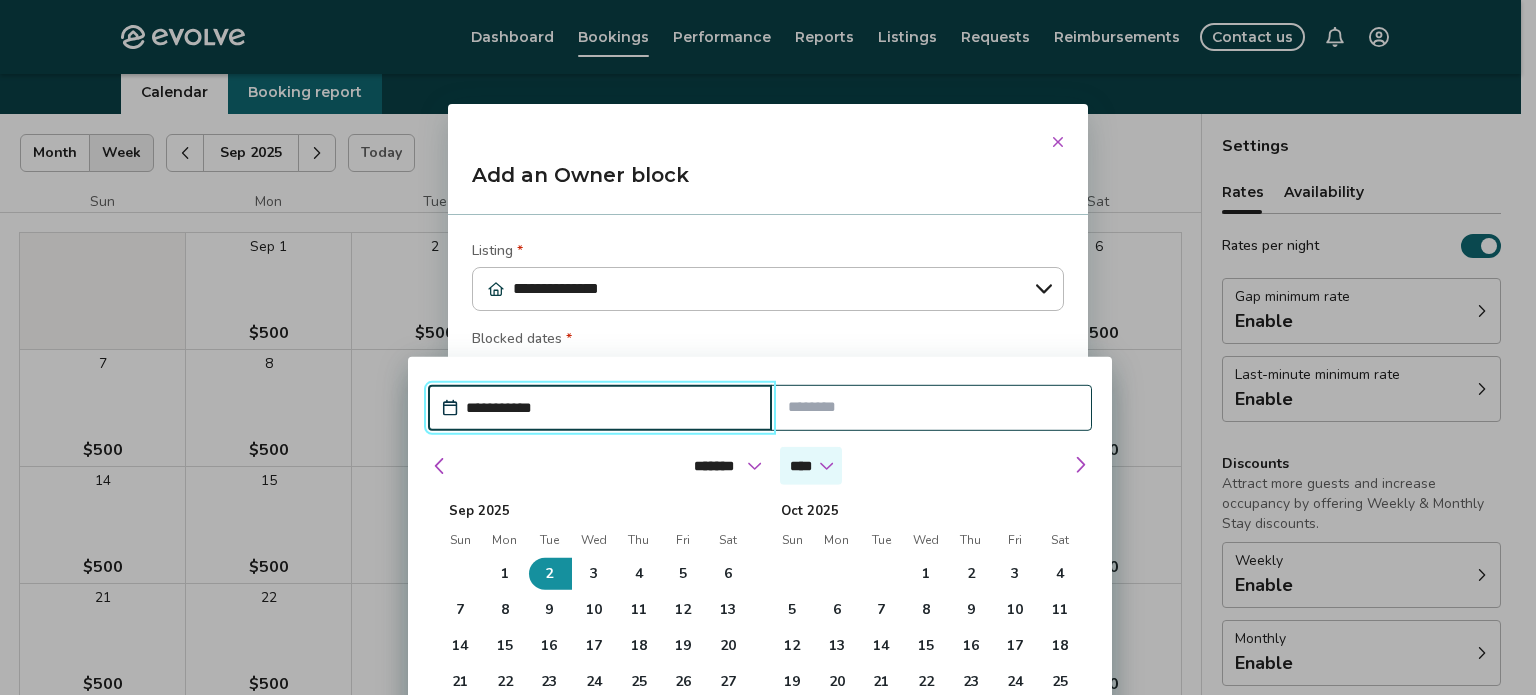 click on "**** **** **** **** **** **** **** **** **** **** **** **** **** **** **** **** **** **** **** **** ****" at bounding box center (811, 466) 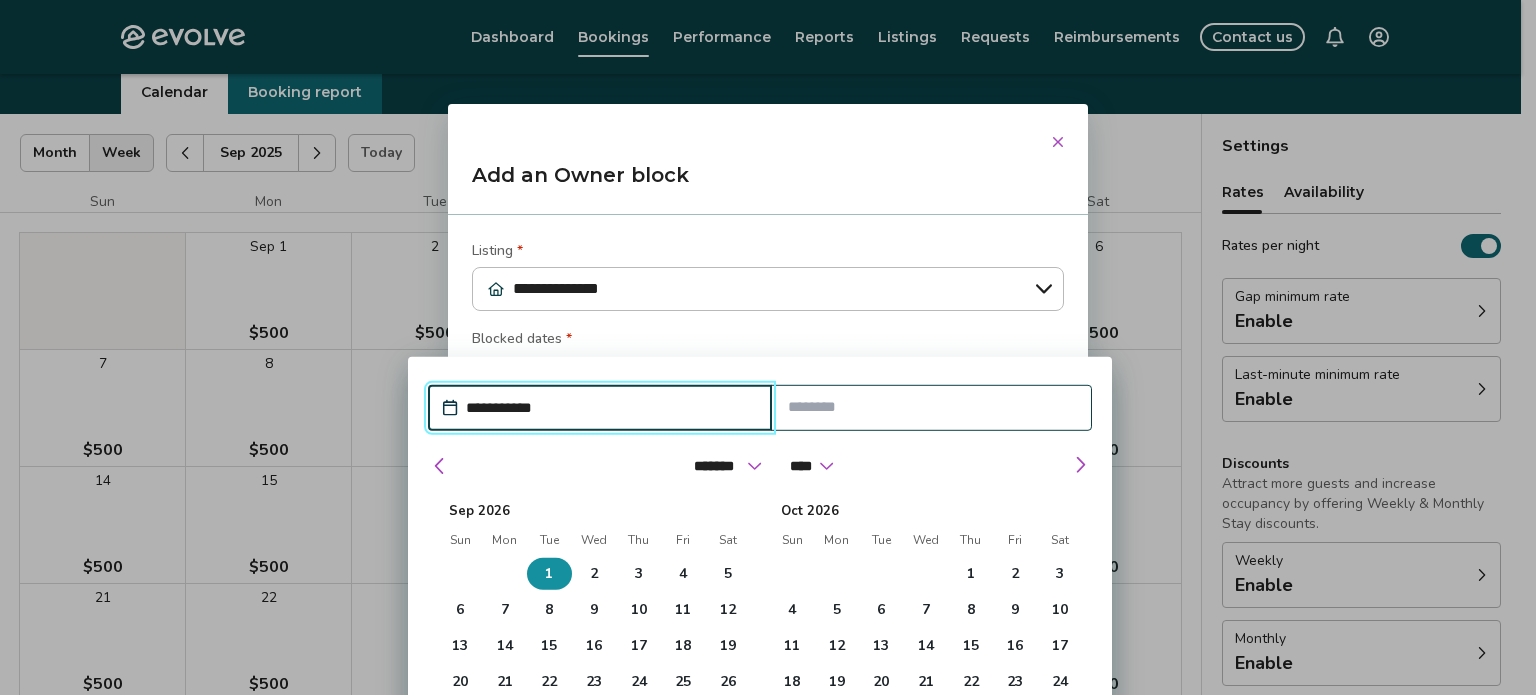 click on "1" at bounding box center [549, 574] 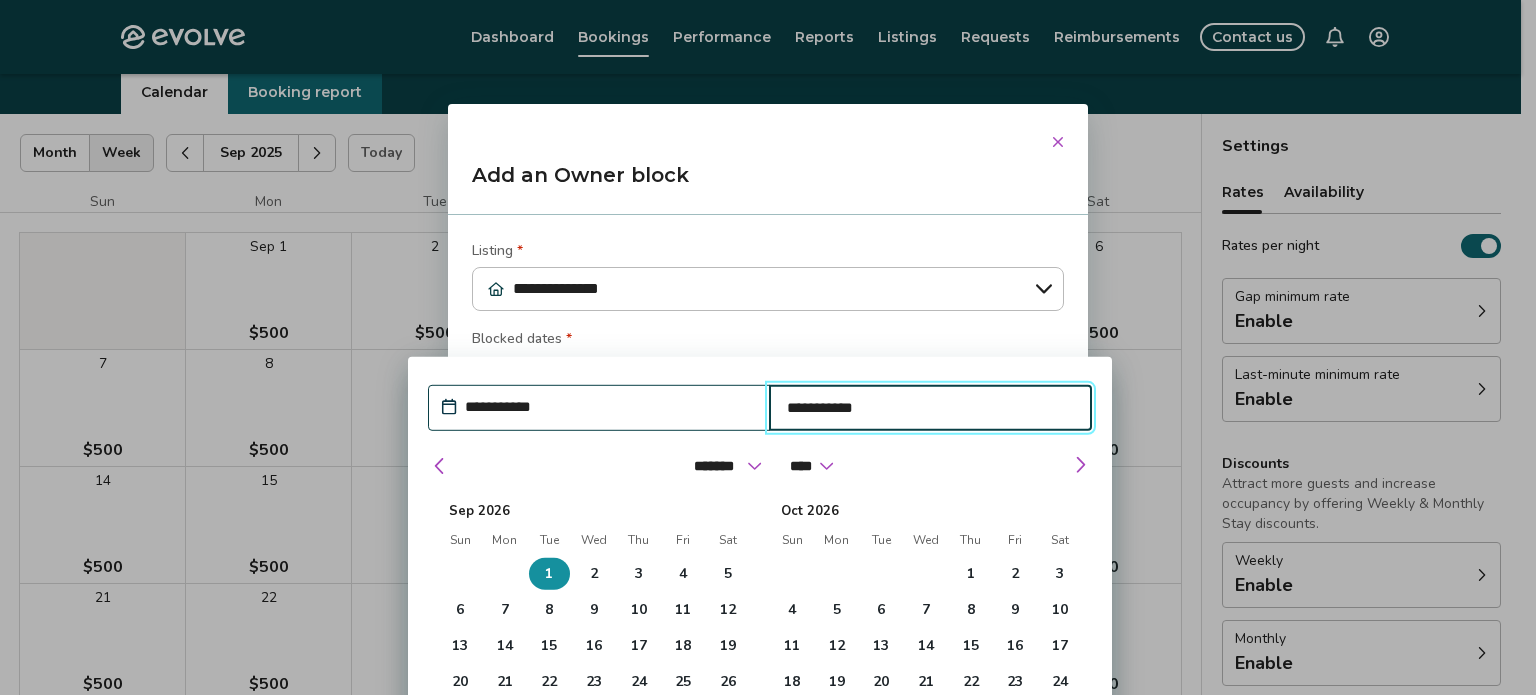 type on "*" 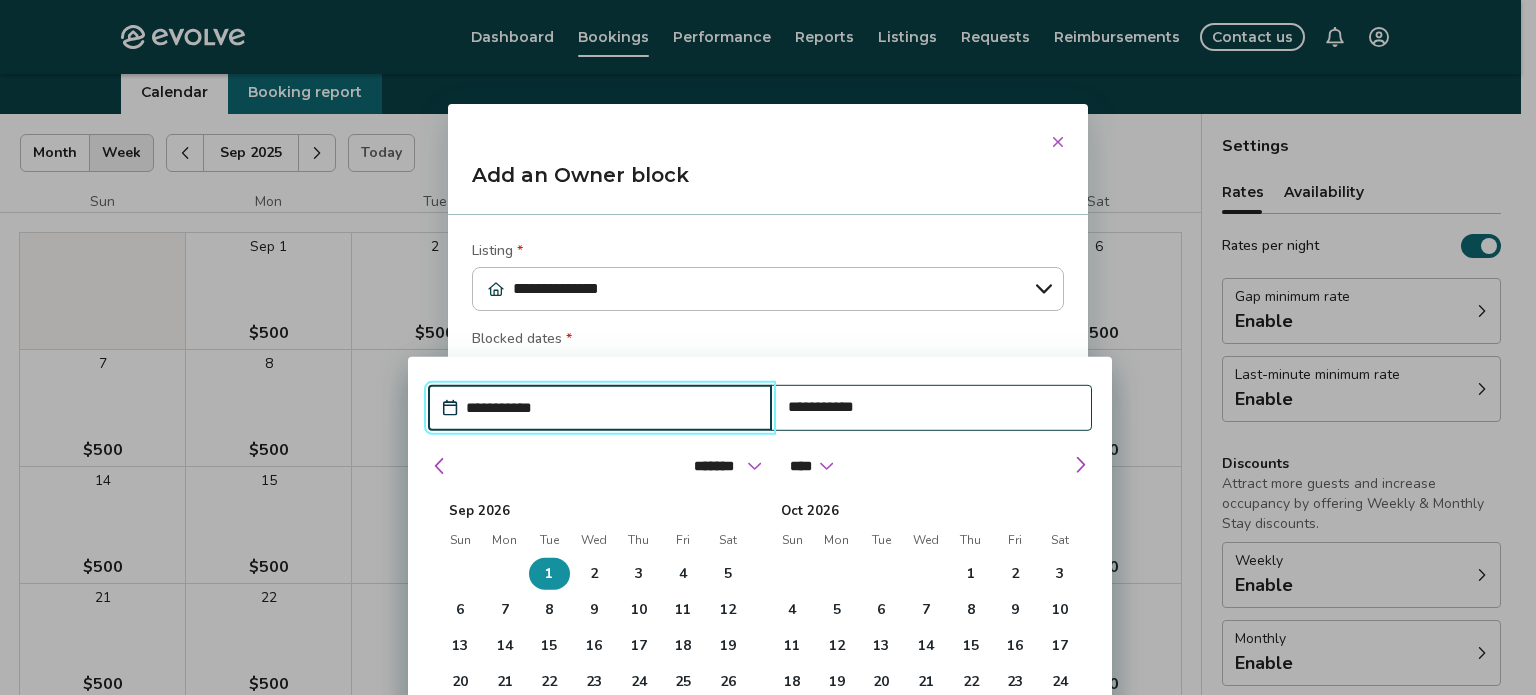 click on "**********" at bounding box center [610, 408] 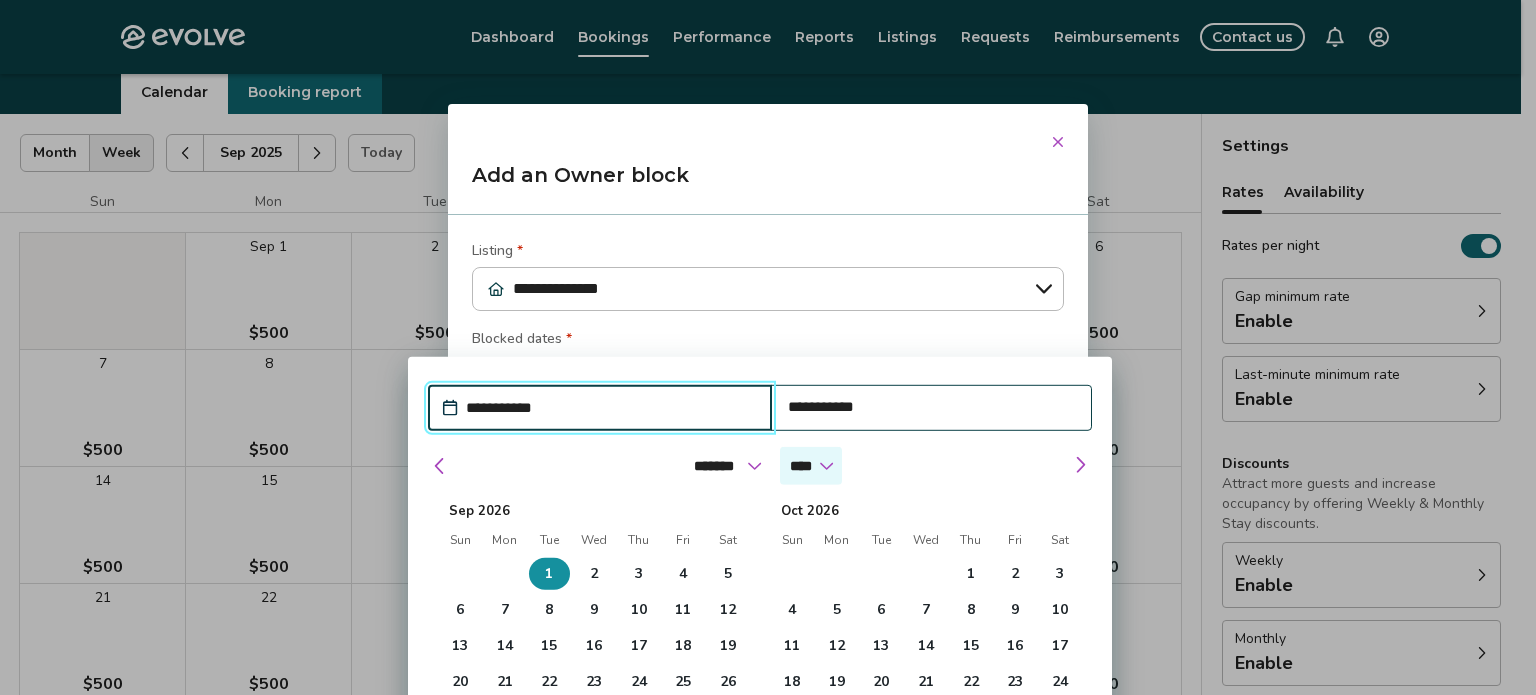 click on "**** **** **** **** **** **** **** **** **** **** **** **** **** **** **** **** **** **** **** **** ****" at bounding box center (811, 466) 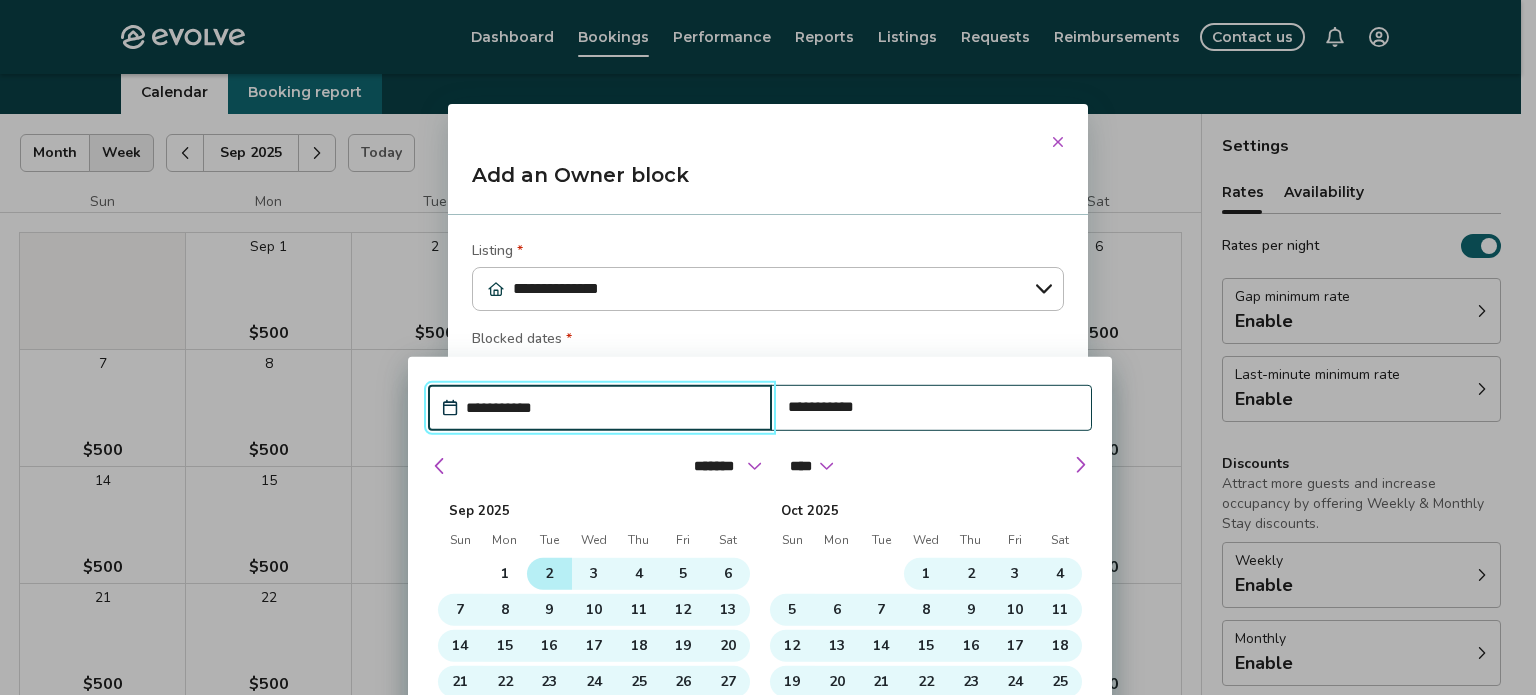 click on "2" at bounding box center (549, 574) 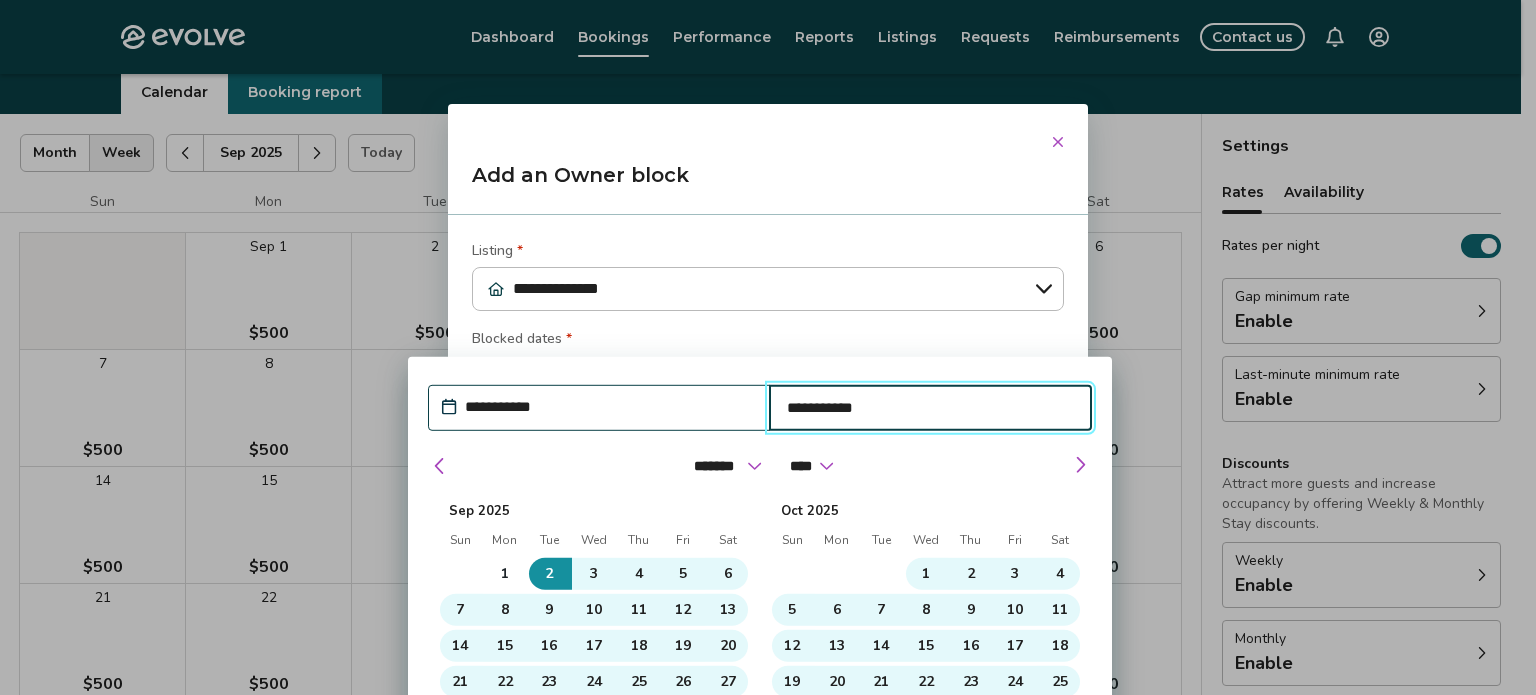 type on "*" 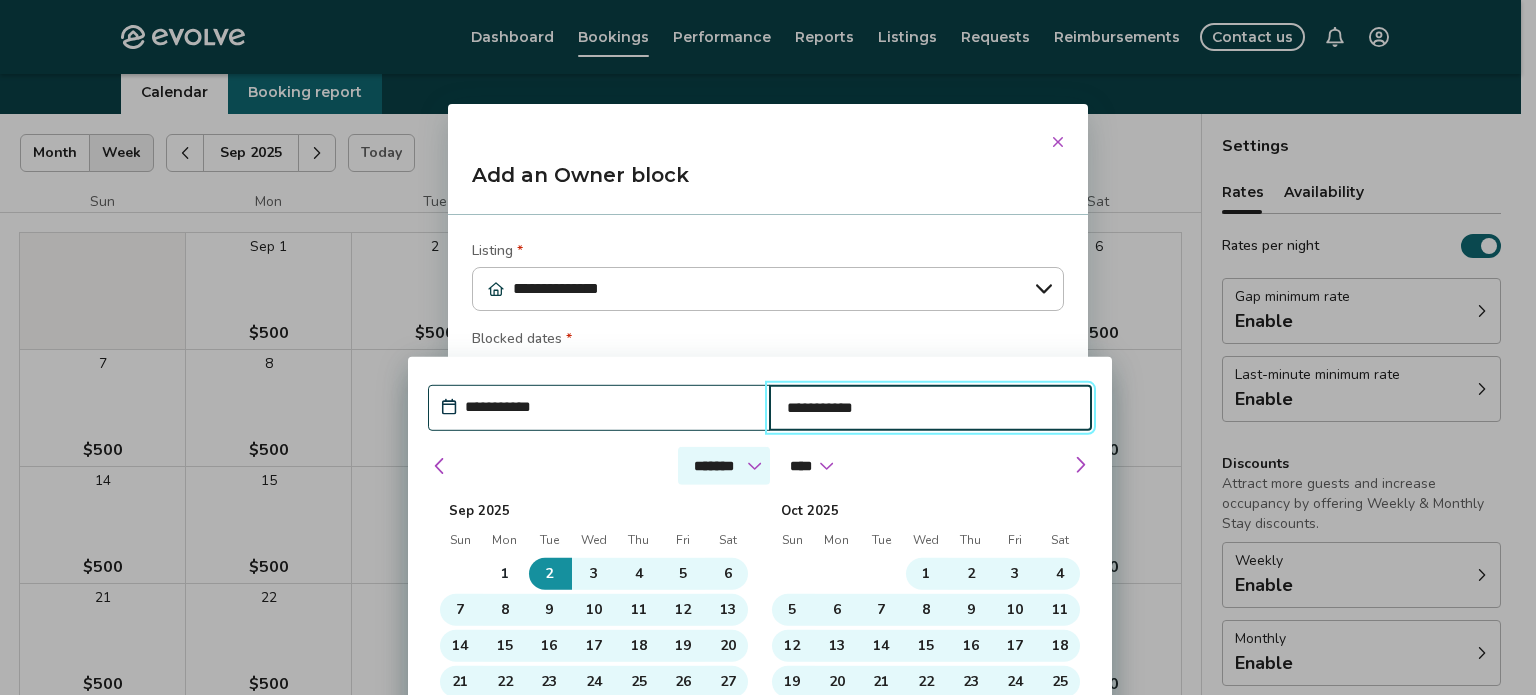 click on "******* ******** ***** ***** *** **** **** ****** ********* ******* ******** ********" at bounding box center [724, 466] 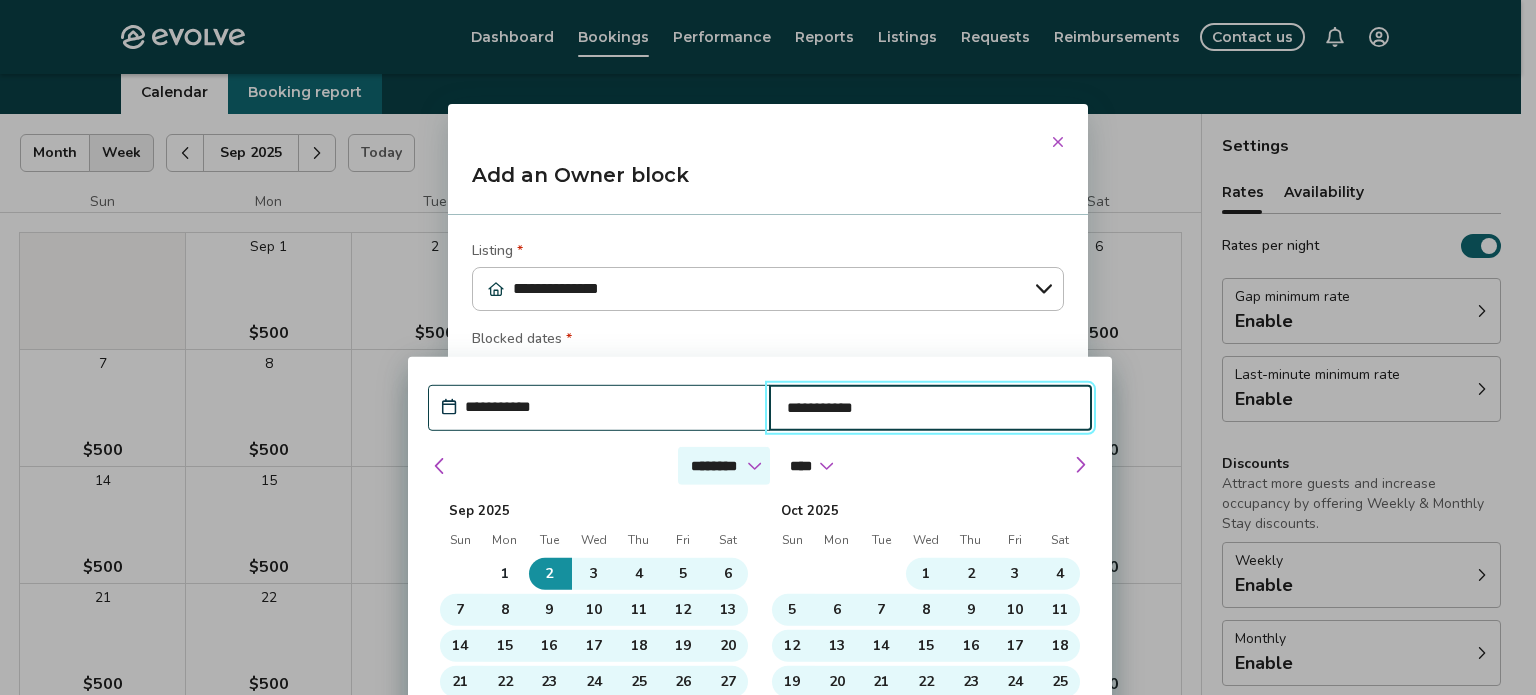 click on "******* ******** ***** ***** *** **** **** ****** ********* ******* ******** ********" at bounding box center [724, 466] 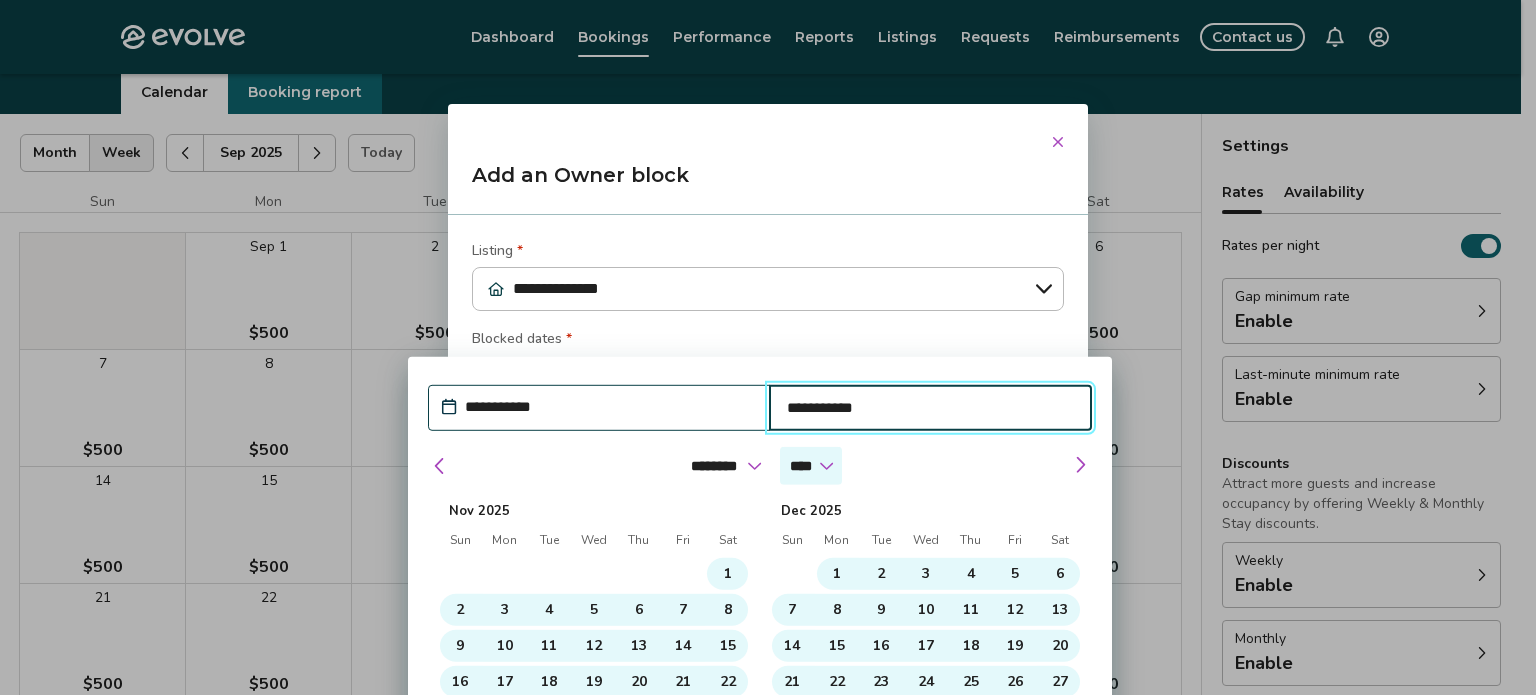 click on "**** **** **** **** **** **** **** **** **** **** **** **** **** **** **** **** **** **** **** **** ****" at bounding box center [811, 466] 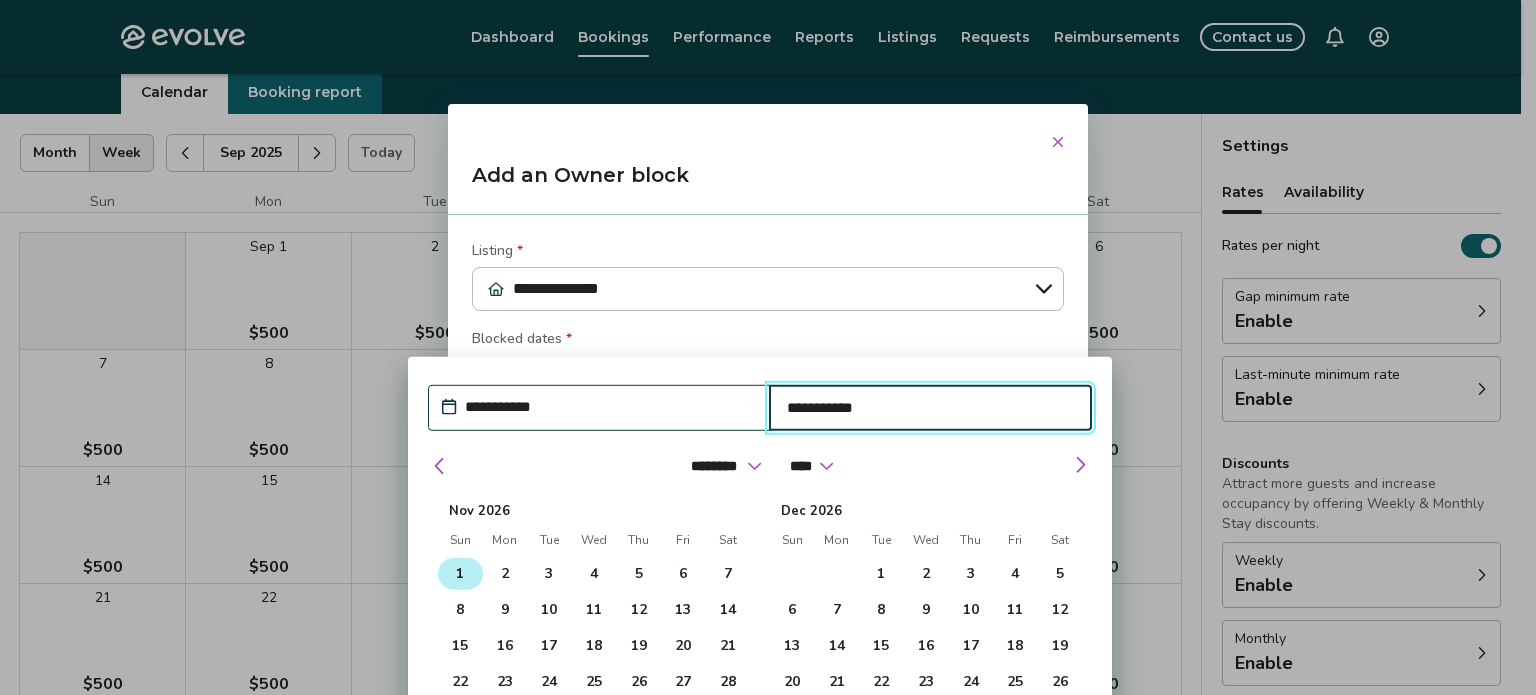 click on "1" at bounding box center [460, 574] 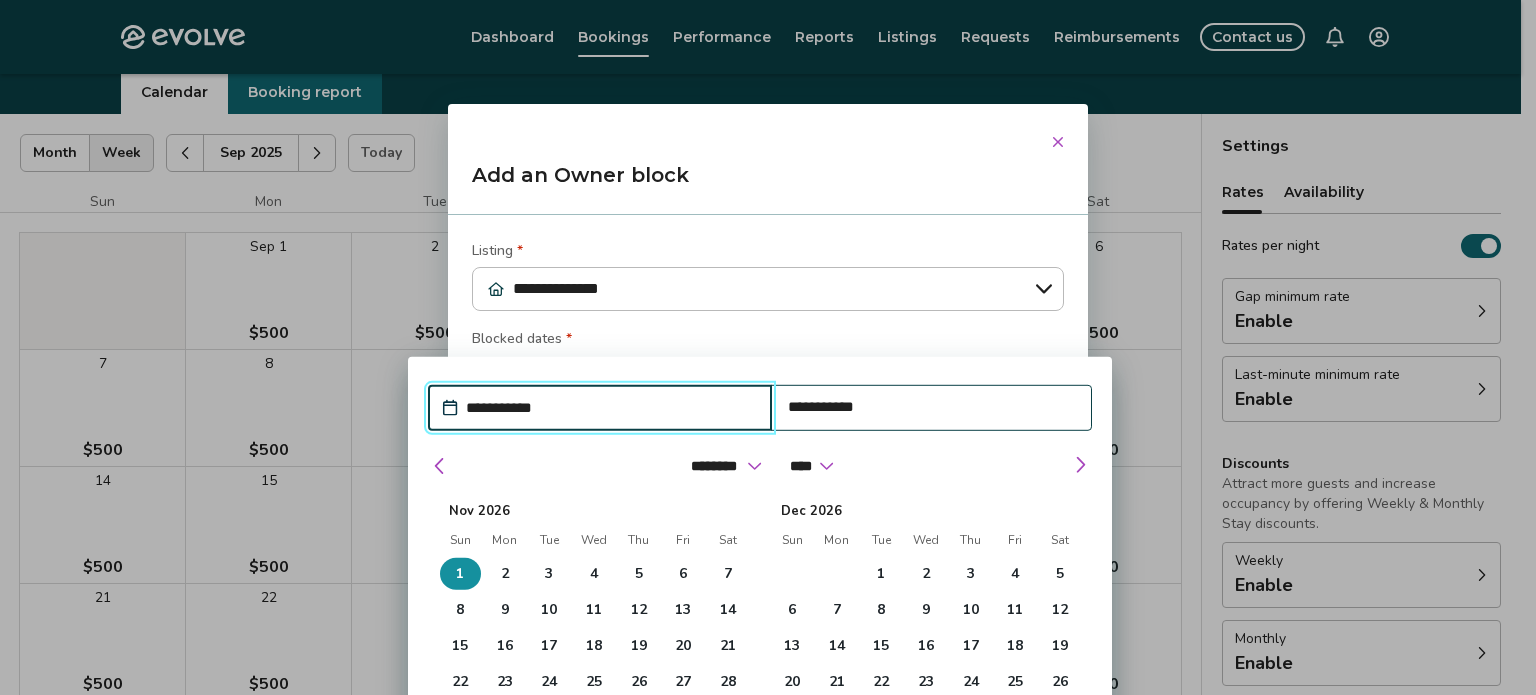 type on "*" 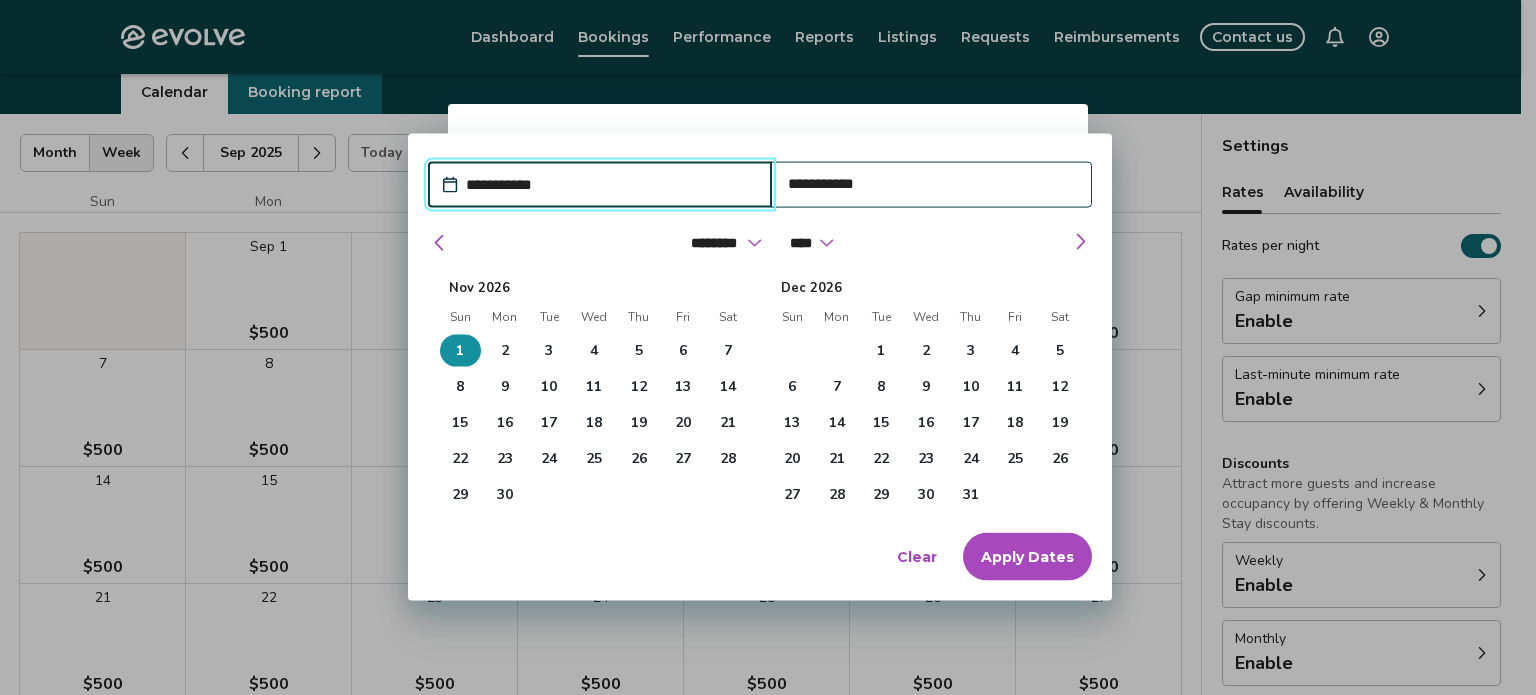 scroll, scrollTop: 224, scrollLeft: 0, axis: vertical 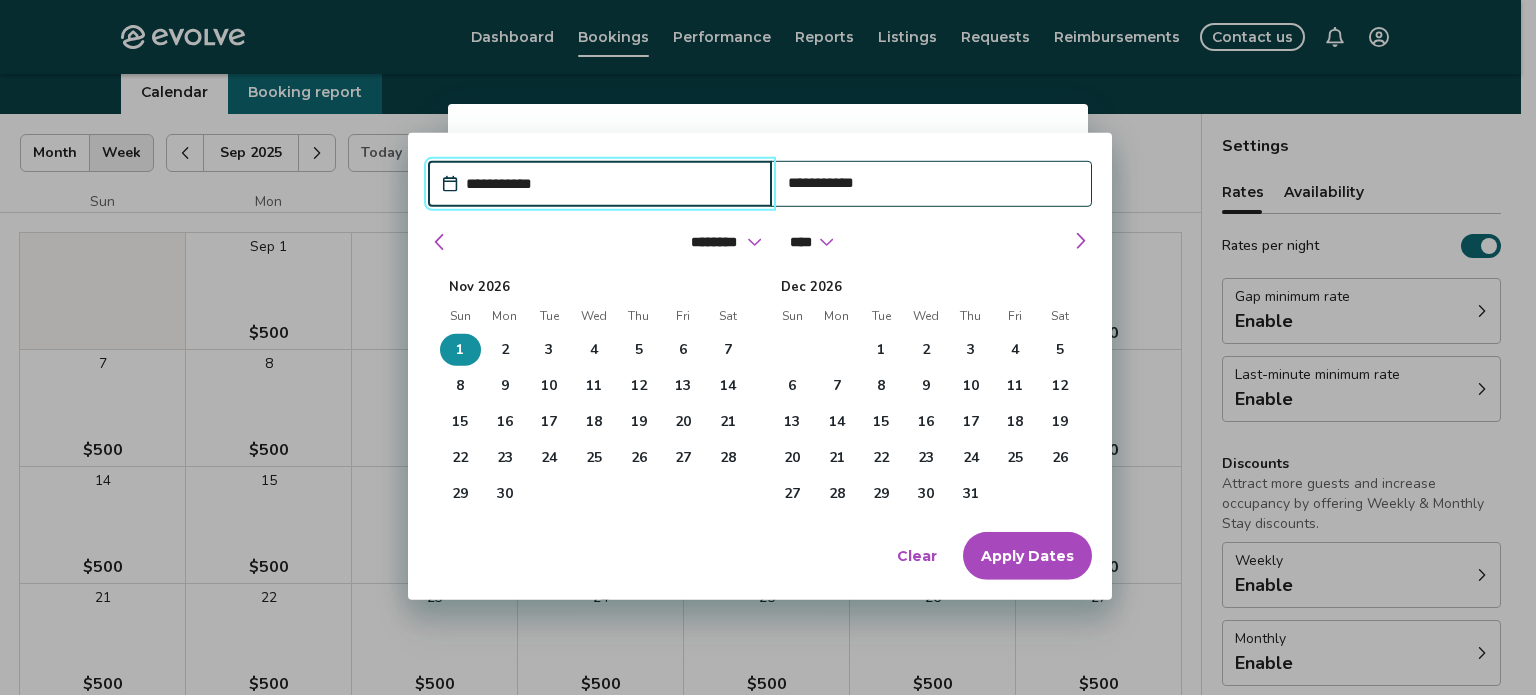 click on "Apply Dates" at bounding box center (1027, 556) 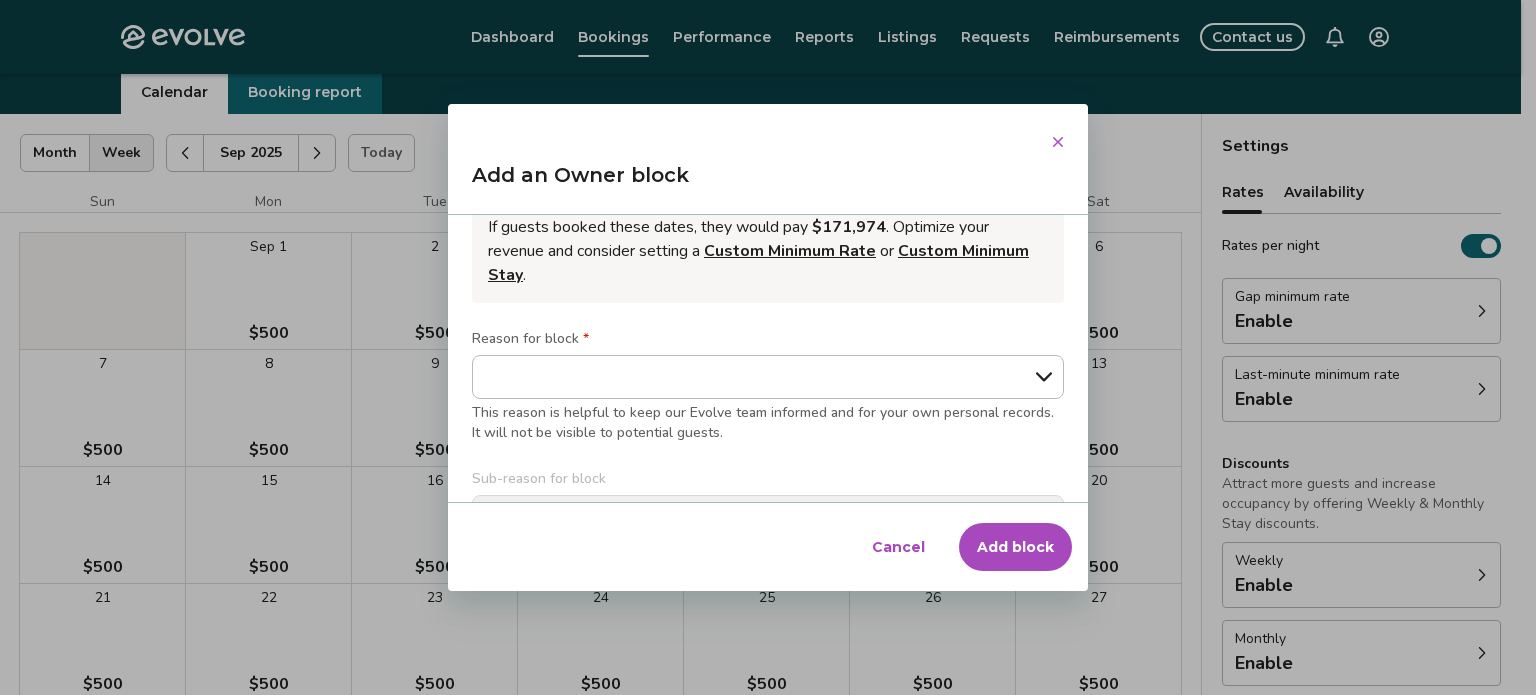 scroll, scrollTop: 260, scrollLeft: 0, axis: vertical 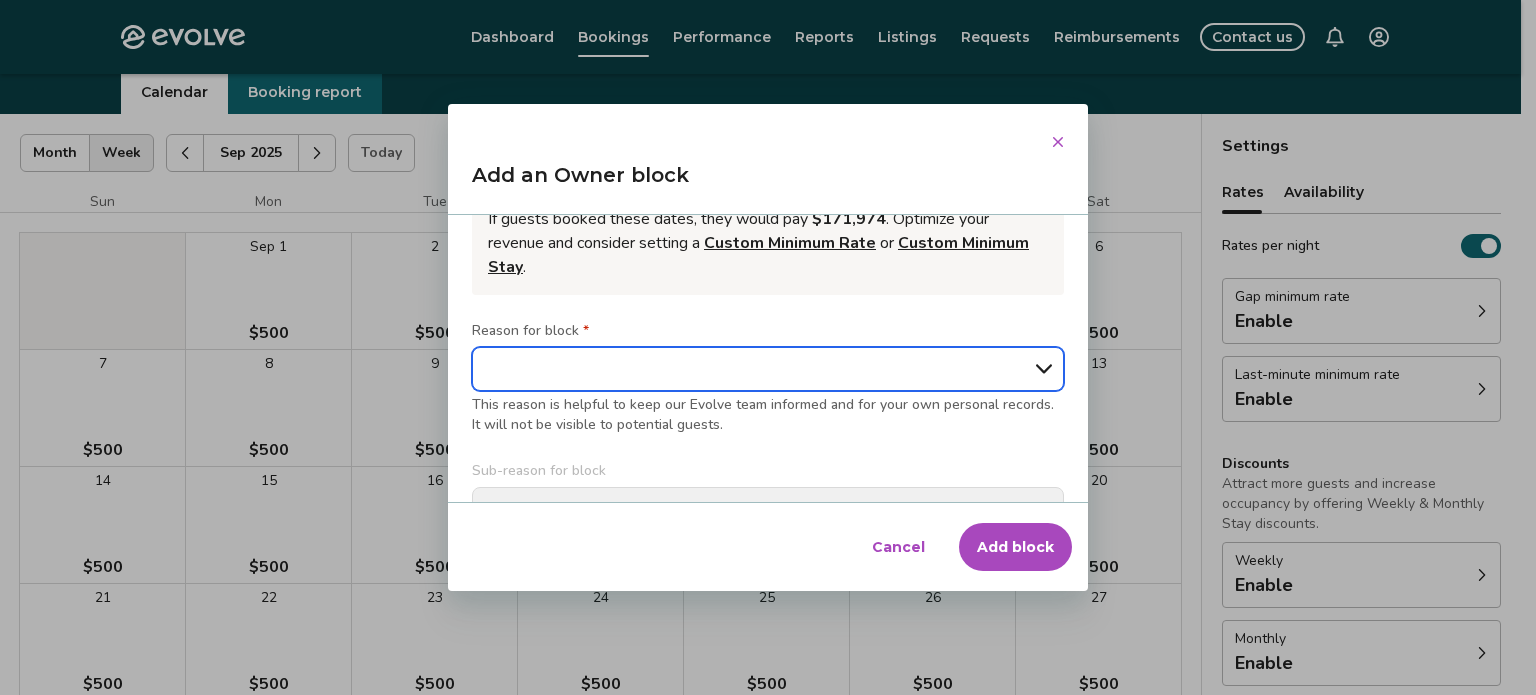 click on "**********" at bounding box center [768, 369] 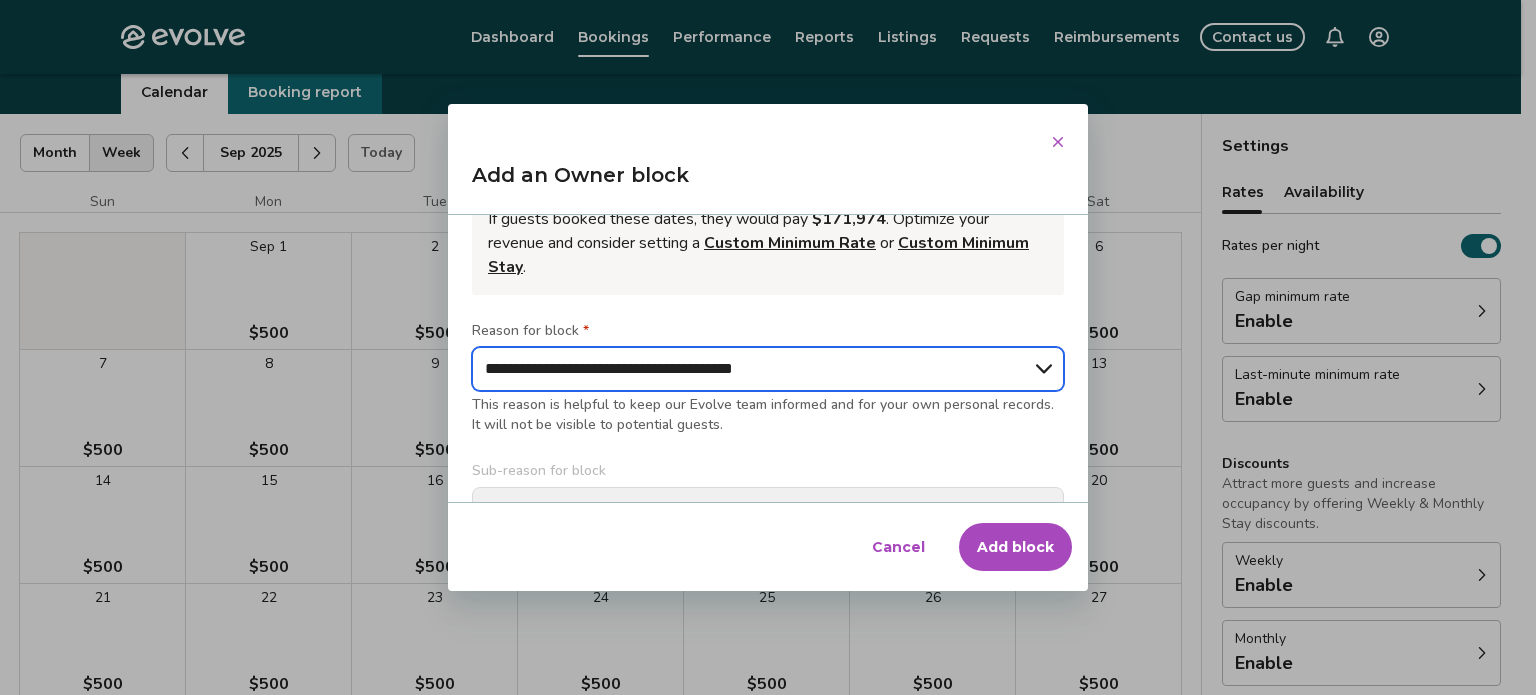 click on "**********" at bounding box center (768, 369) 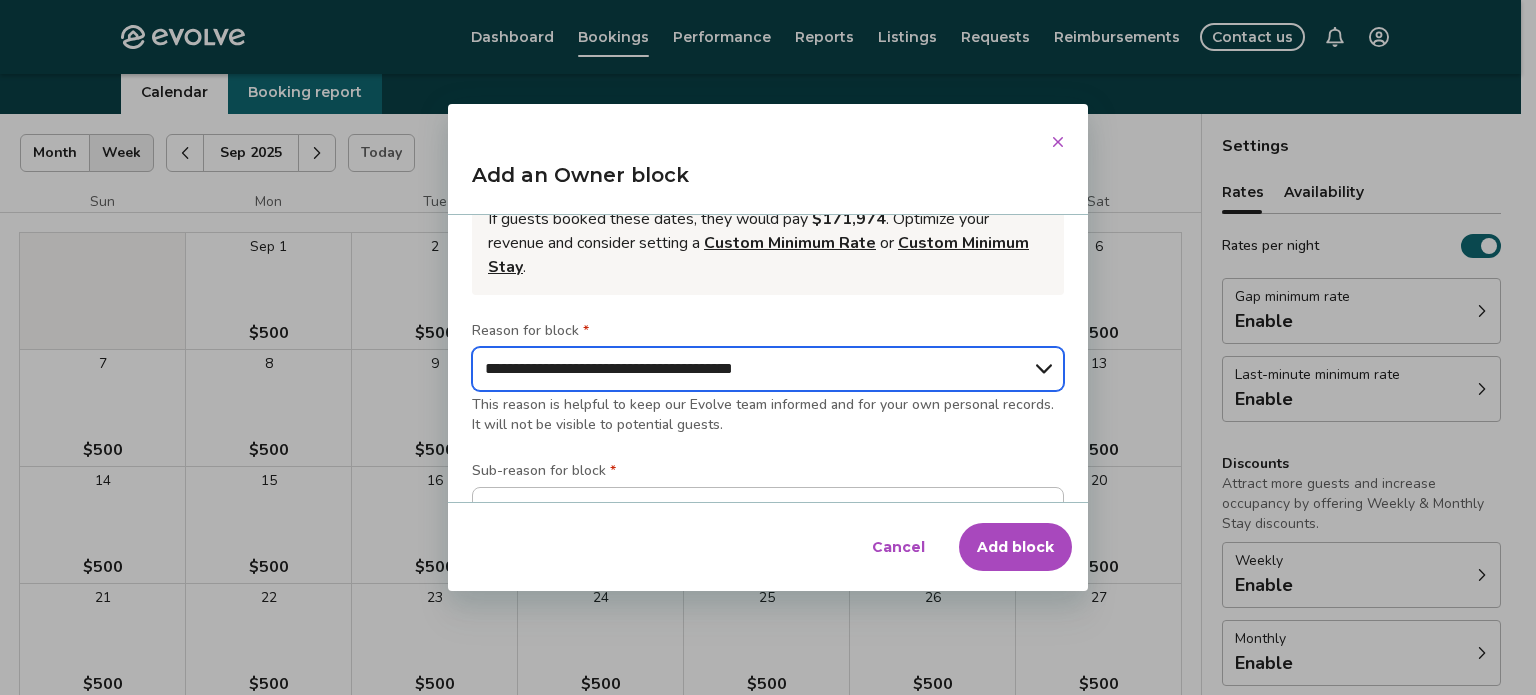 scroll, scrollTop: 429, scrollLeft: 0, axis: vertical 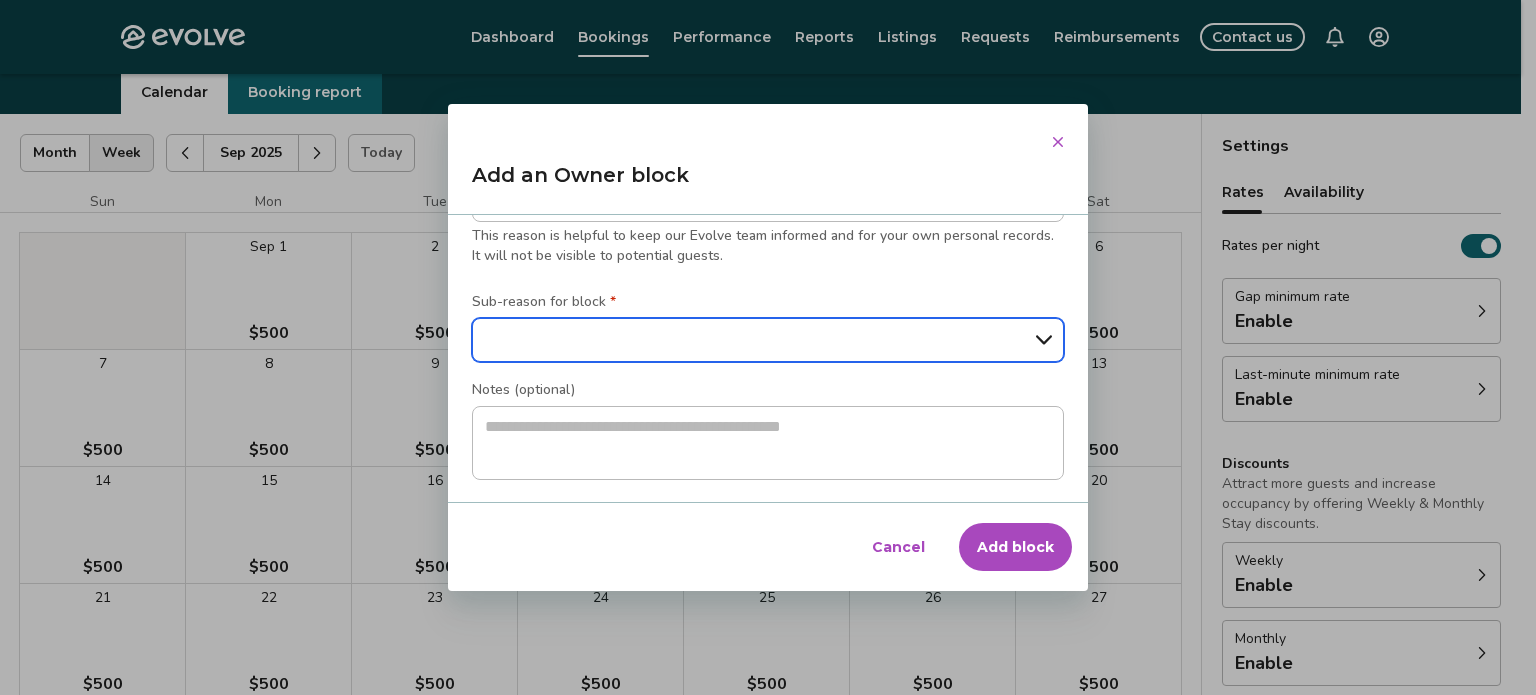 click on "**********" at bounding box center [768, 340] 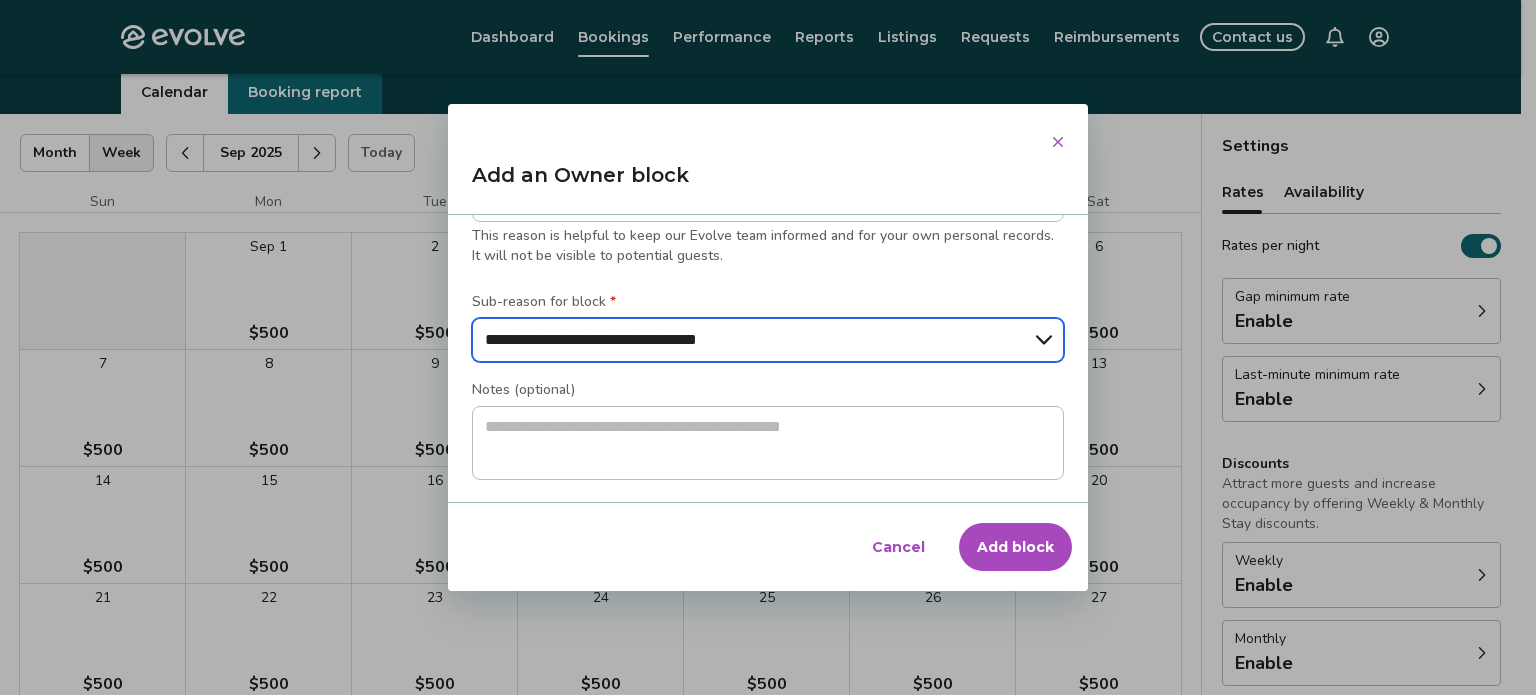 click on "**********" at bounding box center [768, 340] 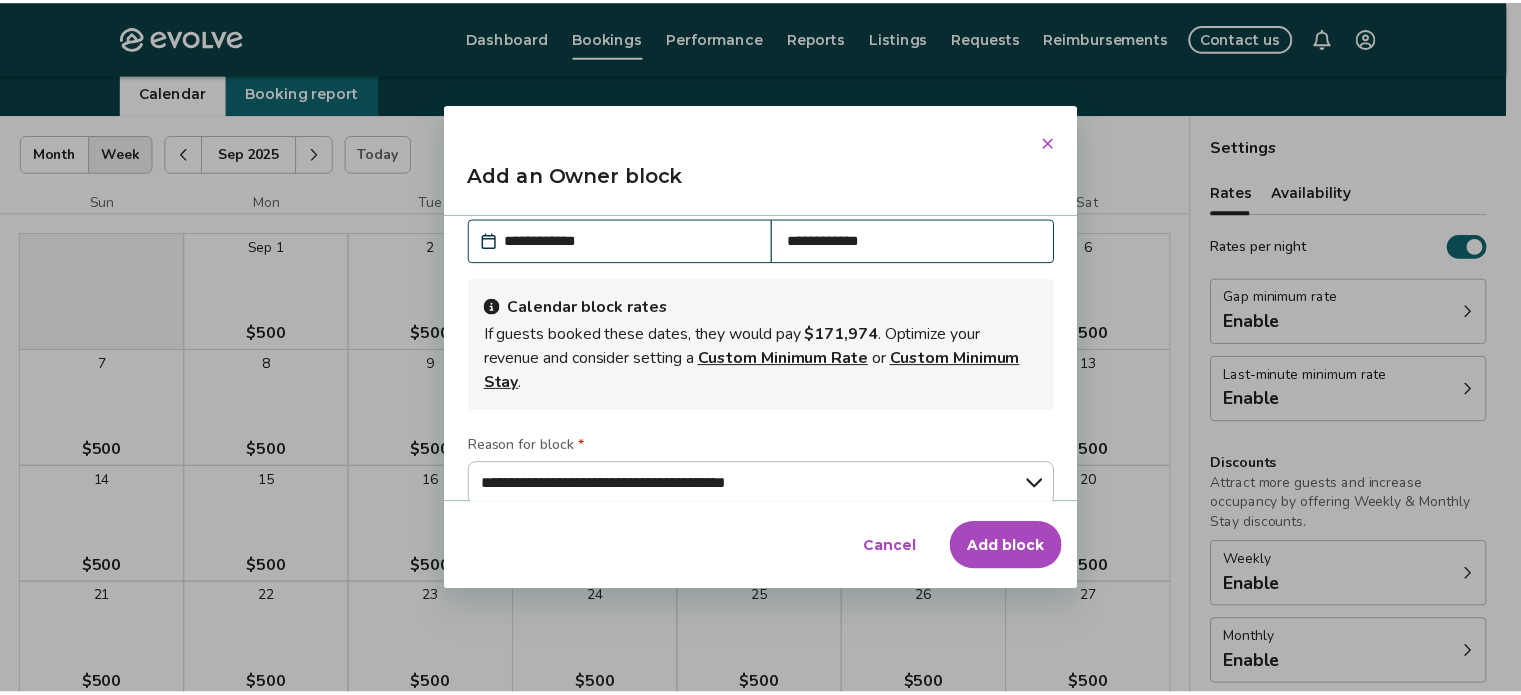 scroll, scrollTop: 145, scrollLeft: 0, axis: vertical 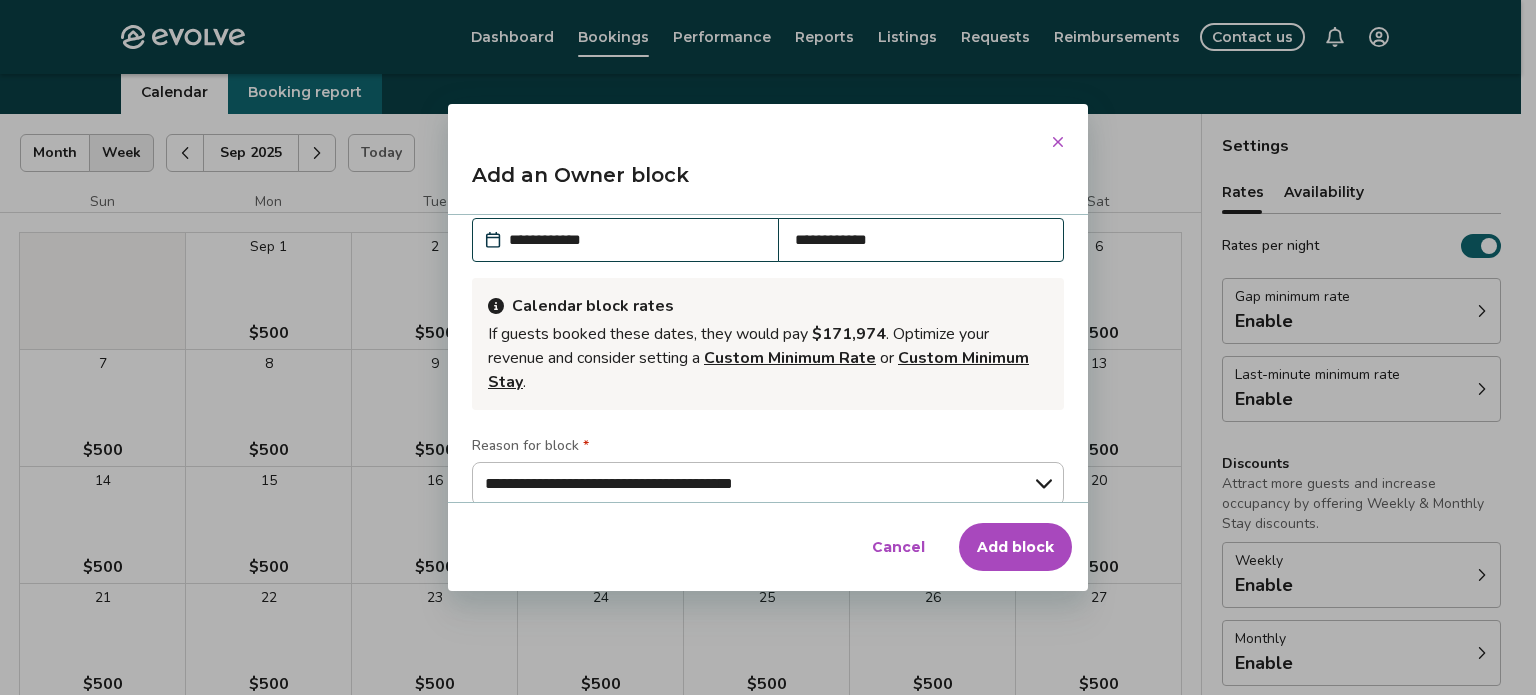 click on "Add block" at bounding box center (1015, 547) 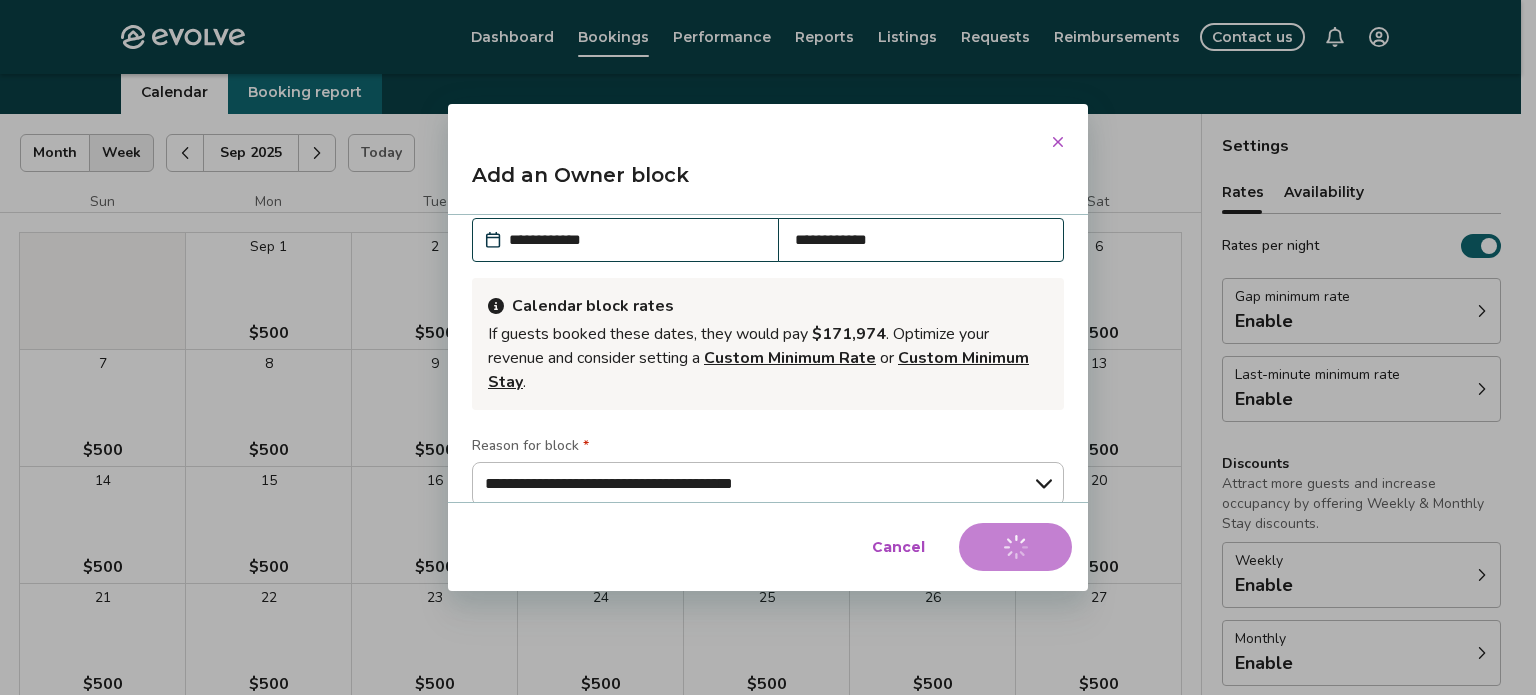 type on "*" 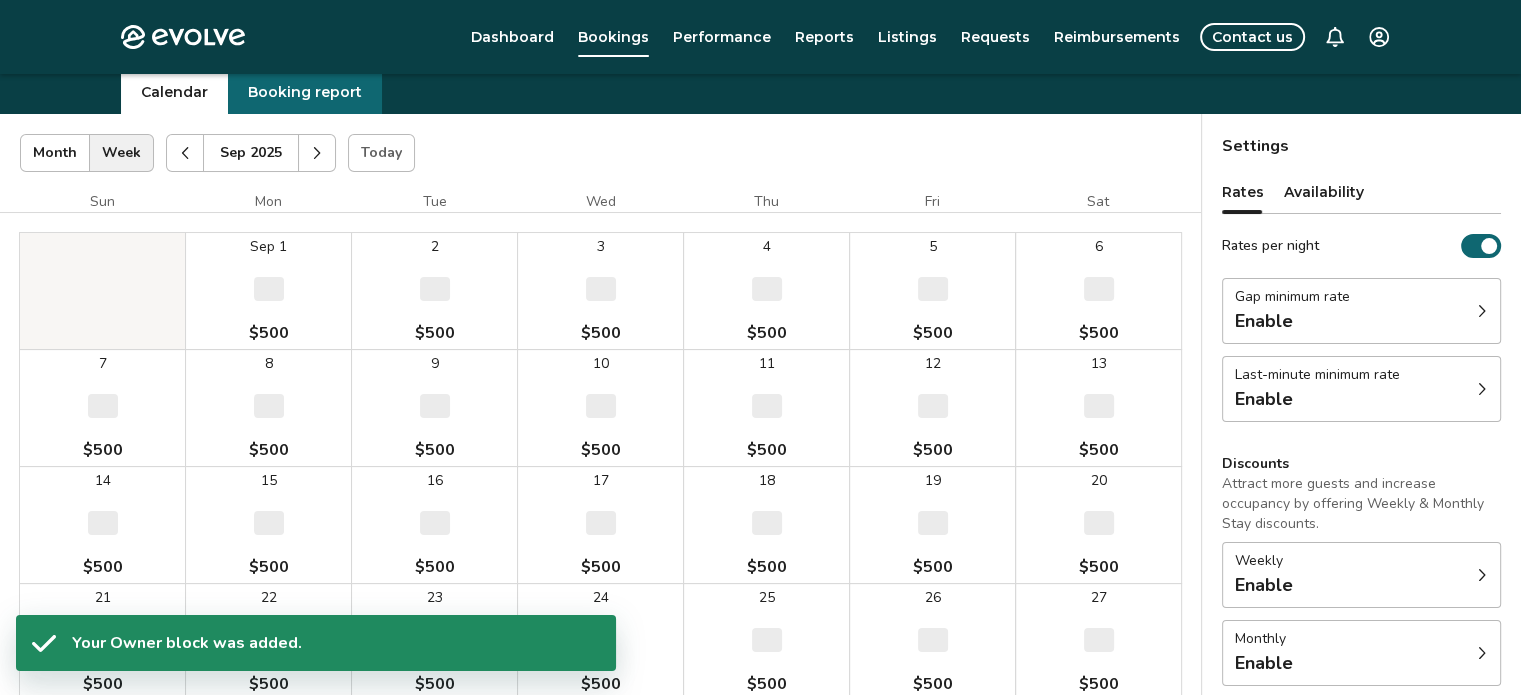 select on "**********" 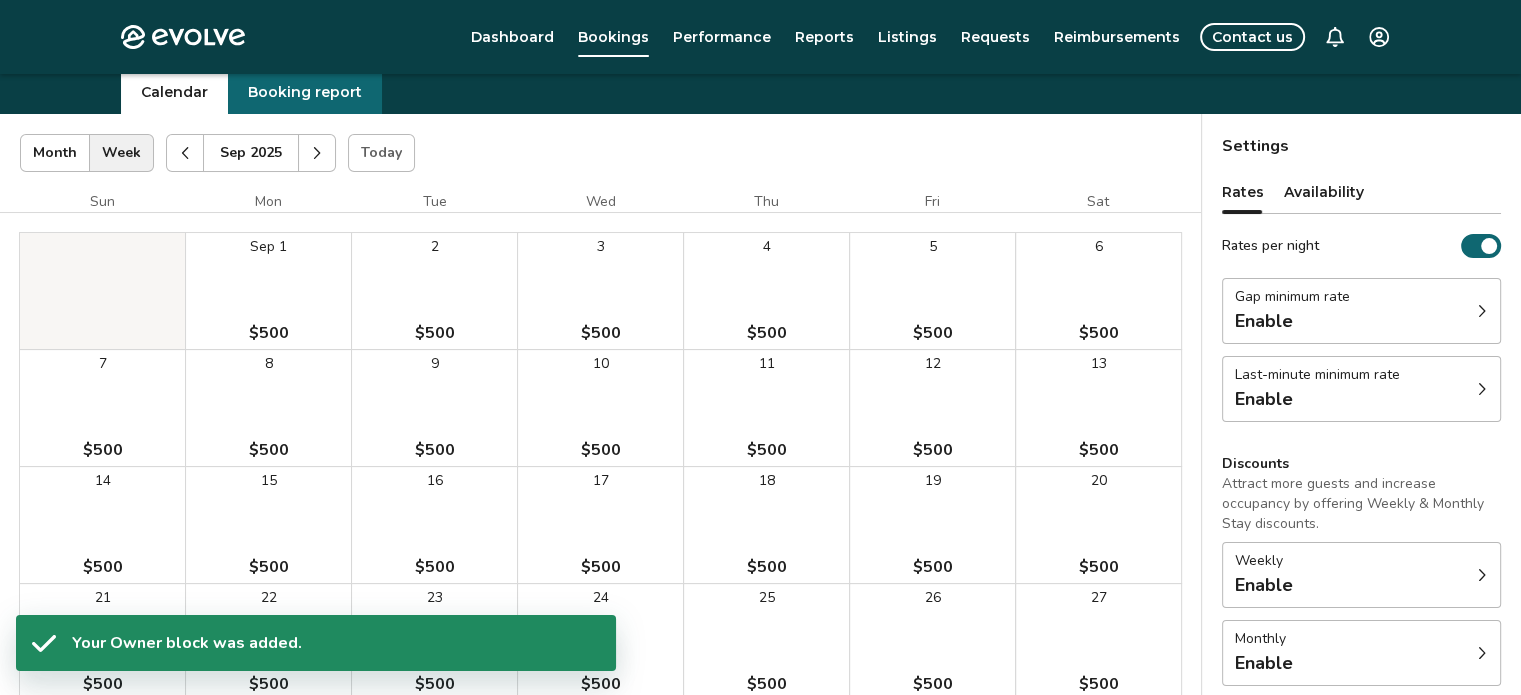 scroll, scrollTop: 0, scrollLeft: 0, axis: both 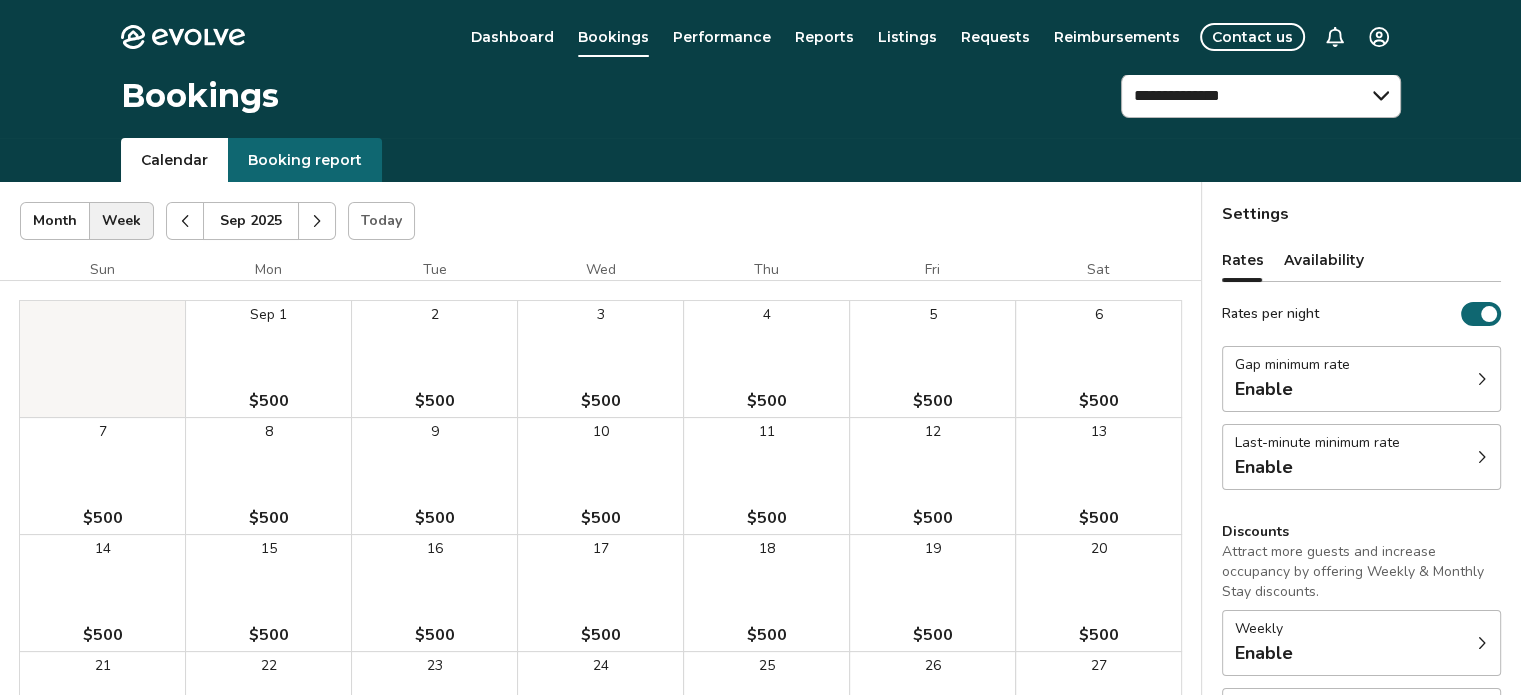 click on "2 $500" at bounding box center (434, 359) 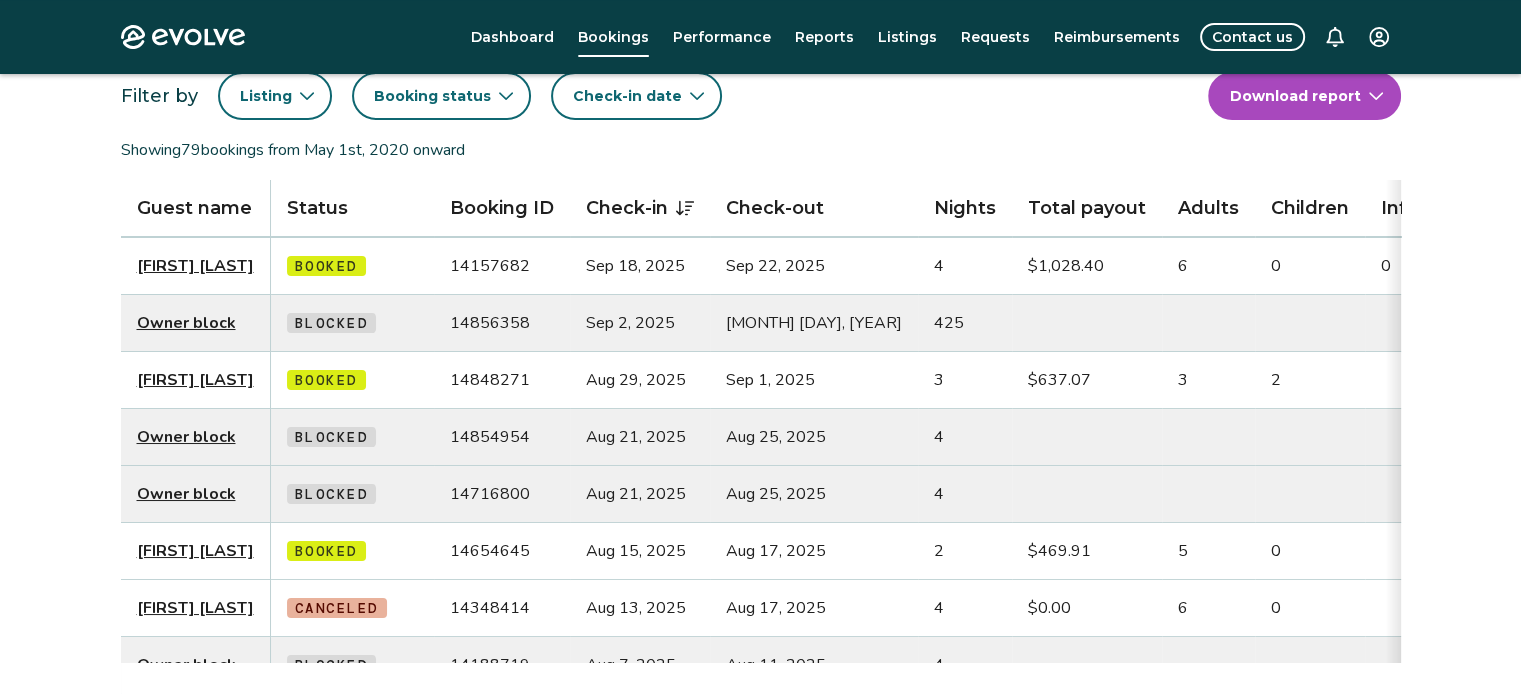 scroll, scrollTop: 0, scrollLeft: 0, axis: both 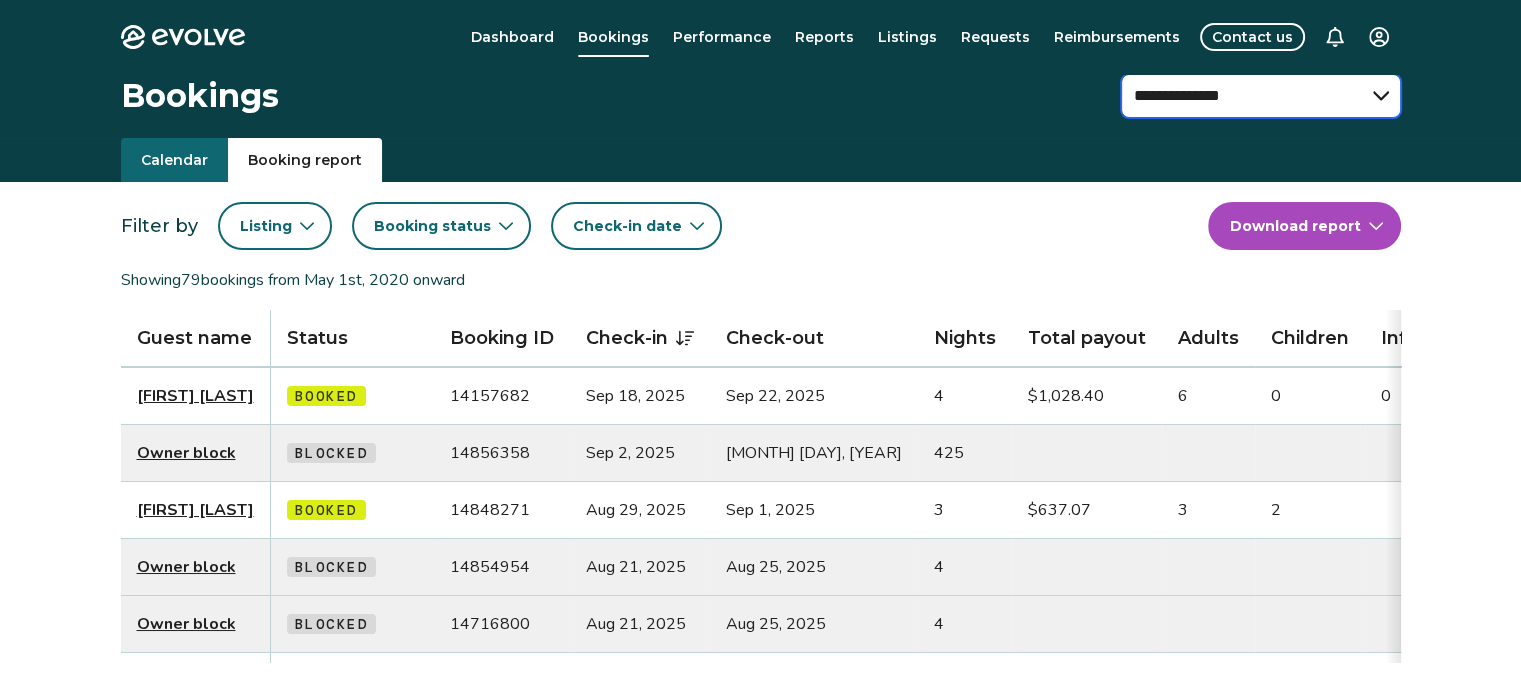 click on "**********" at bounding box center (1261, 96) 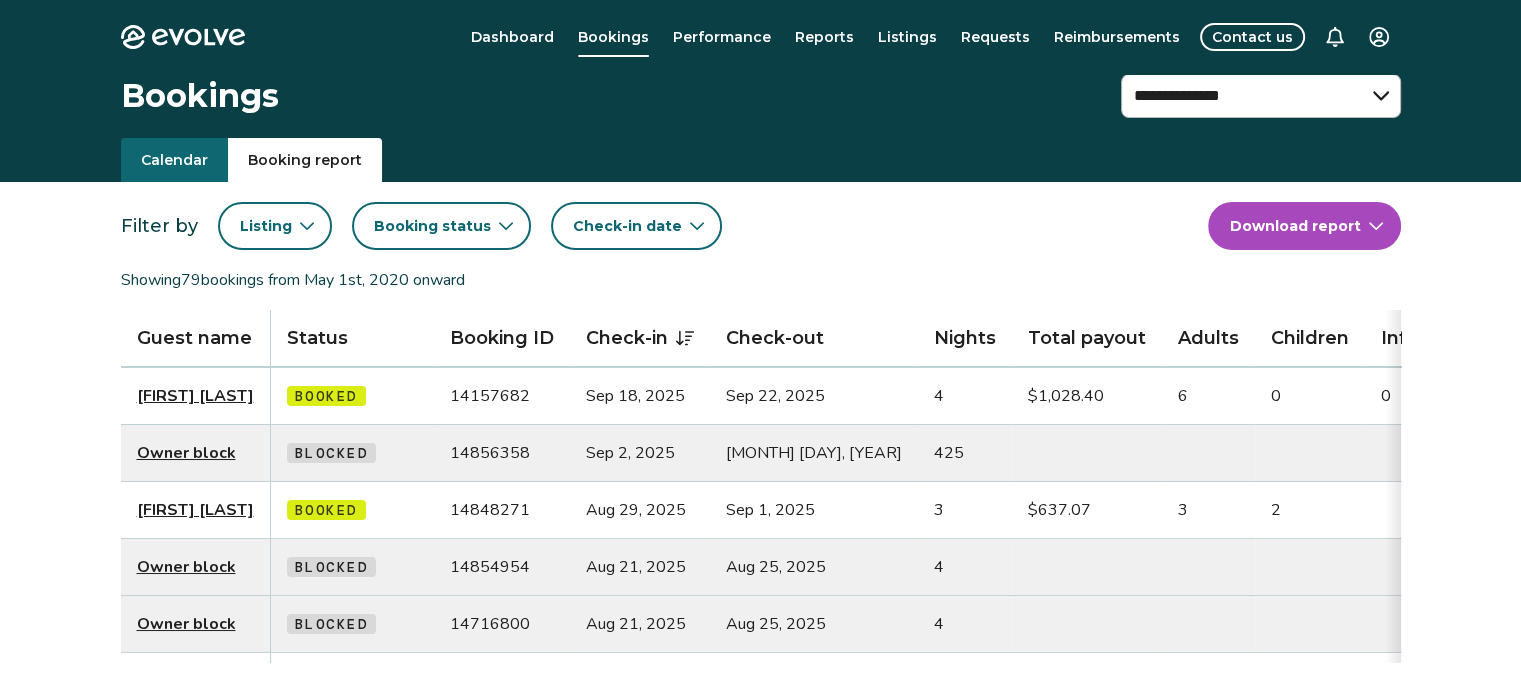 click on "[FIRST] [LAST] [PHONE] [EMAIL] [DATE] [DATE]" at bounding box center [760, 888] 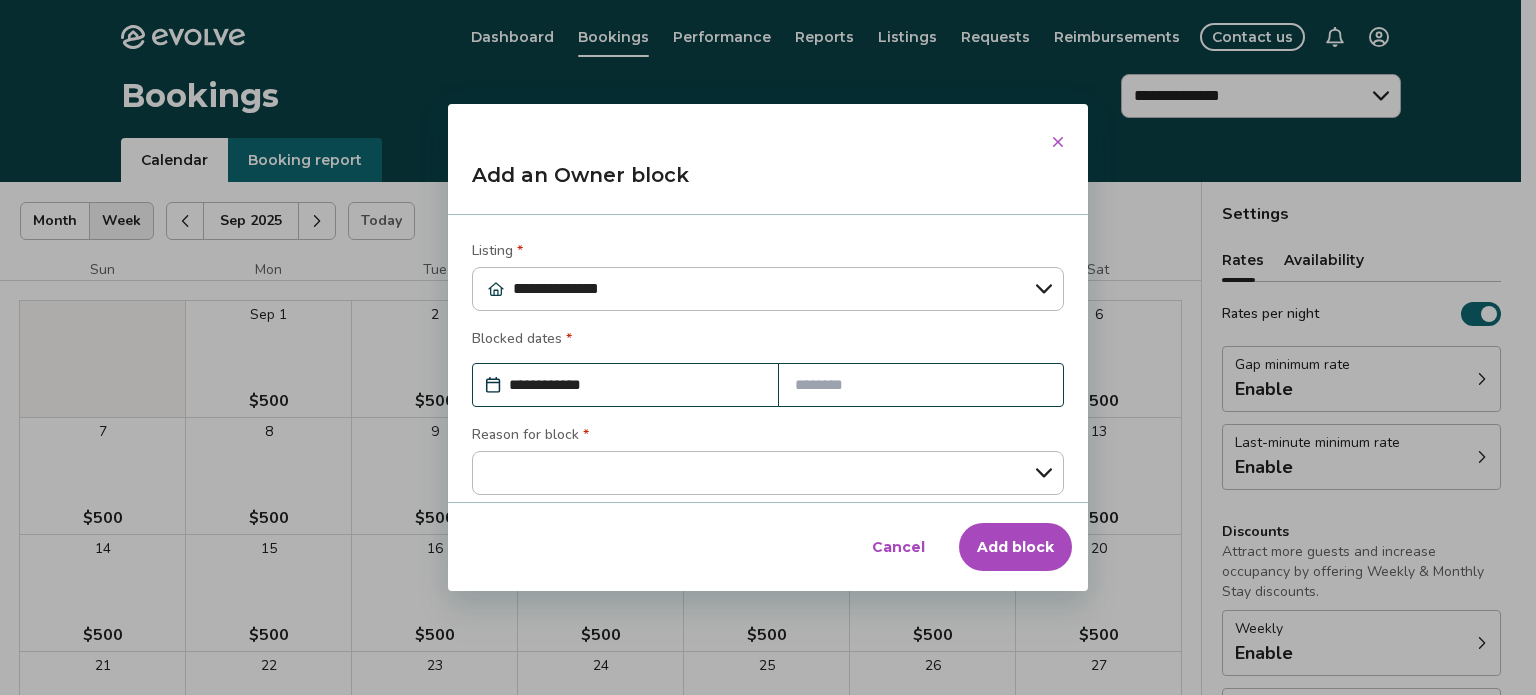 type on "*" 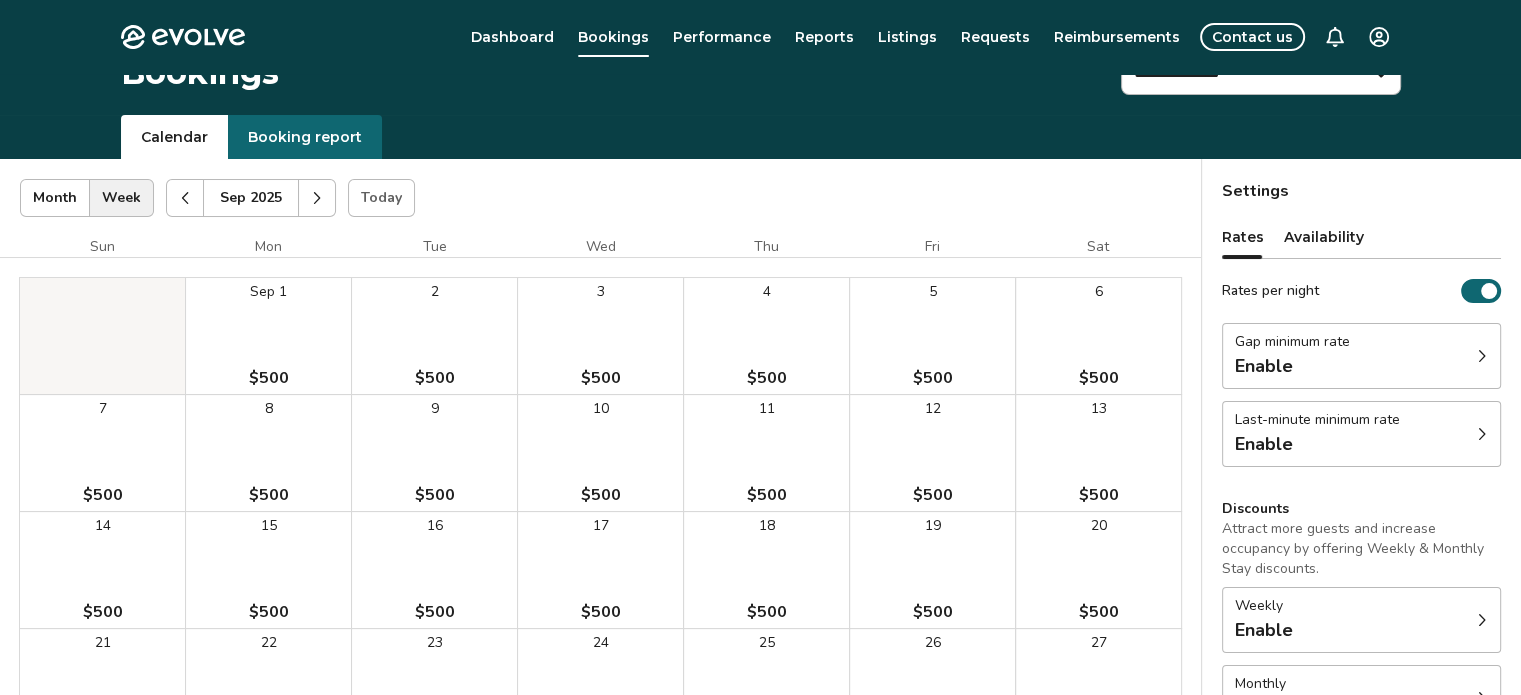 scroll, scrollTop: 0, scrollLeft: 0, axis: both 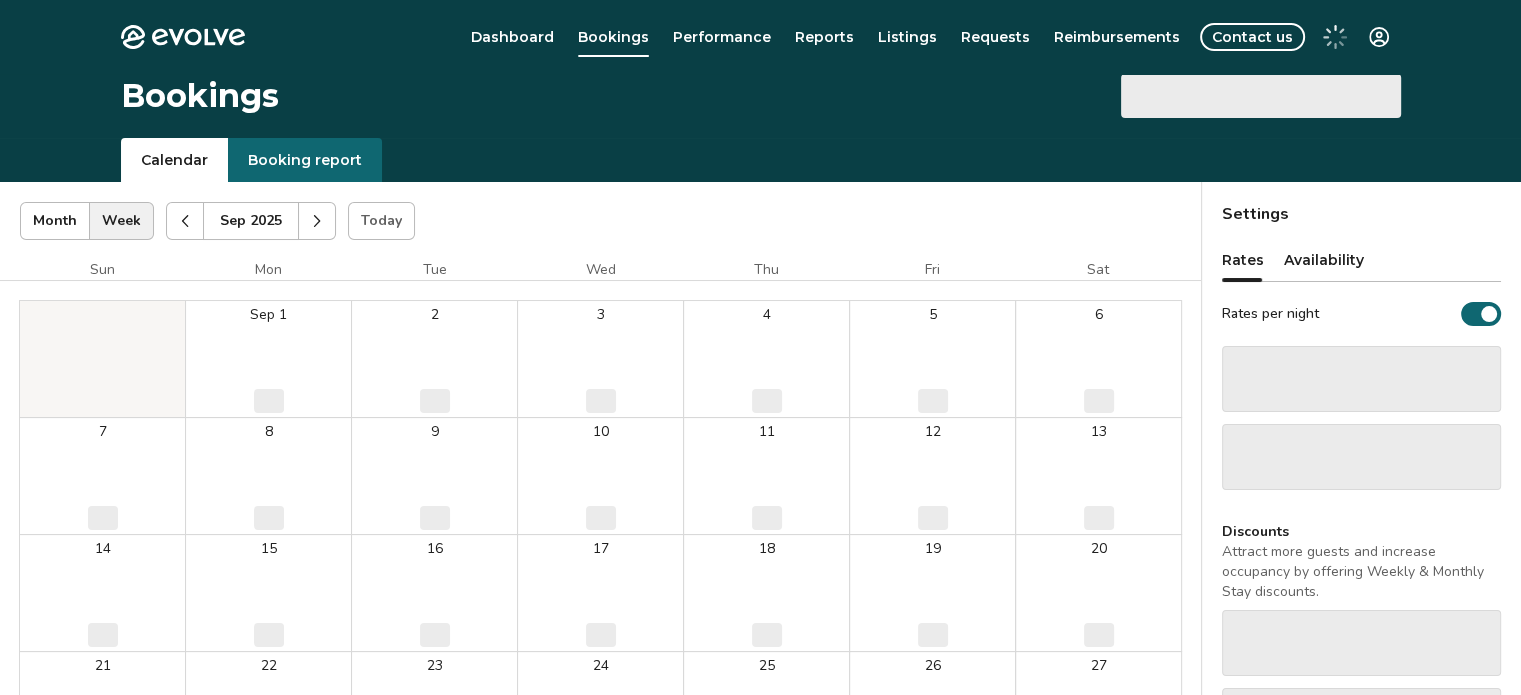 select on "**********" 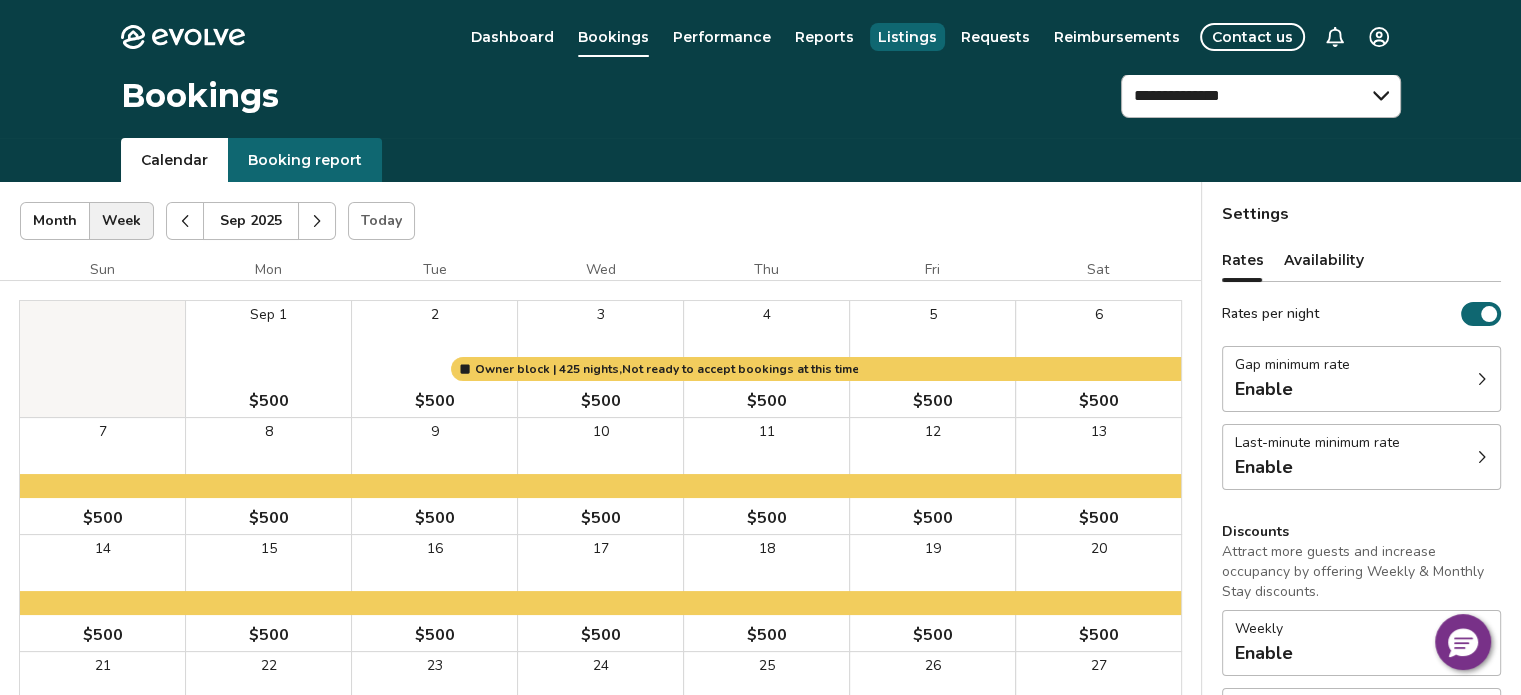 click on "Listings" at bounding box center (907, 37) 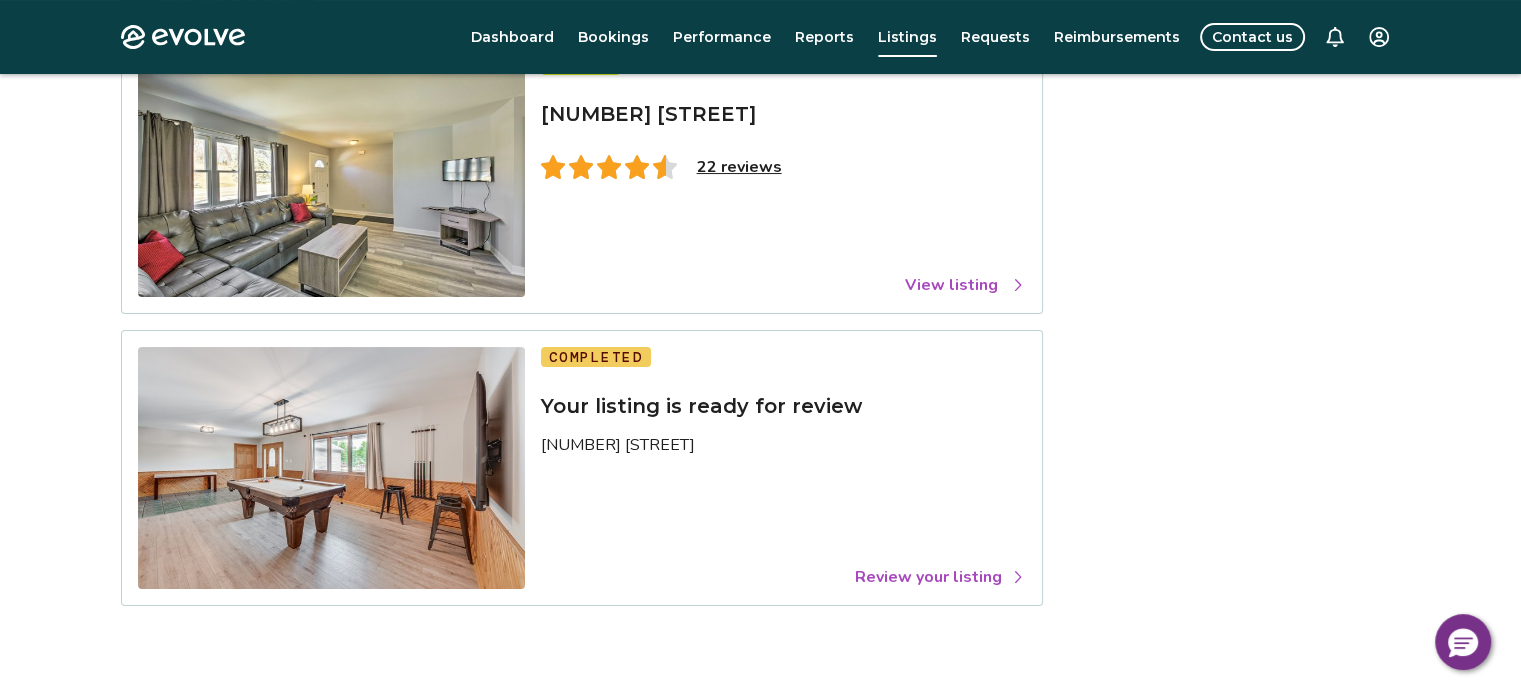scroll, scrollTop: 262, scrollLeft: 0, axis: vertical 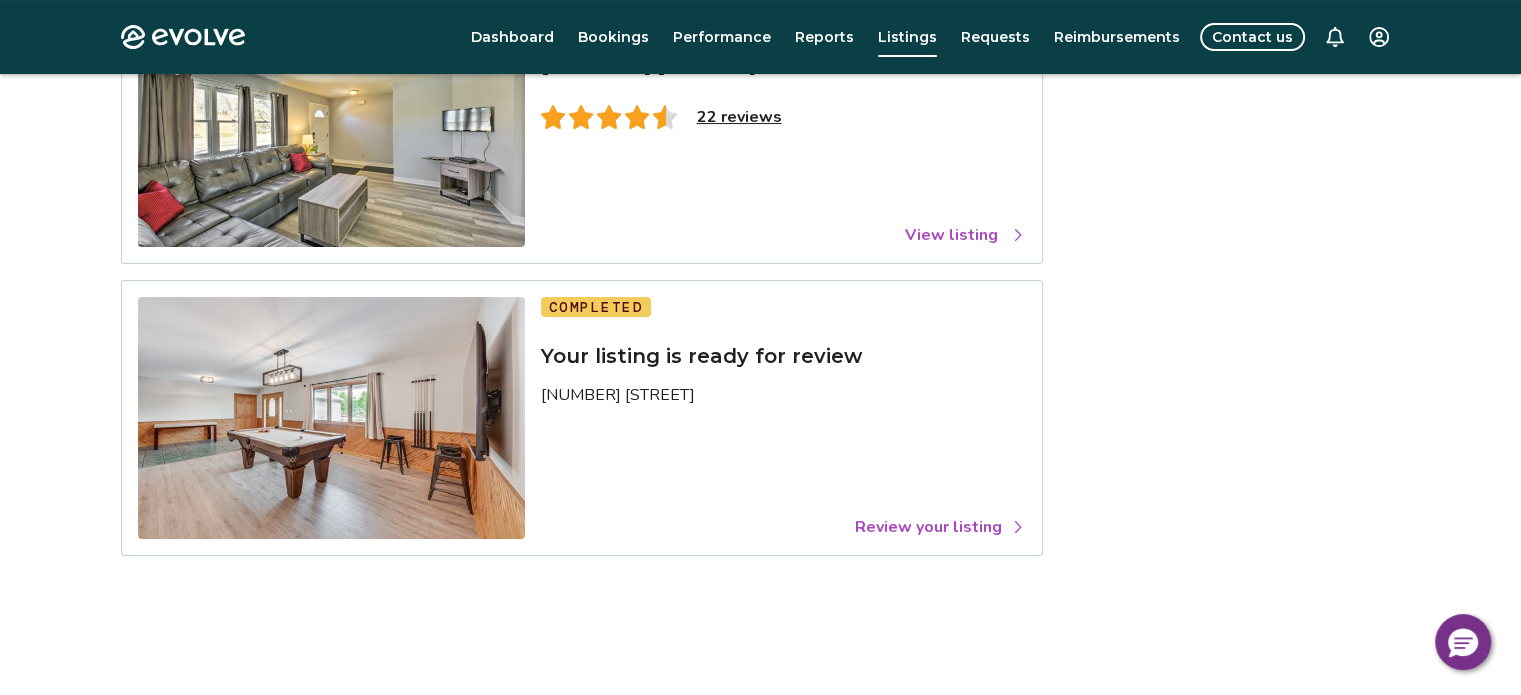 click on "View listing" at bounding box center [965, 235] 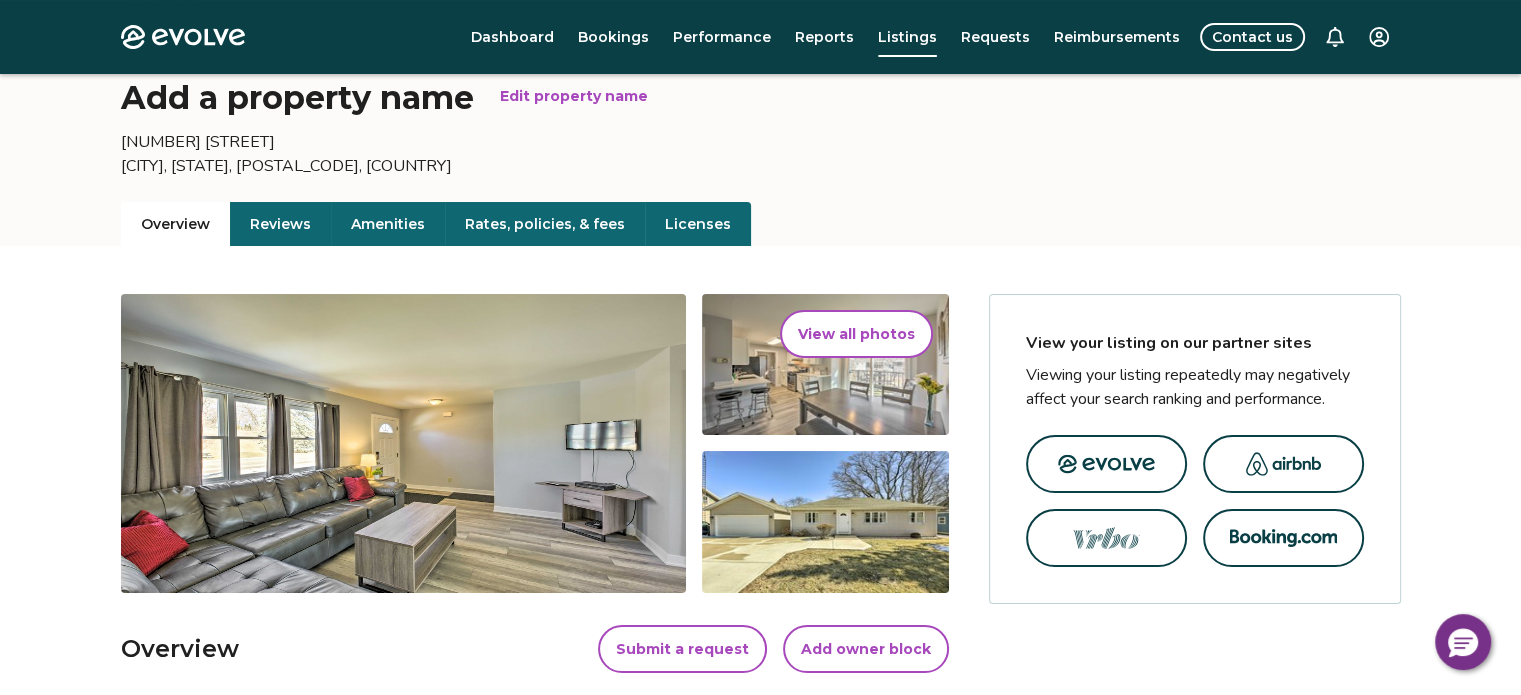 scroll, scrollTop: 103, scrollLeft: 0, axis: vertical 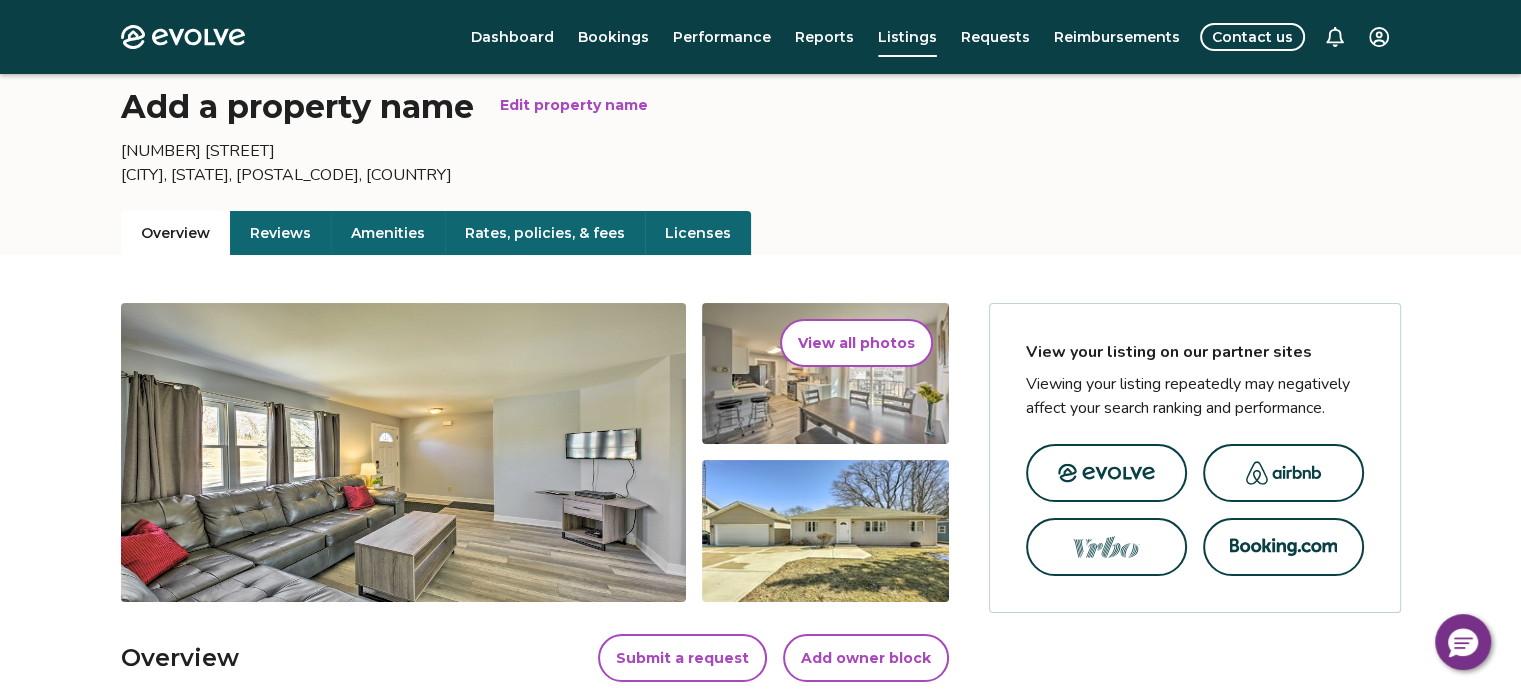 click on "Rates, policies, & fees" at bounding box center (545, 233) 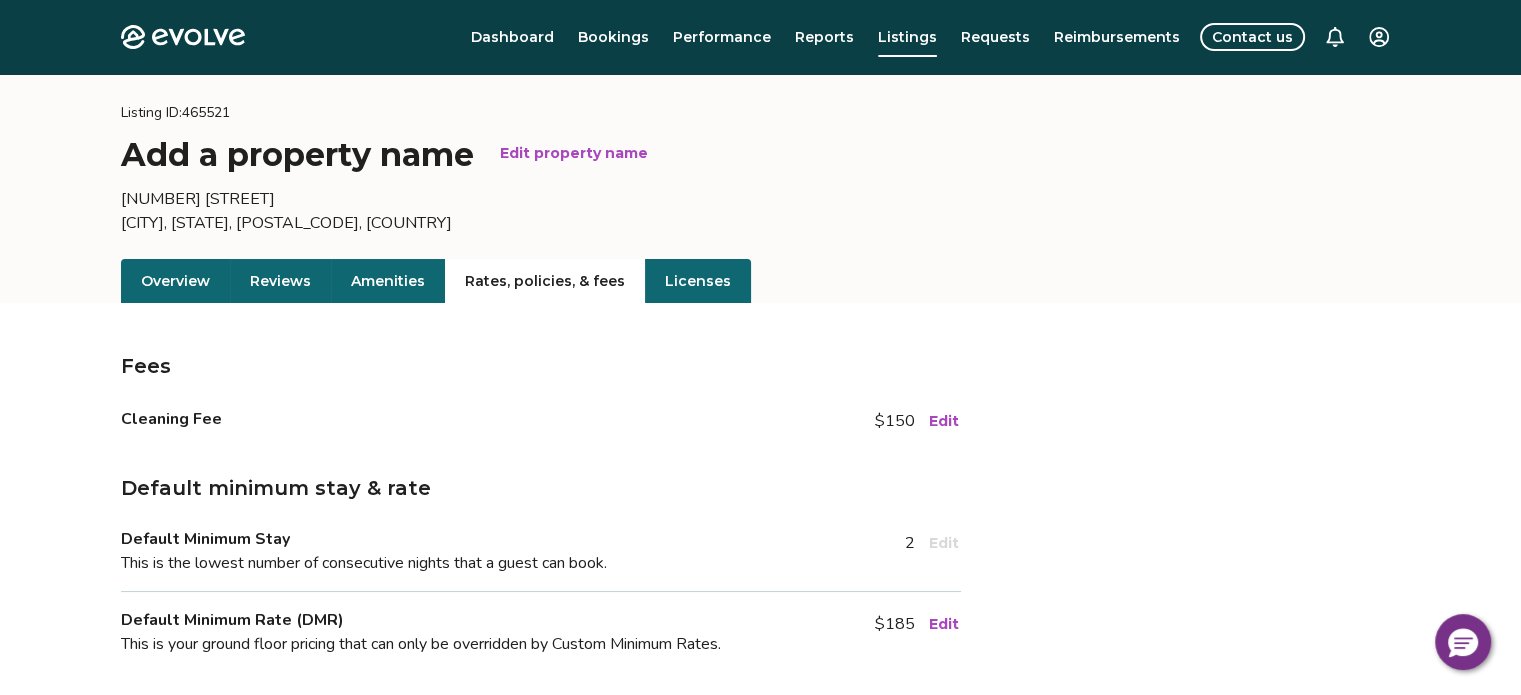 scroll, scrollTop: 0, scrollLeft: 0, axis: both 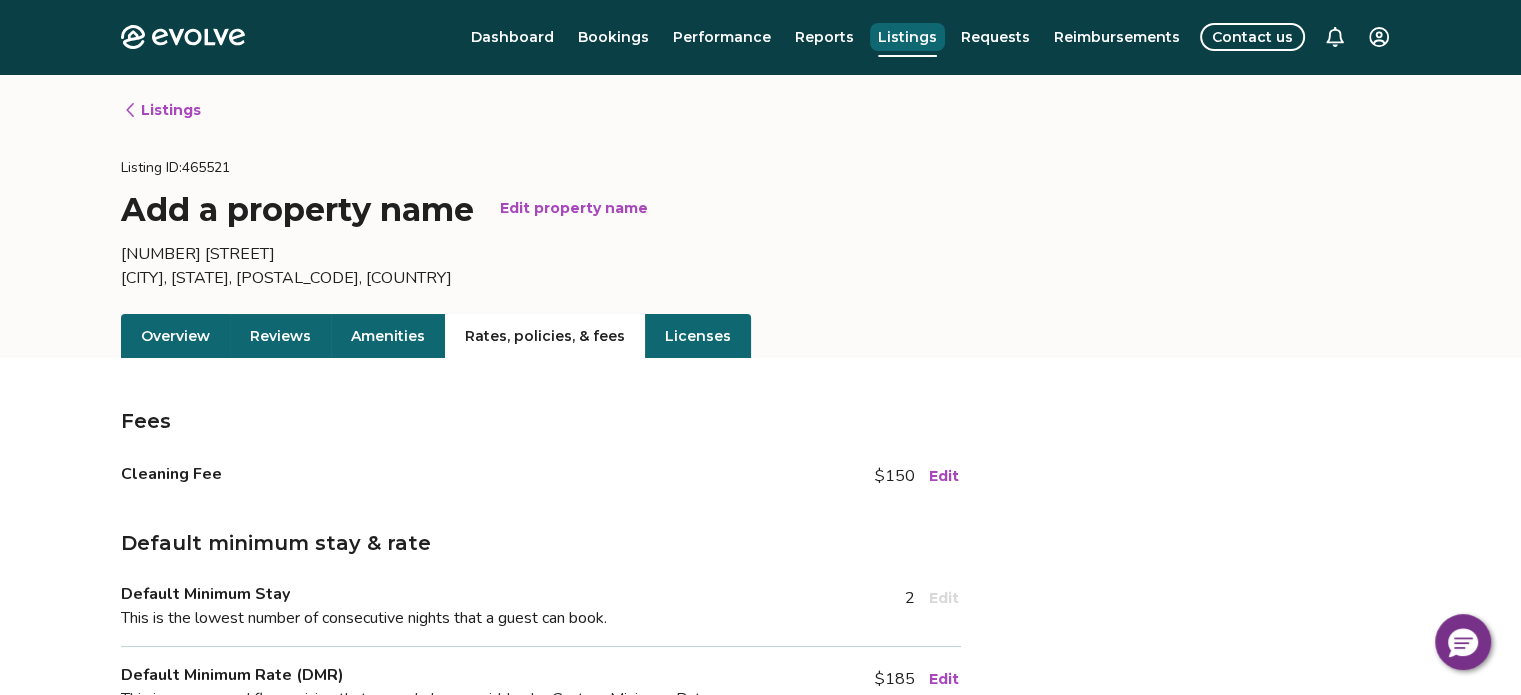 click on "Listings" at bounding box center [907, 37] 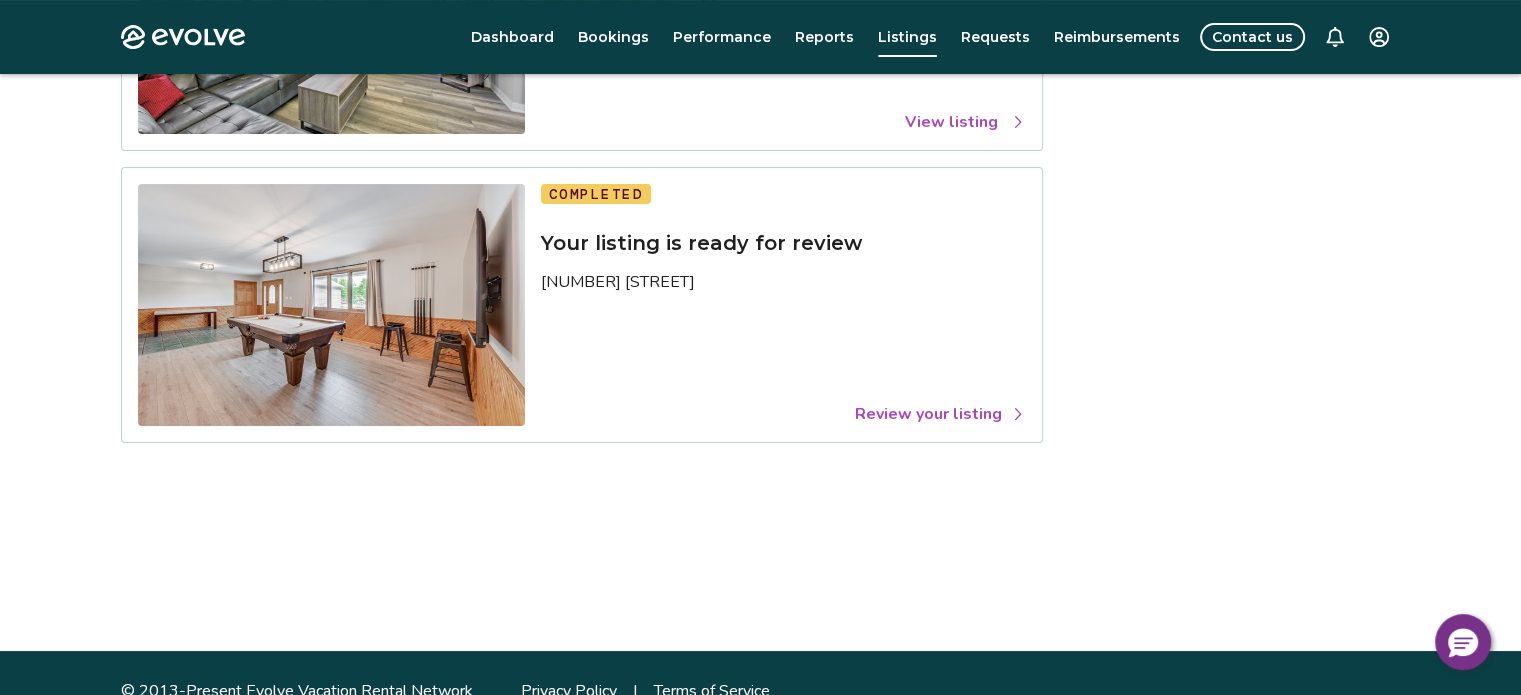 scroll, scrollTop: 376, scrollLeft: 0, axis: vertical 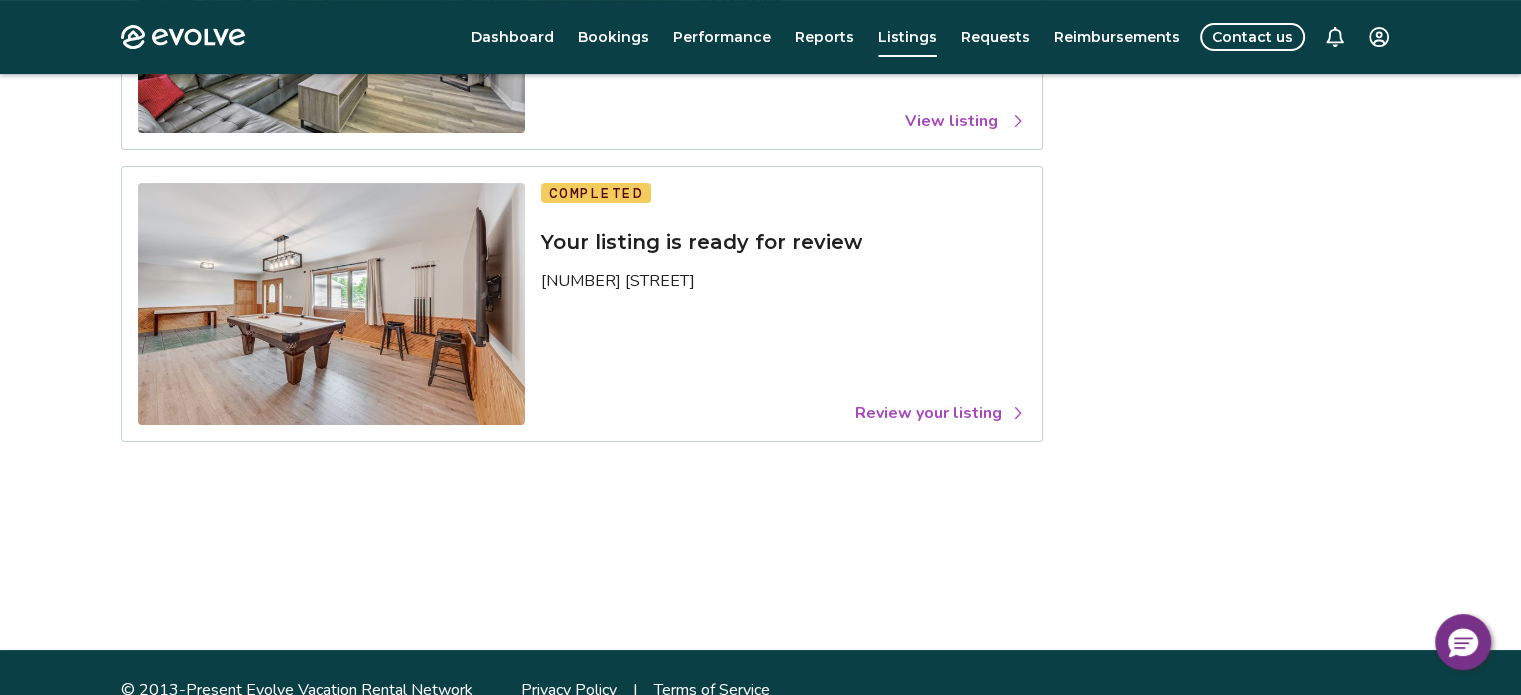 click on "Review your listing" at bounding box center [940, 413] 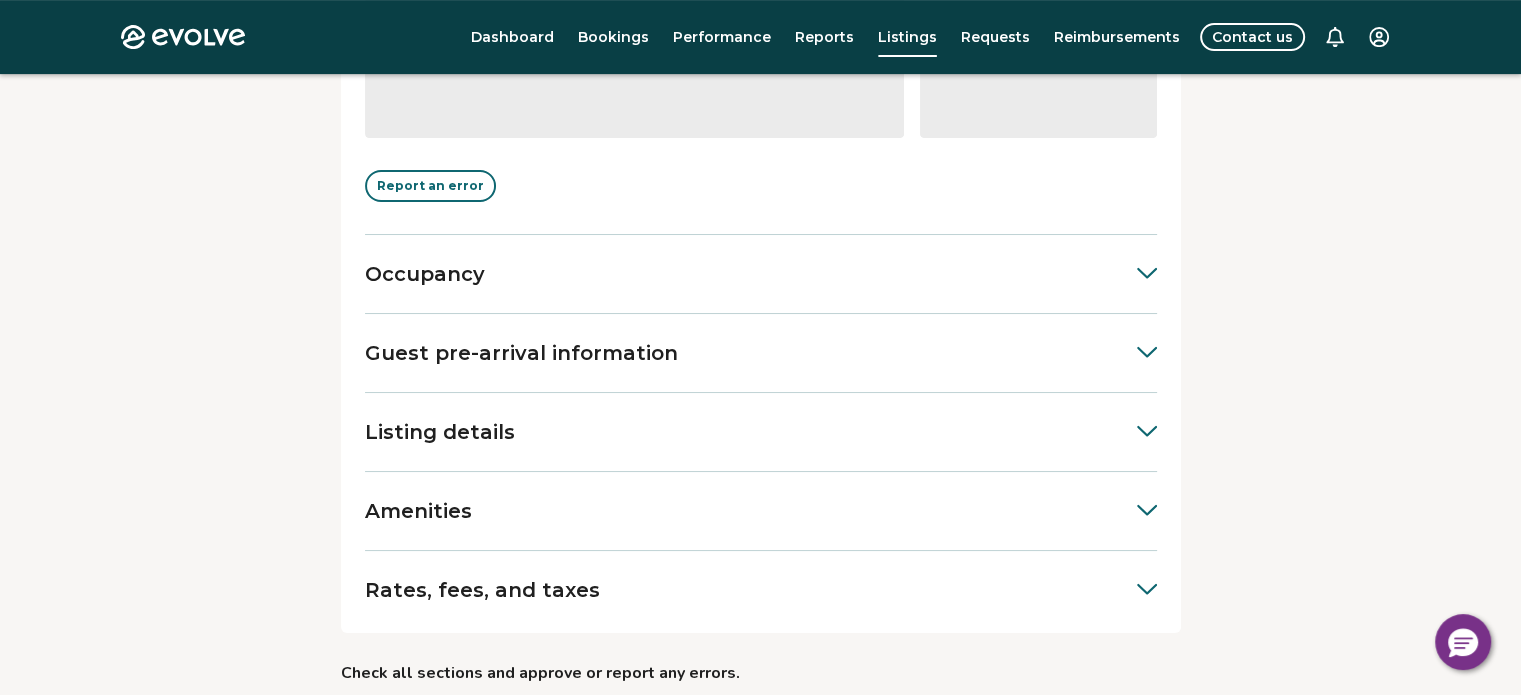 scroll, scrollTop: 929, scrollLeft: 0, axis: vertical 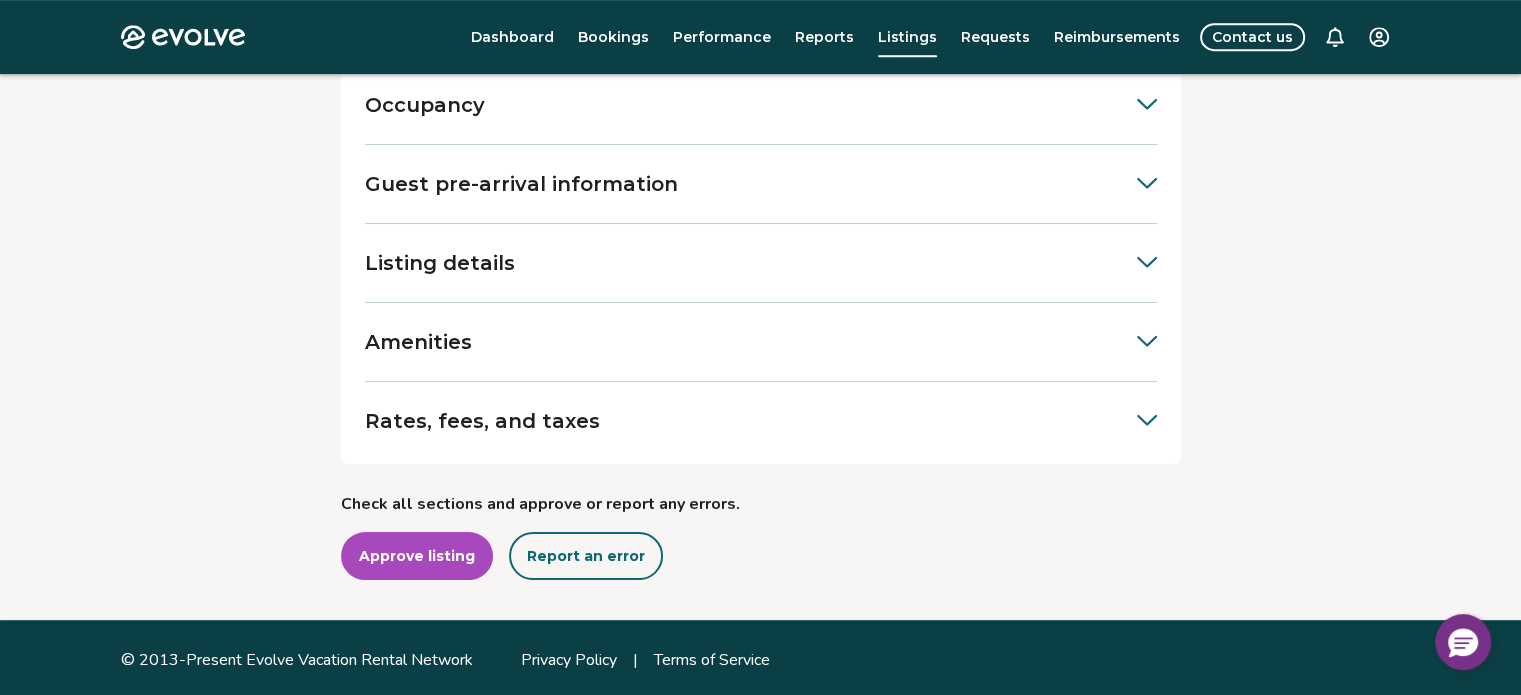 click on "Approve listing" at bounding box center (417, 556) 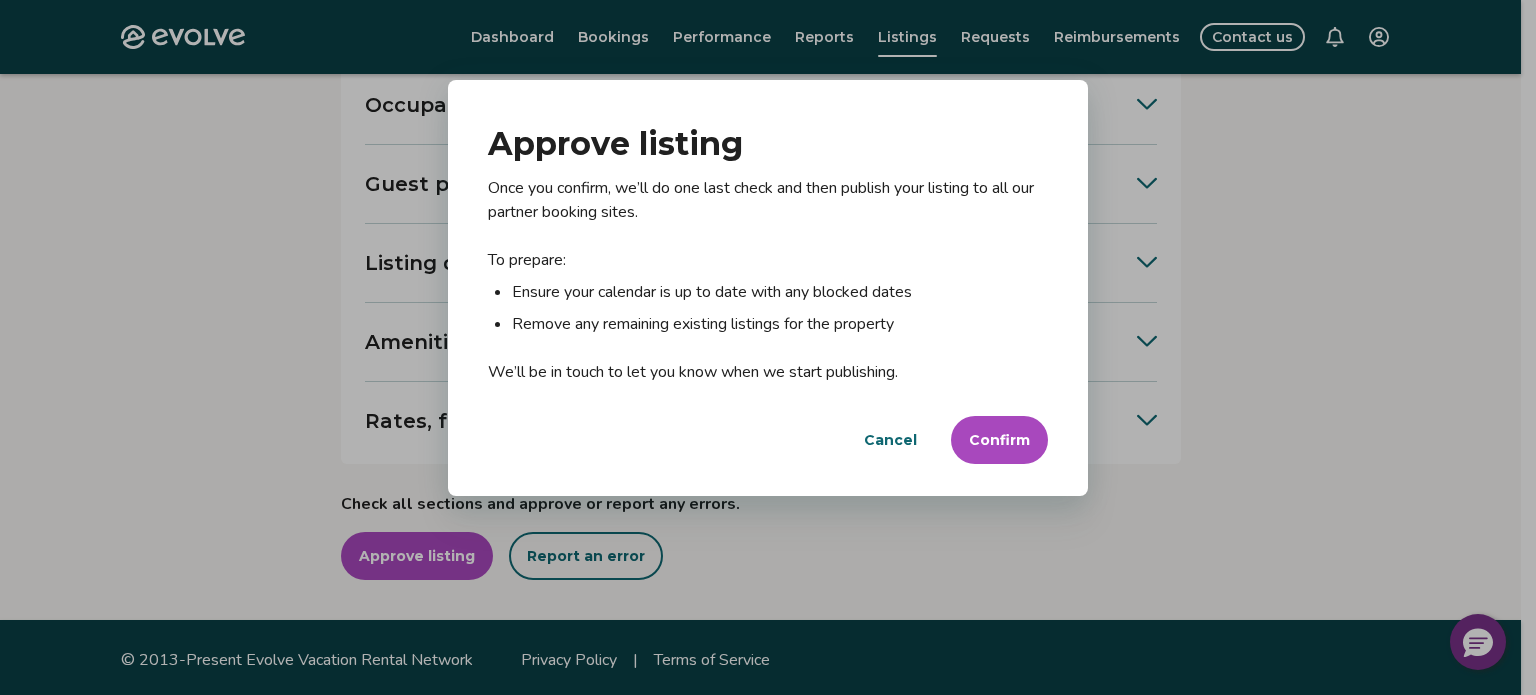 click on "Cancel" at bounding box center [890, 440] 